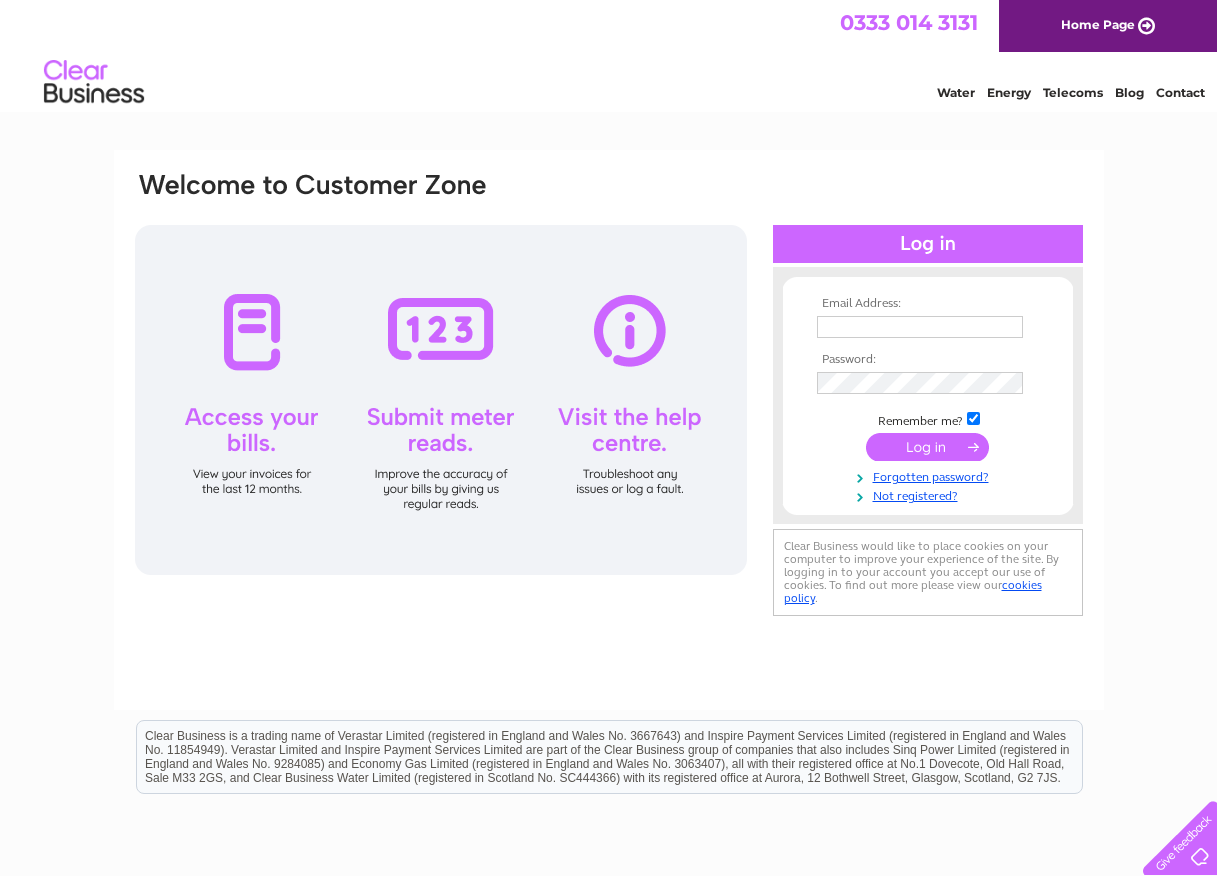 scroll, scrollTop: 0, scrollLeft: 0, axis: both 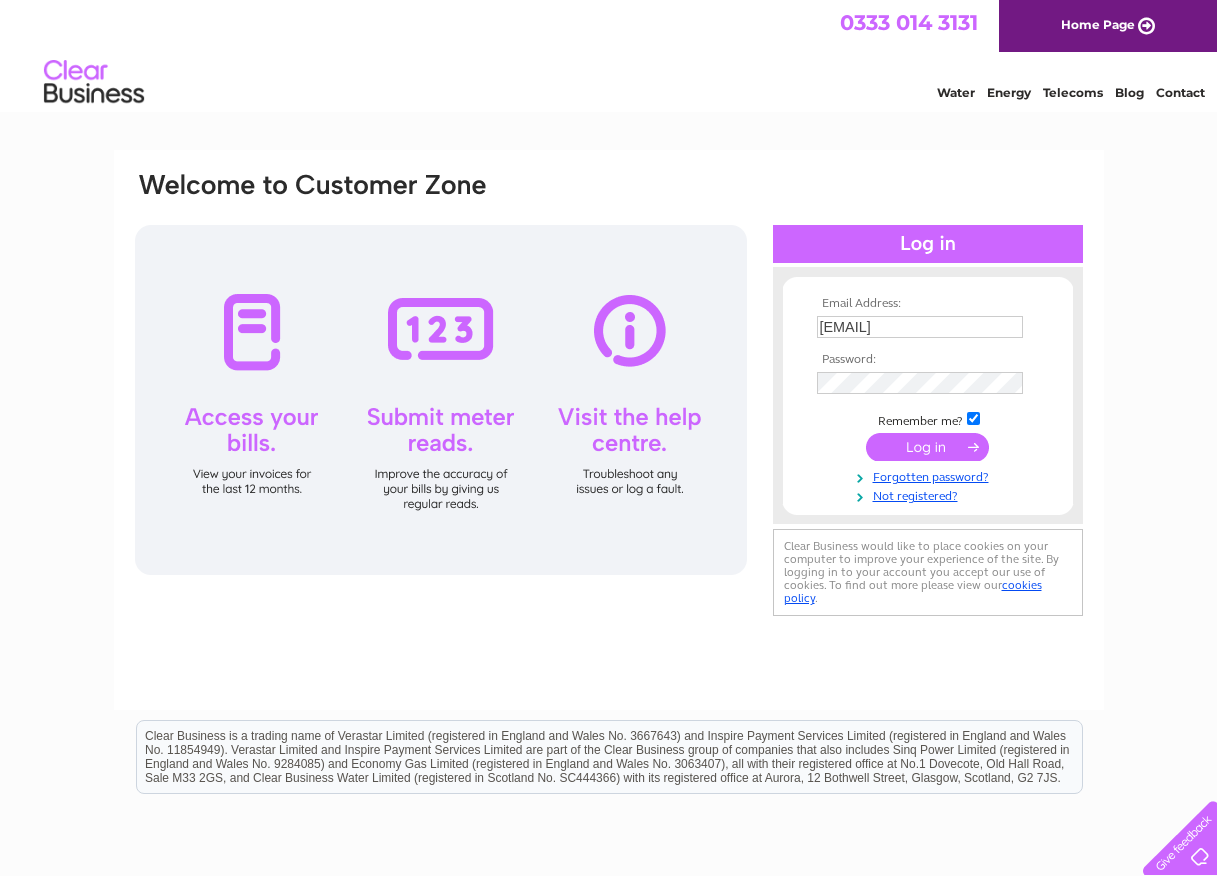 click at bounding box center (927, 447) 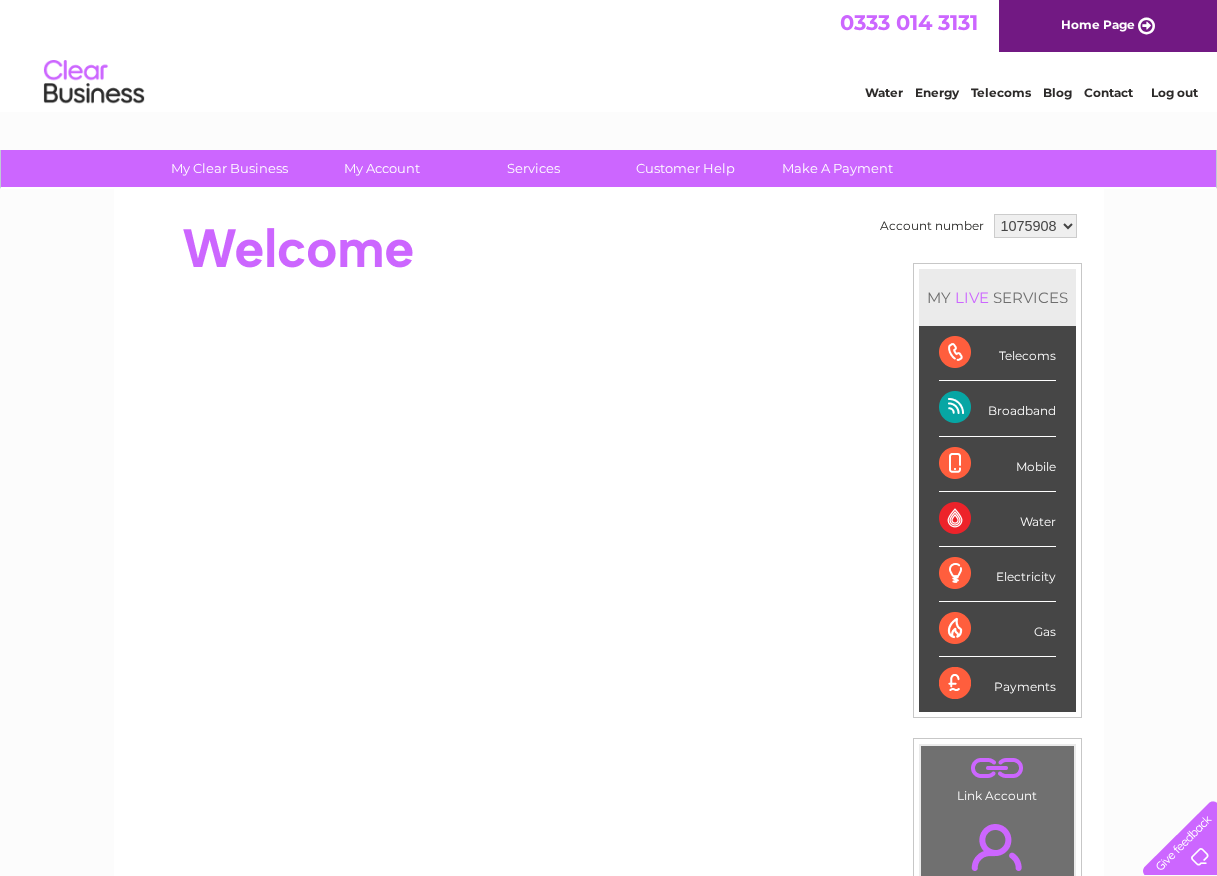 scroll, scrollTop: 0, scrollLeft: 0, axis: both 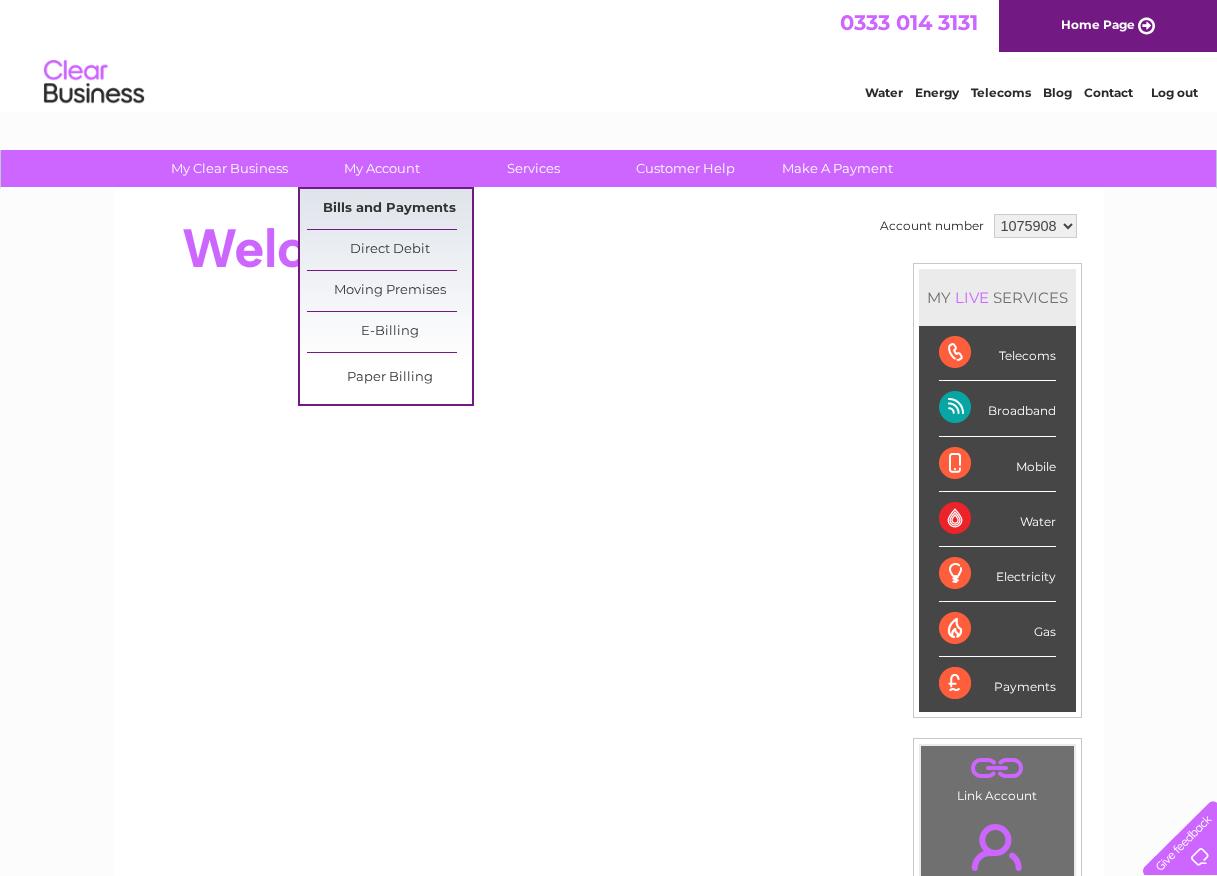 click on "Bills and Payments" at bounding box center [389, 209] 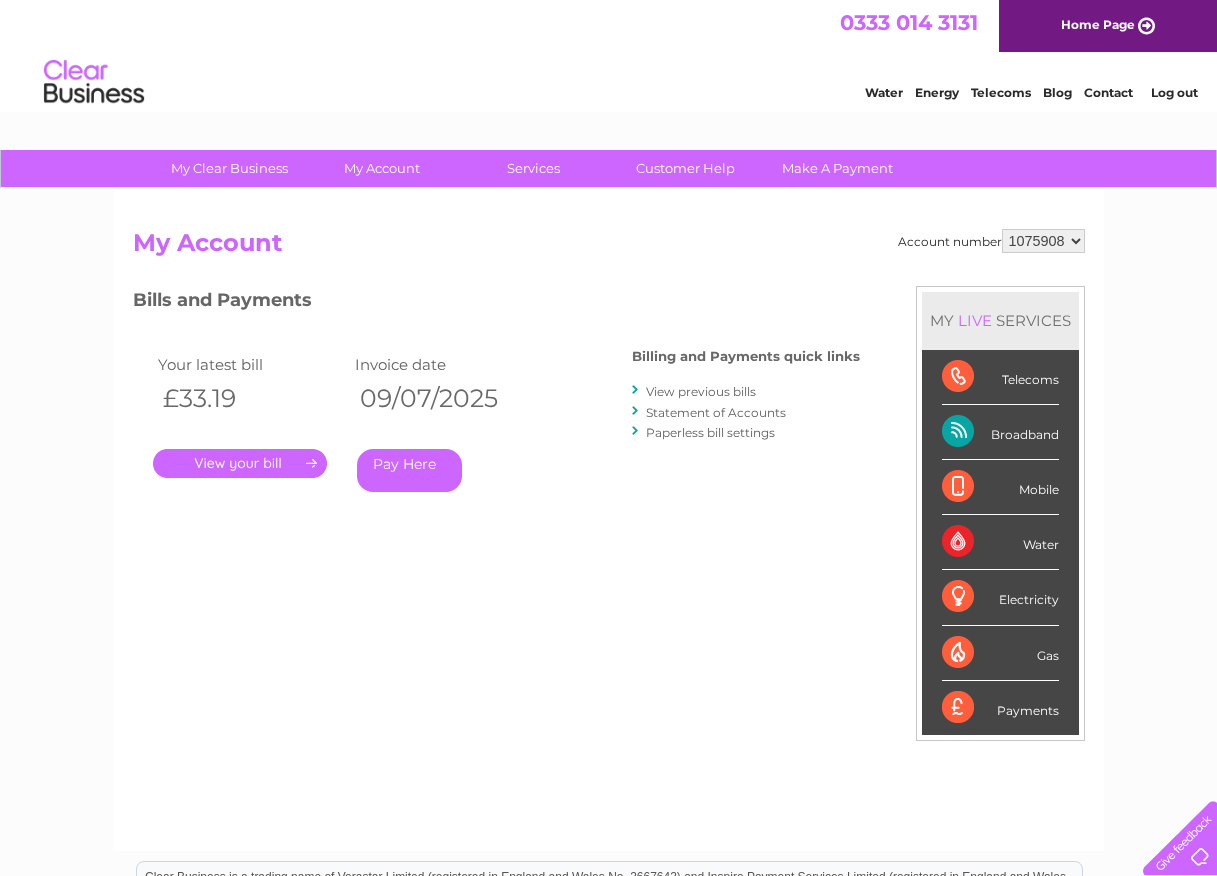 scroll, scrollTop: 0, scrollLeft: 0, axis: both 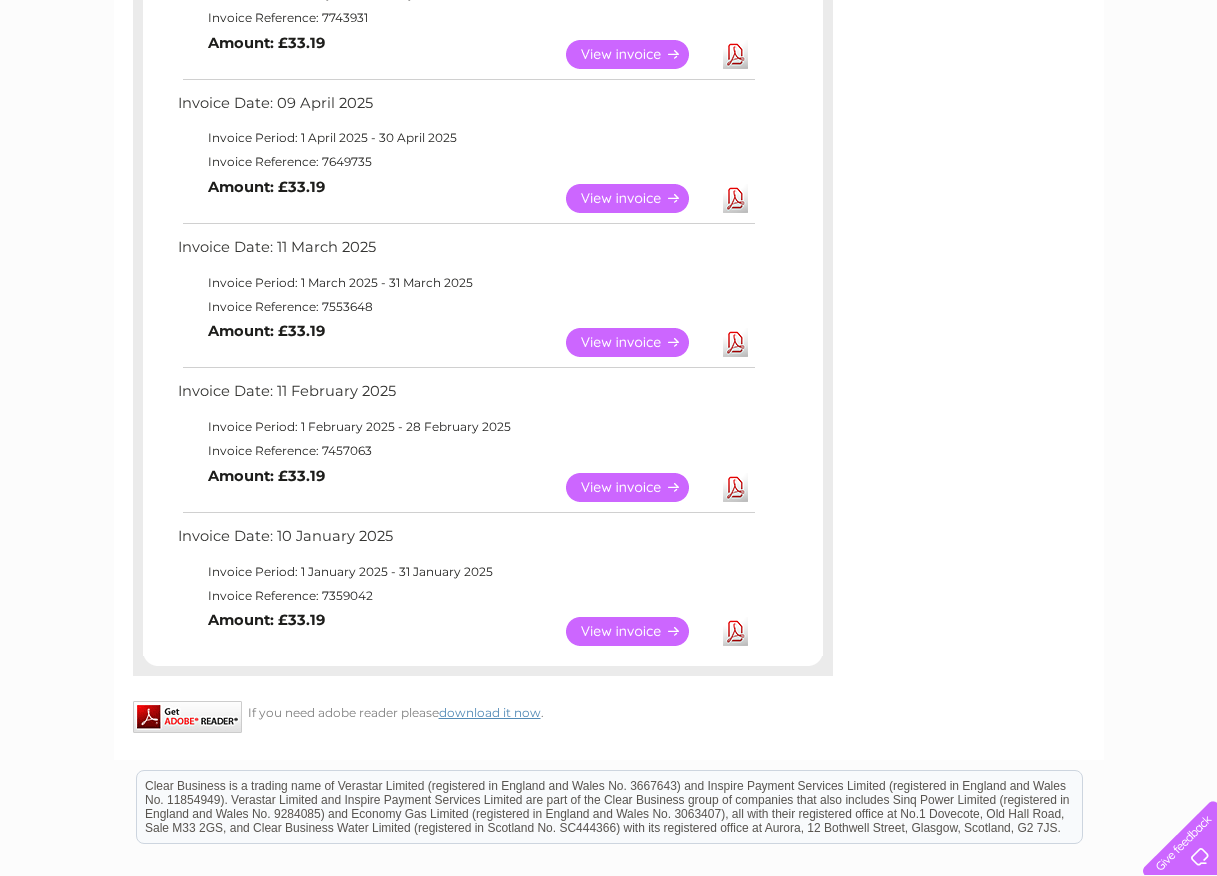 click on "View" at bounding box center [639, 631] 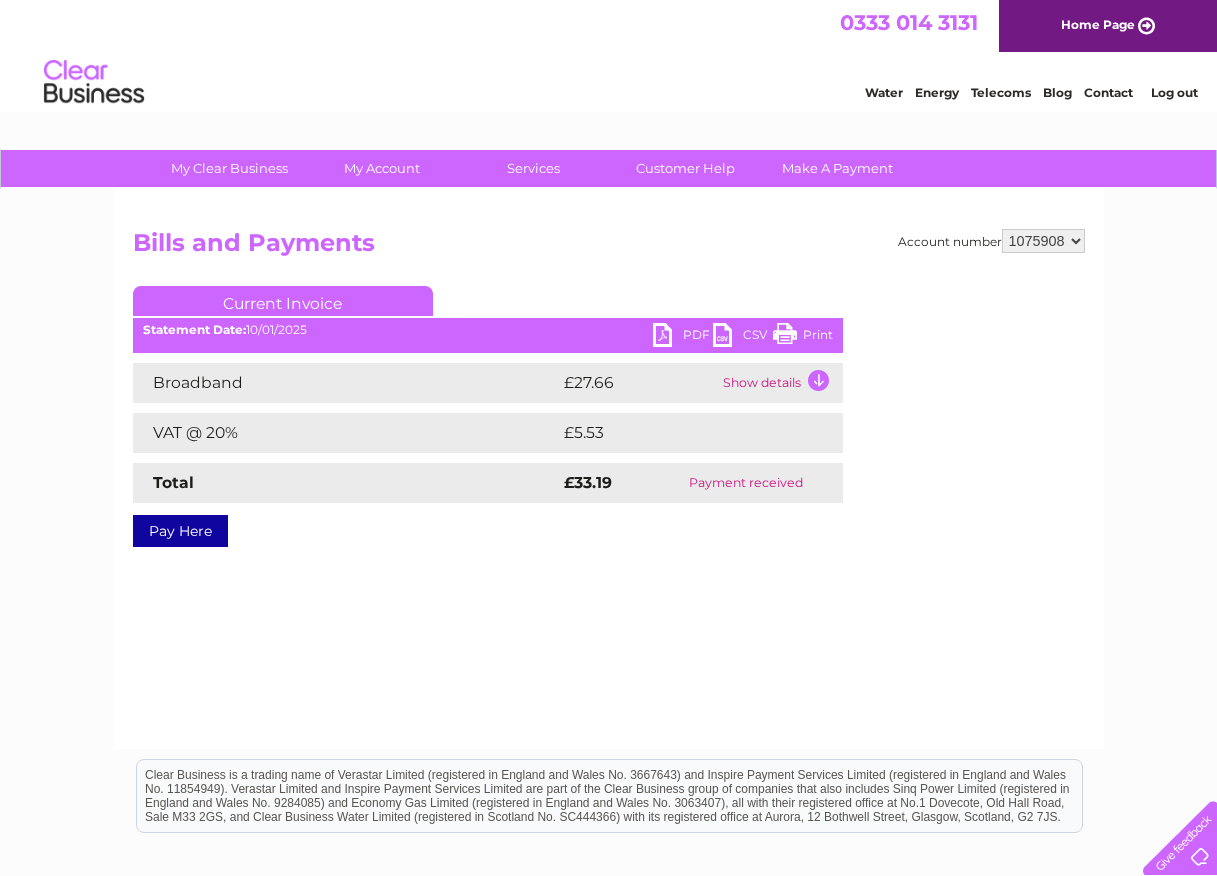 scroll, scrollTop: 0, scrollLeft: 0, axis: both 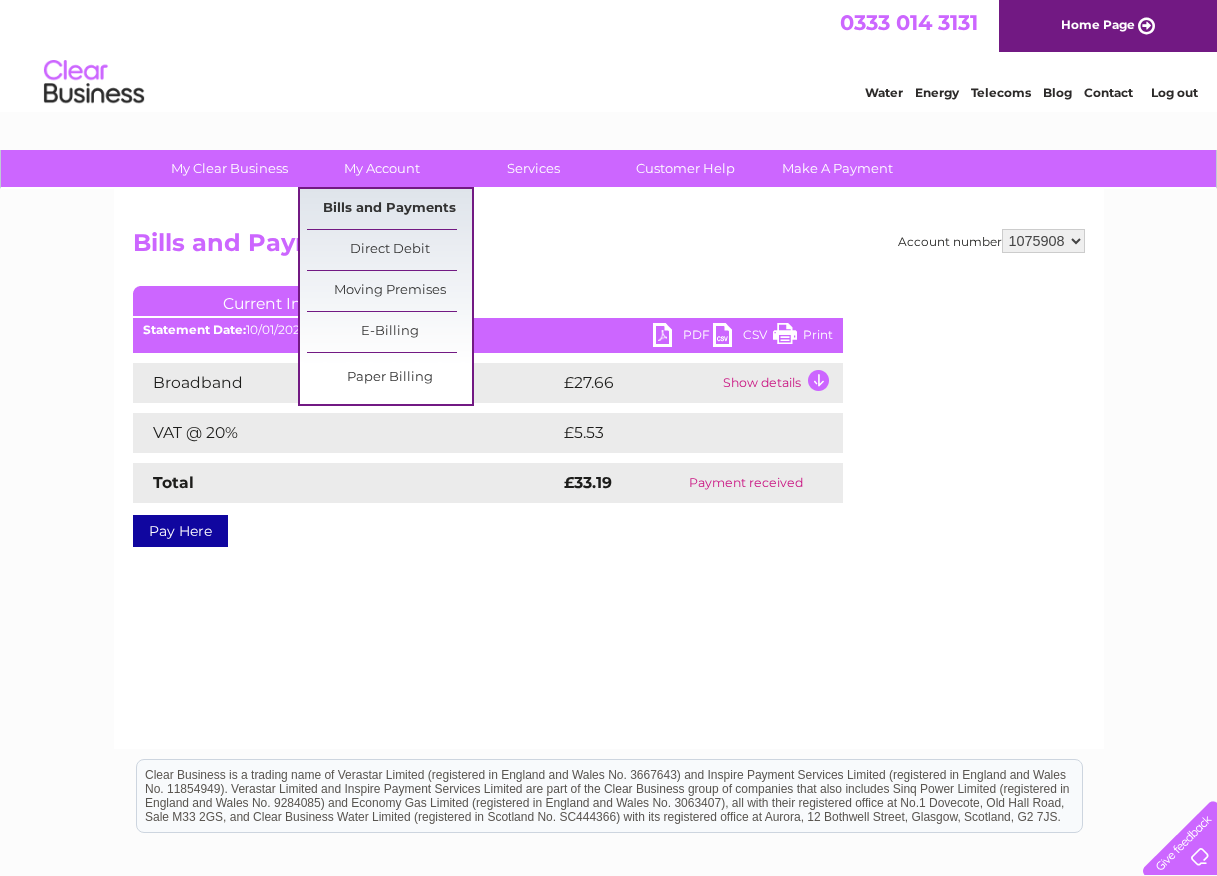 click on "Bills and Payments" at bounding box center [389, 209] 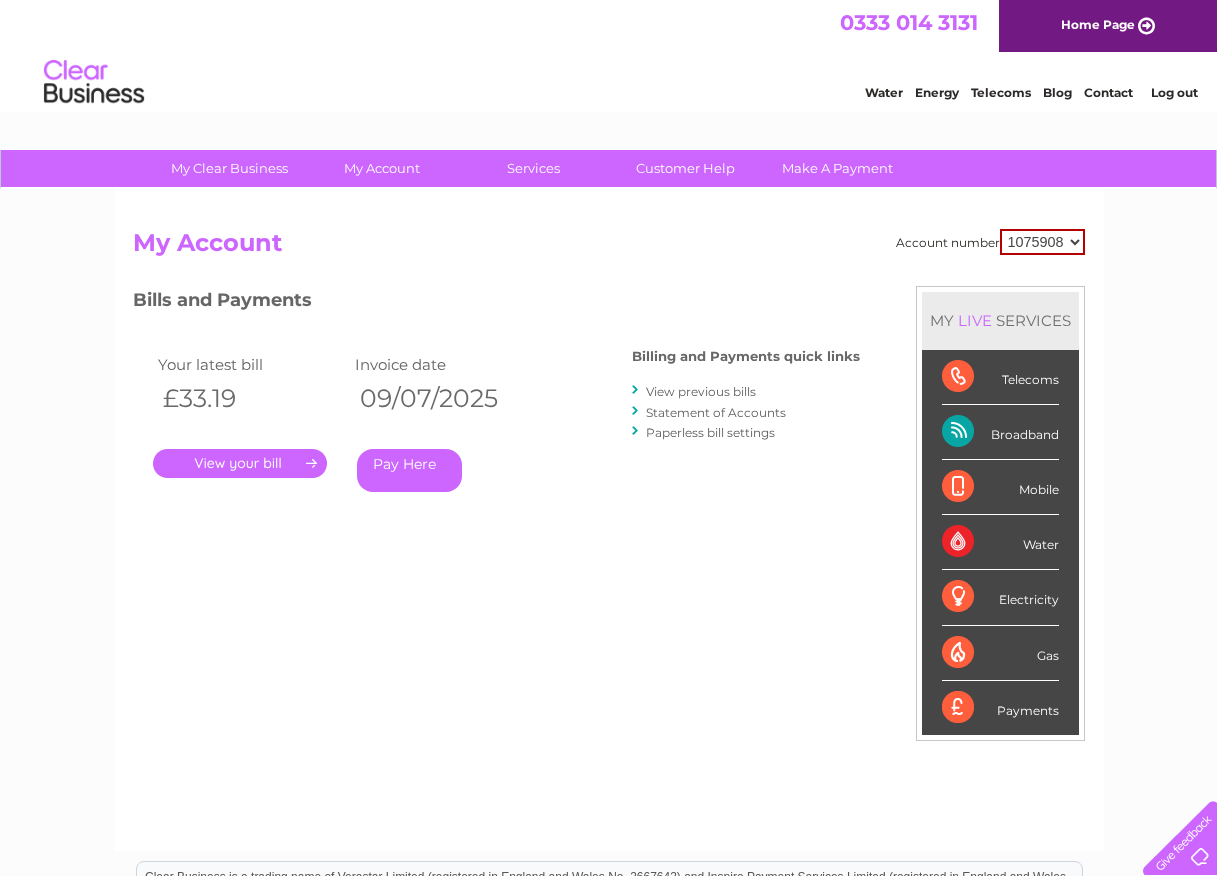 scroll, scrollTop: 0, scrollLeft: 0, axis: both 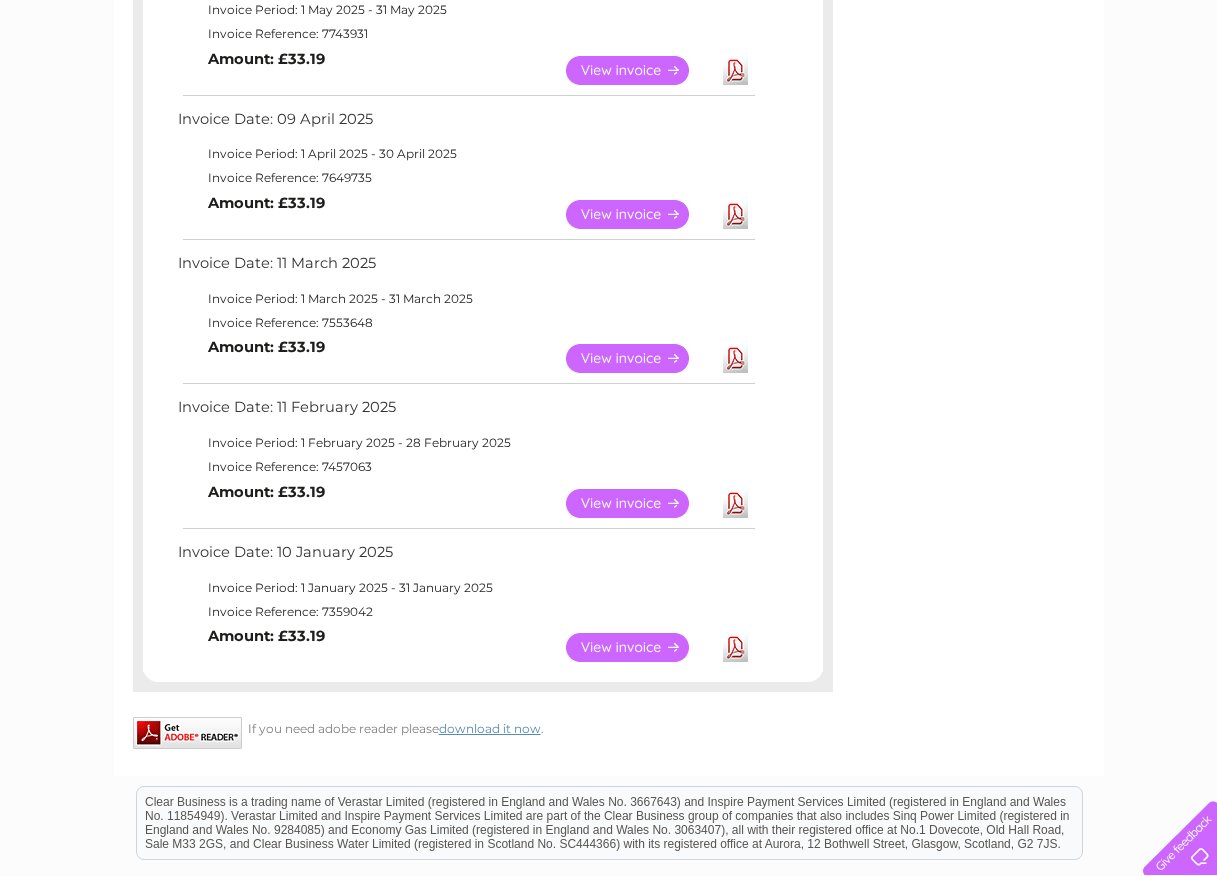 click on "View" at bounding box center (639, 503) 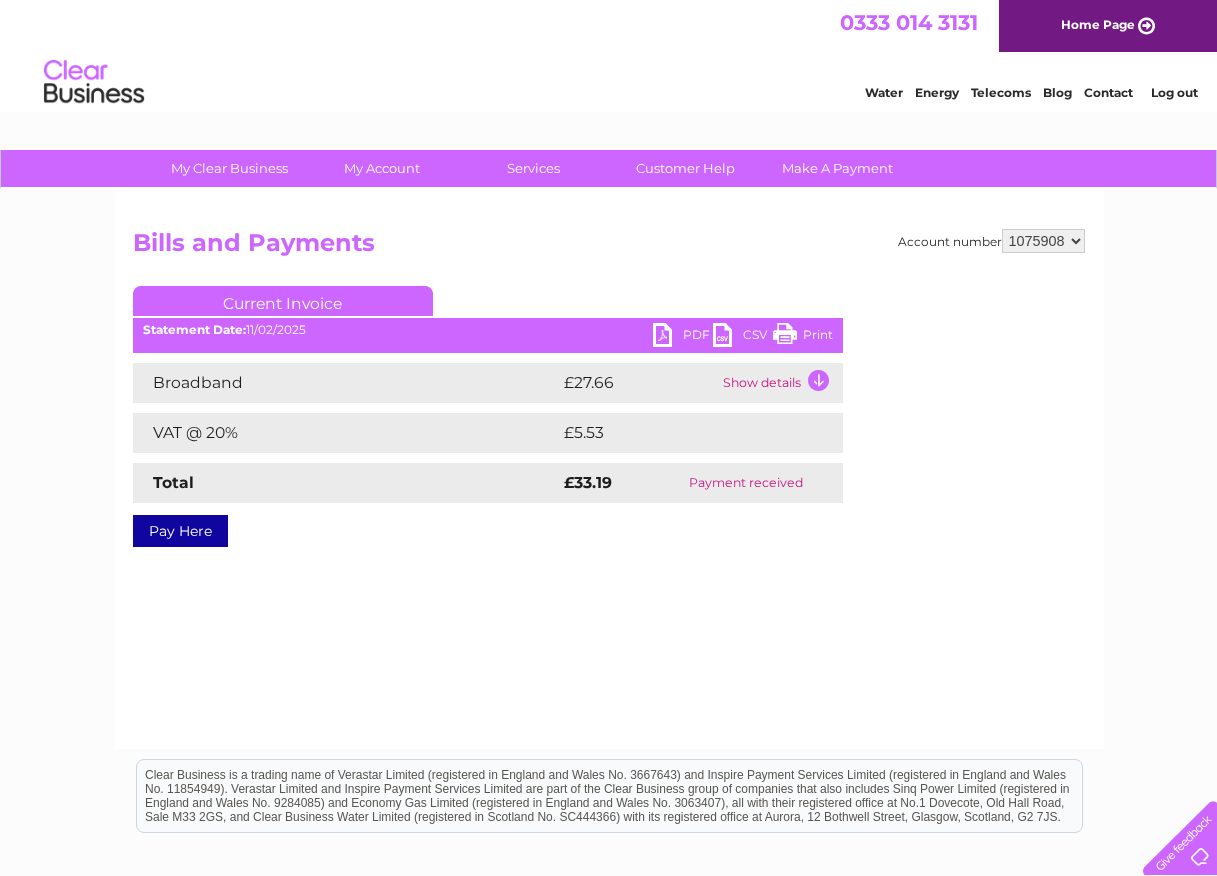 scroll, scrollTop: 0, scrollLeft: 0, axis: both 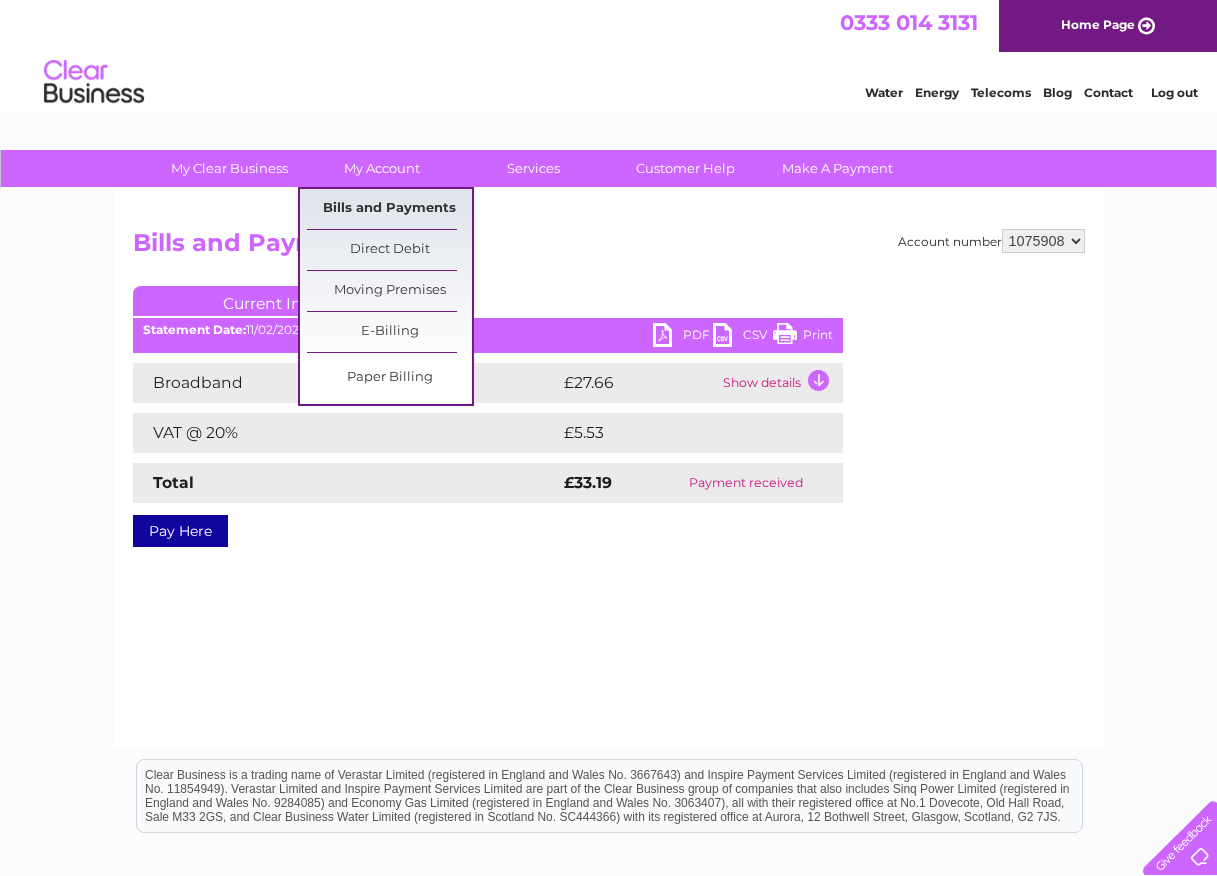 click on "Bills and Payments" at bounding box center [389, 209] 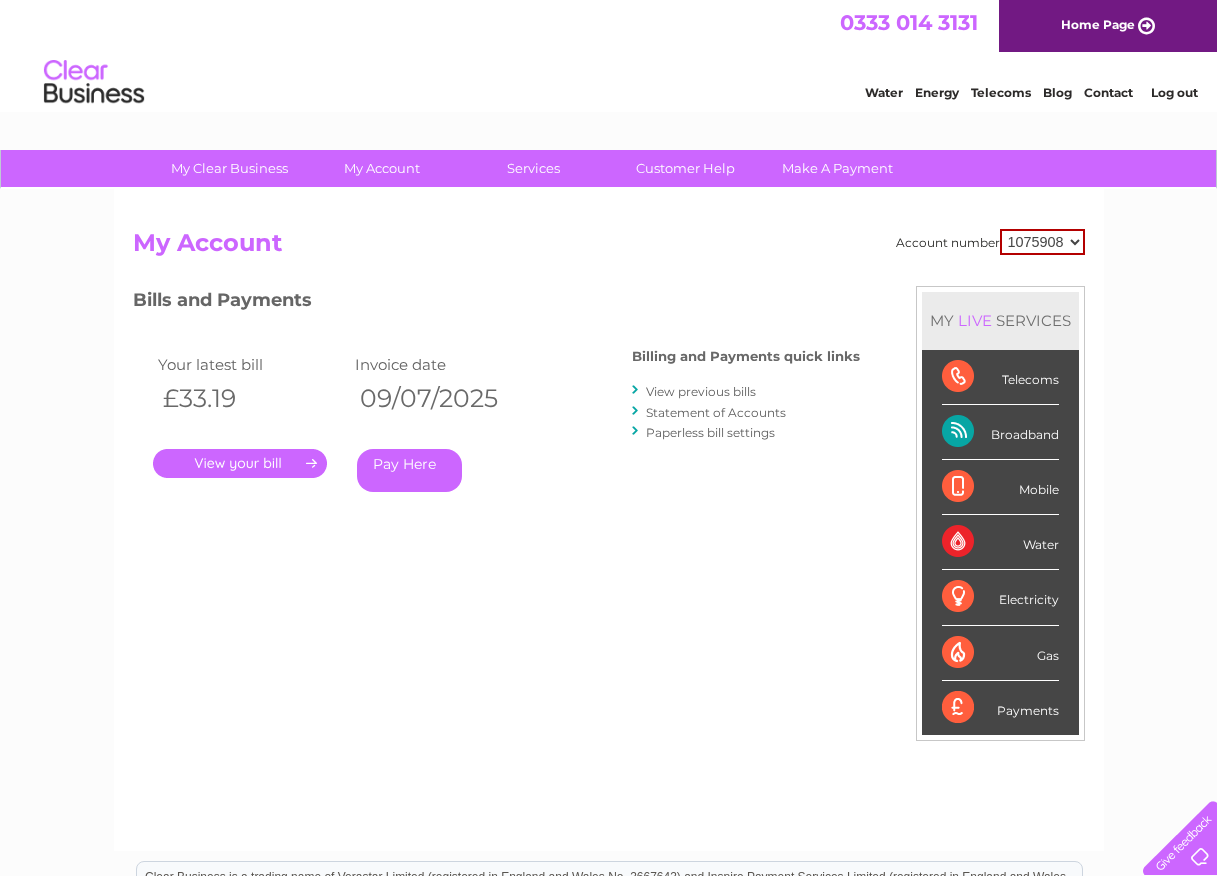 scroll, scrollTop: 0, scrollLeft: 0, axis: both 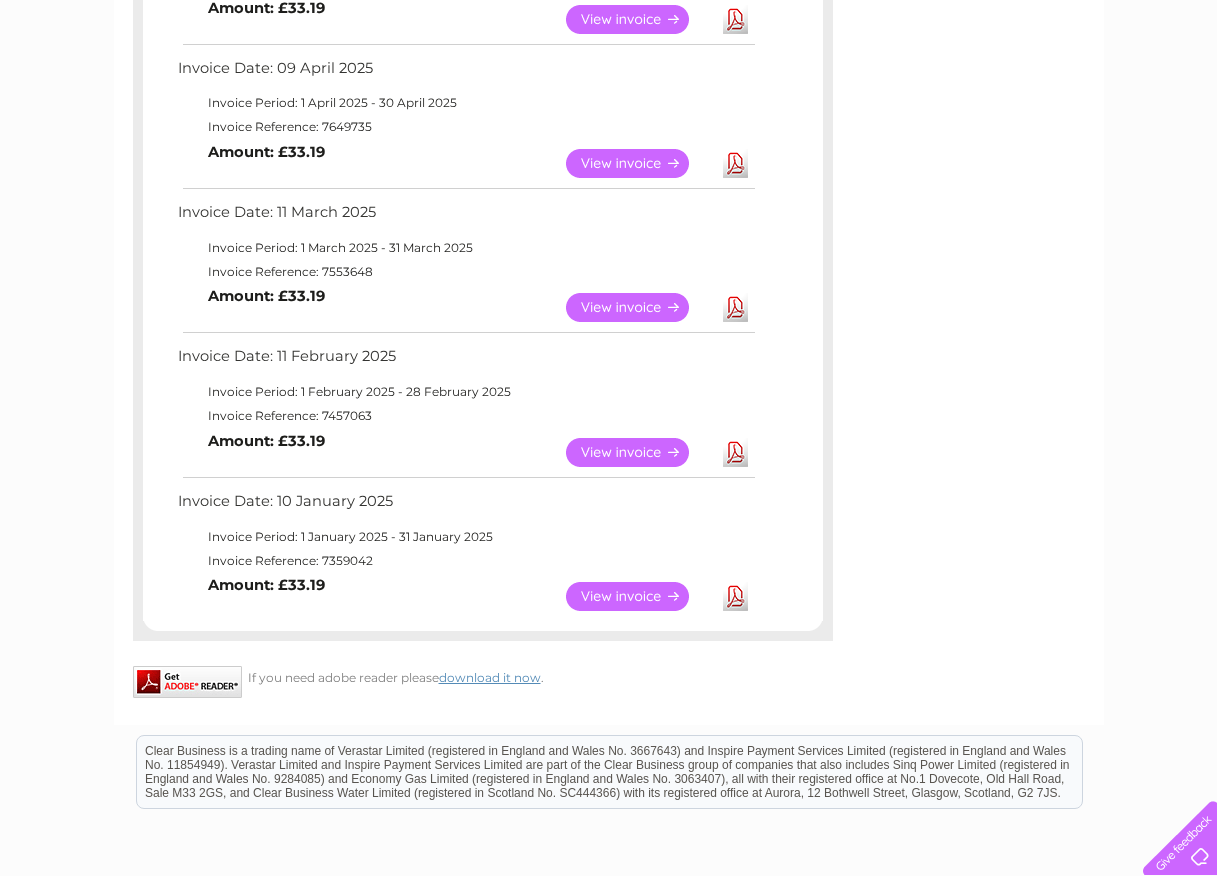 click on "View" at bounding box center (639, 307) 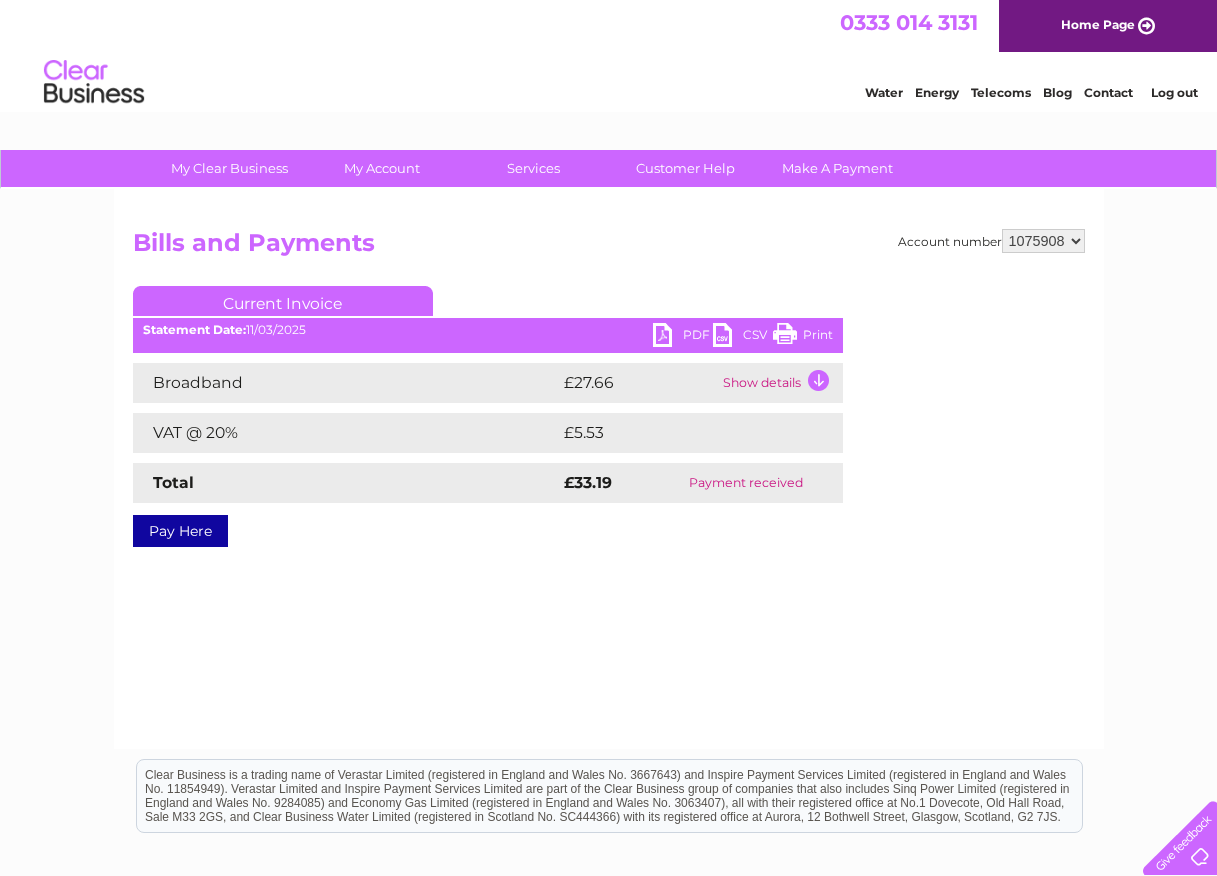 scroll, scrollTop: 0, scrollLeft: 0, axis: both 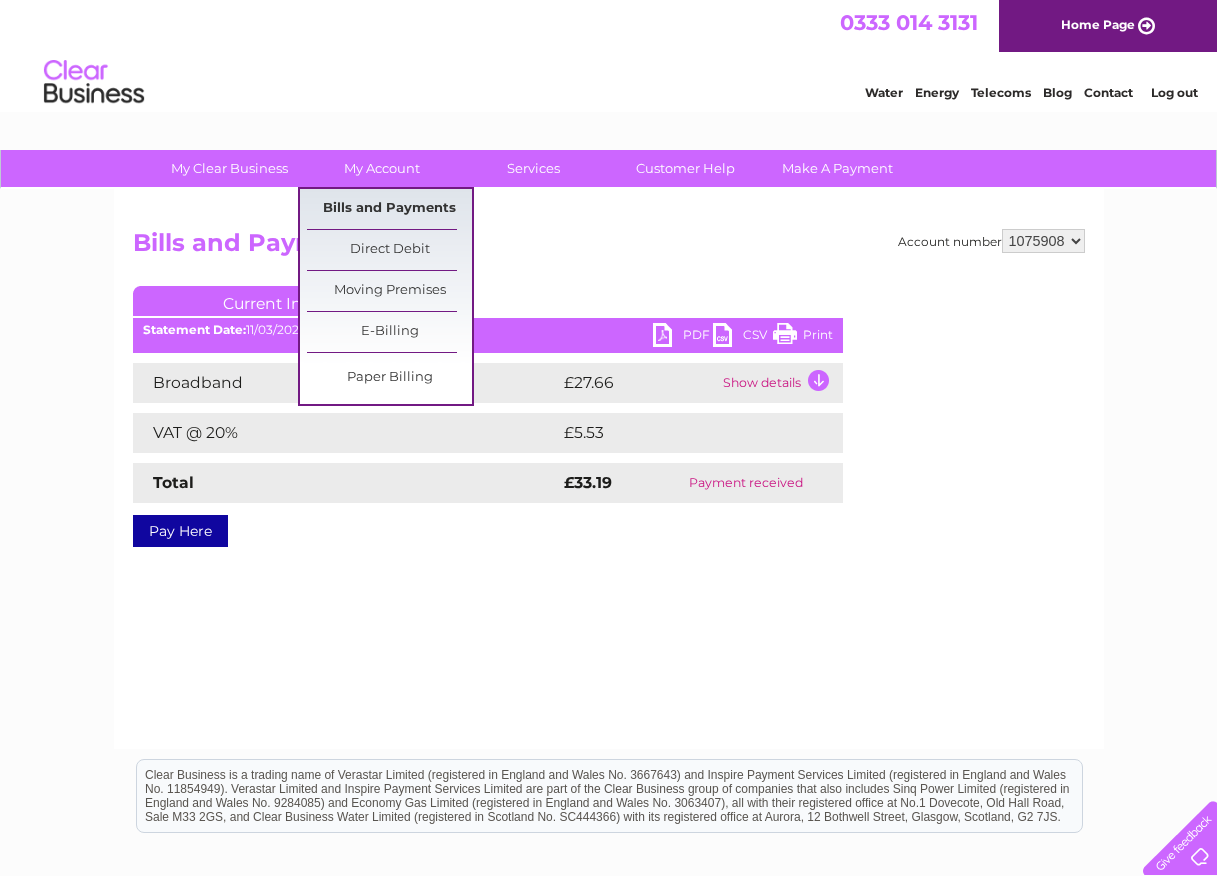 click on "Bills and Payments" at bounding box center (389, 209) 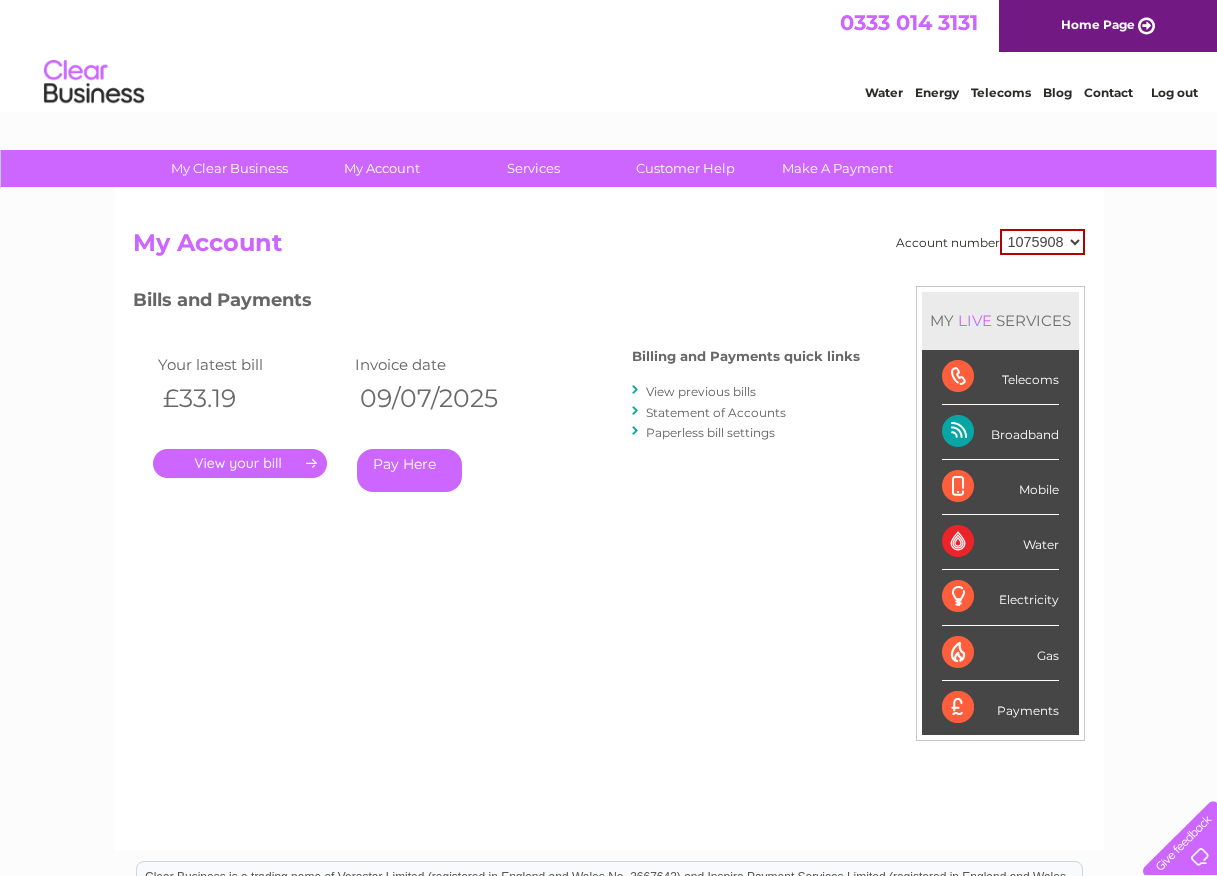 scroll, scrollTop: 0, scrollLeft: 0, axis: both 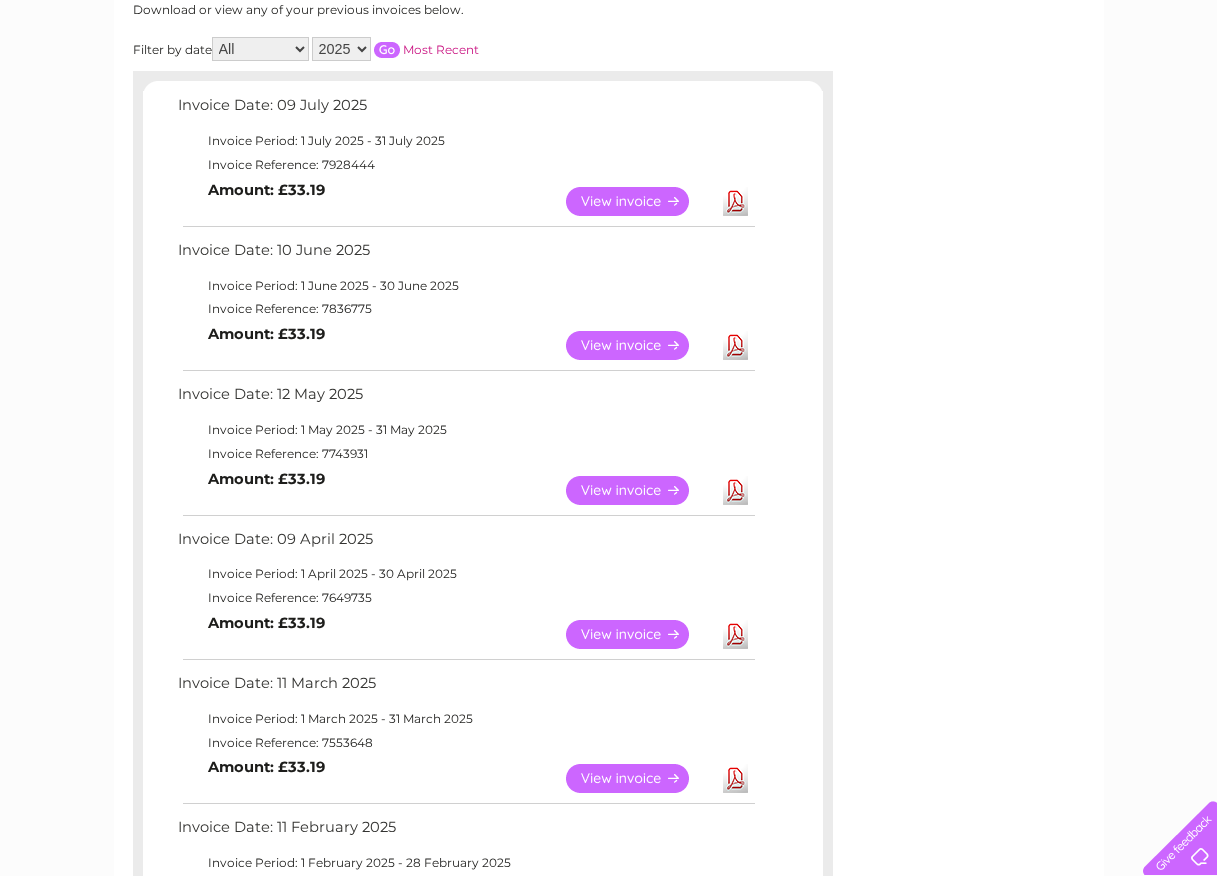click on "View" at bounding box center (639, 634) 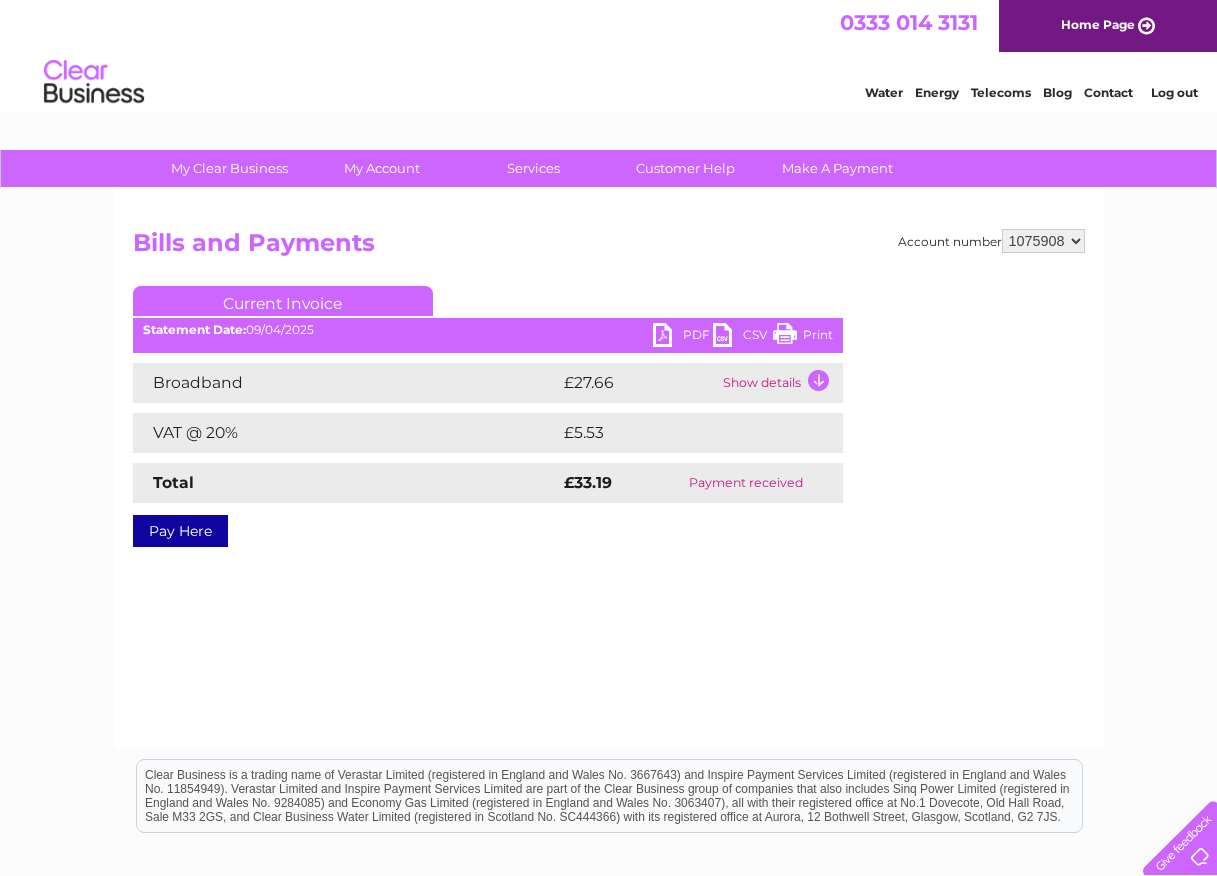 scroll, scrollTop: 0, scrollLeft: 0, axis: both 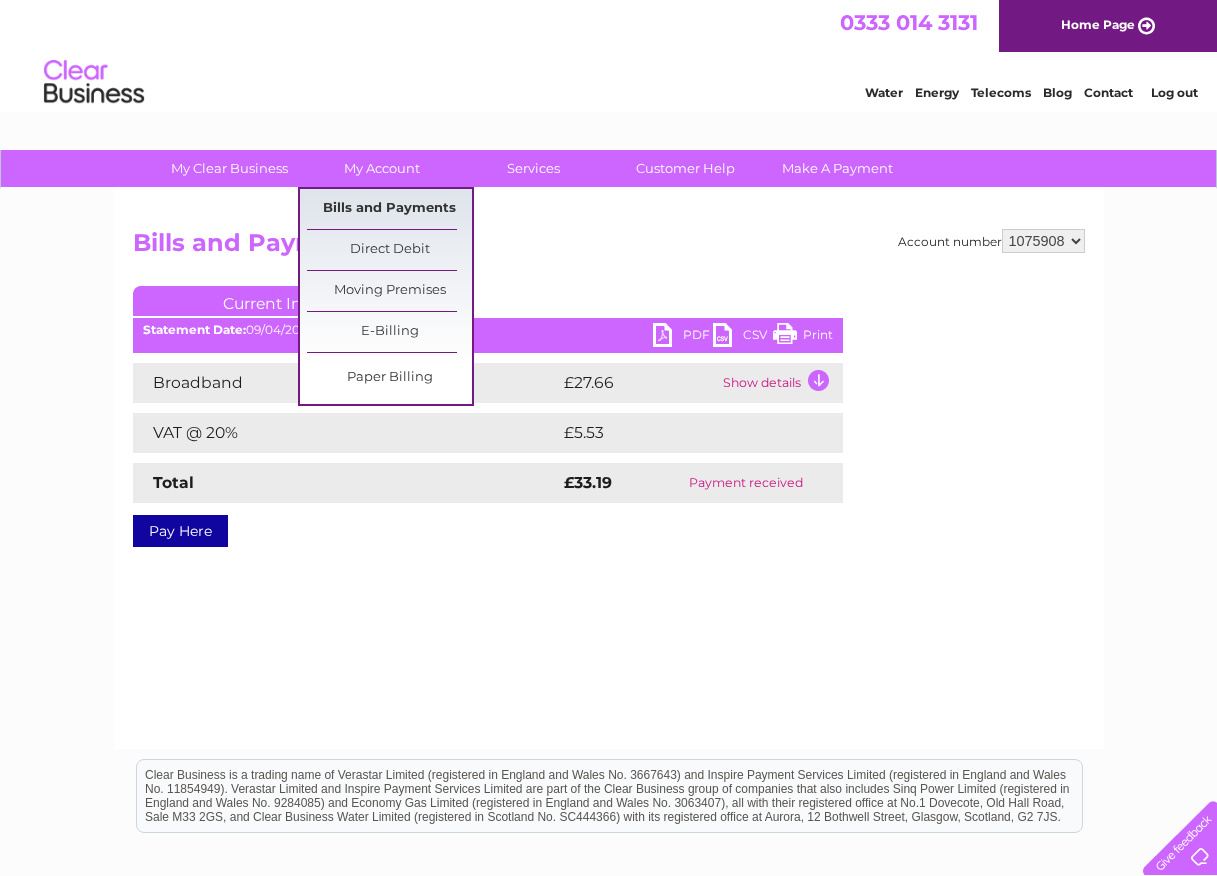 click on "Bills and Payments" at bounding box center [389, 209] 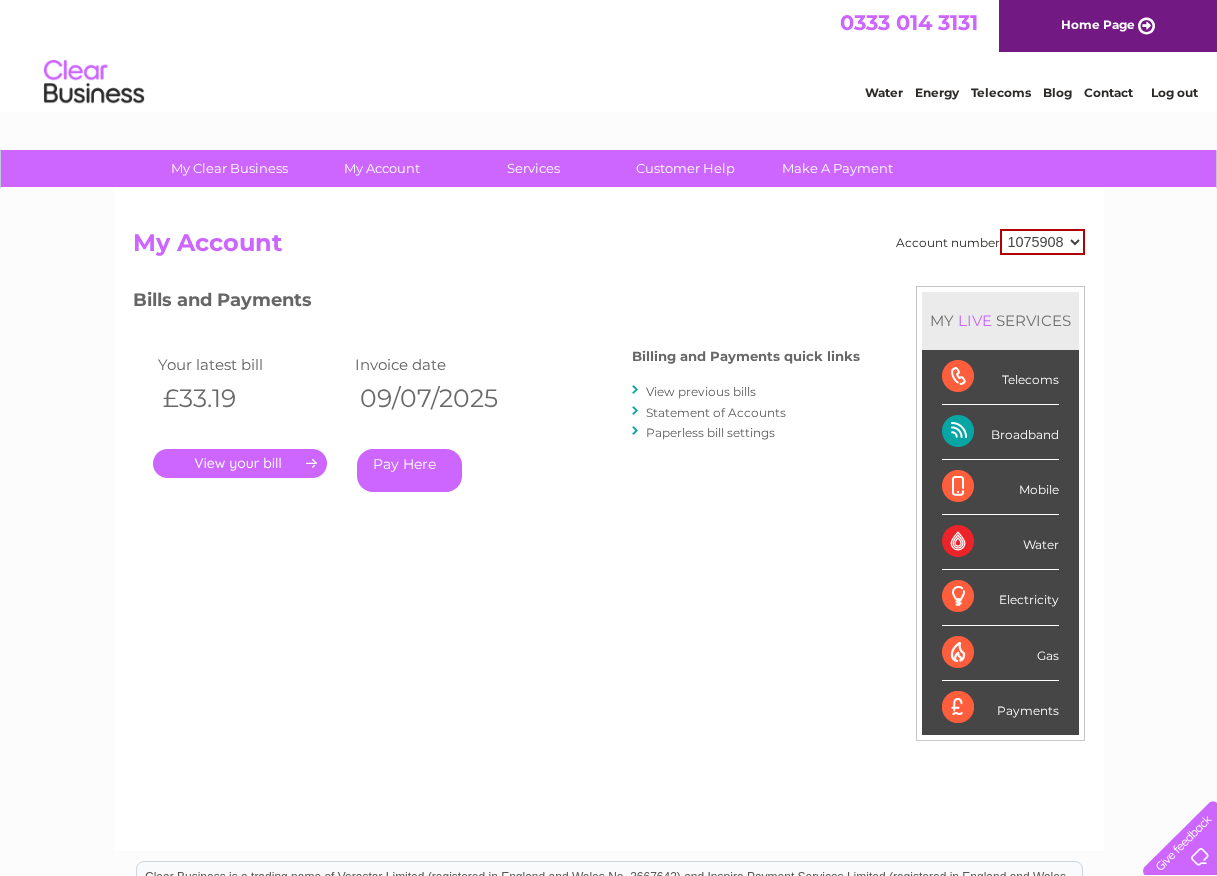 scroll, scrollTop: 0, scrollLeft: 0, axis: both 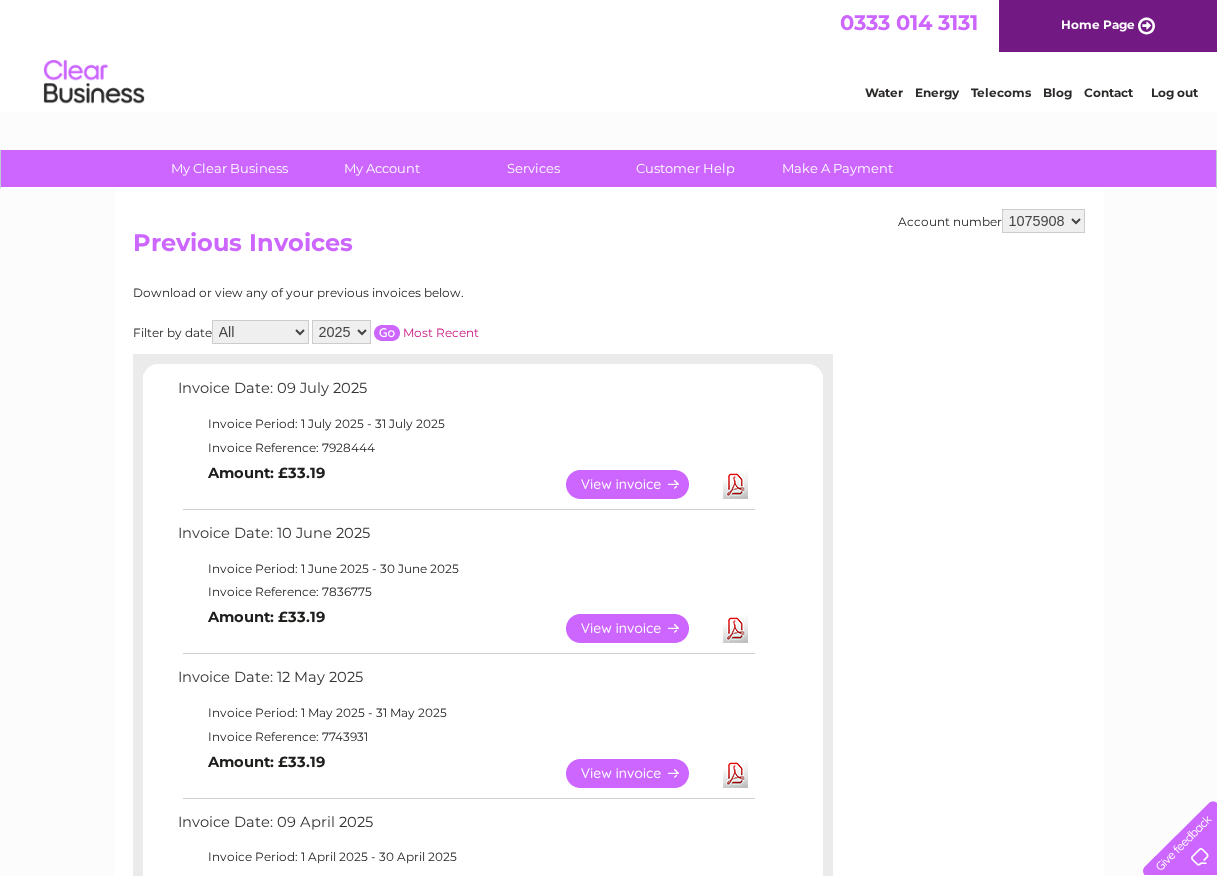 click on "View" at bounding box center [639, 773] 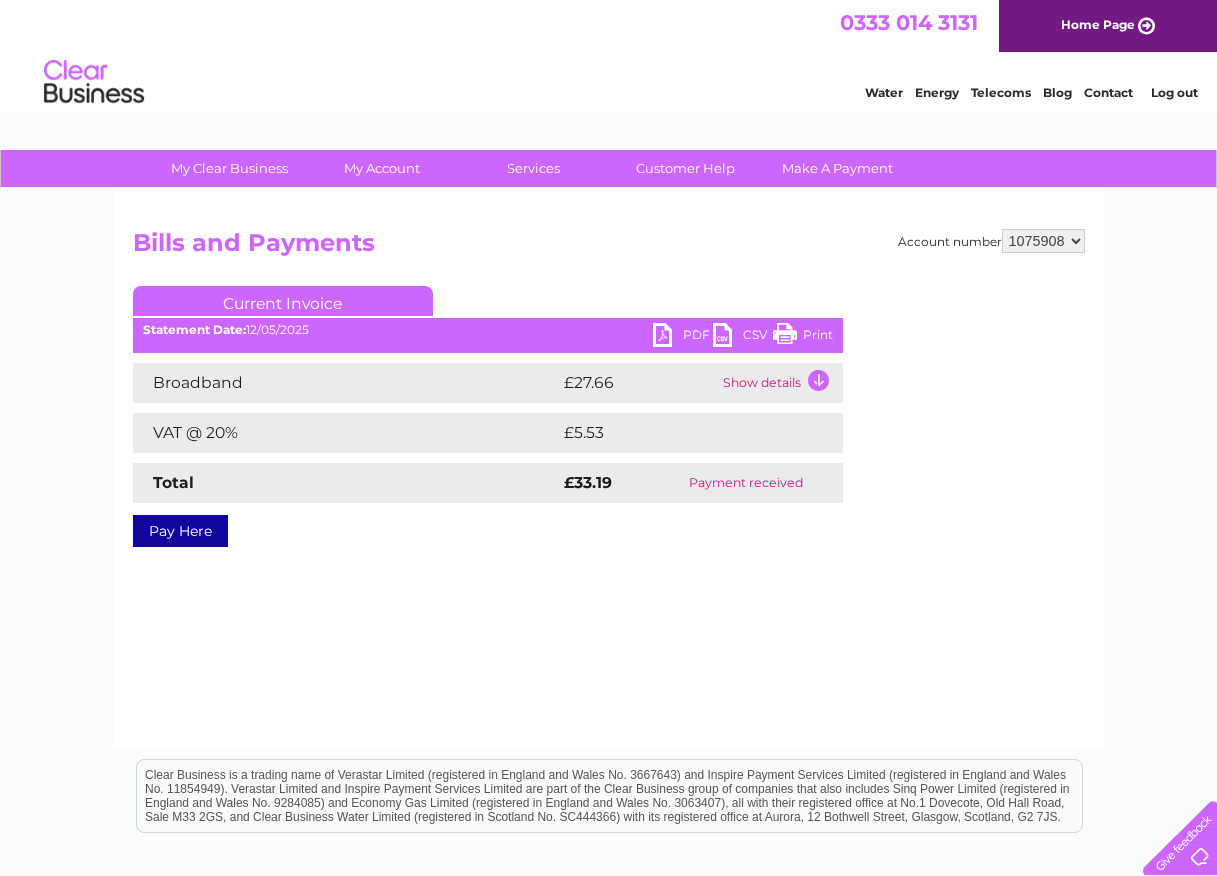 scroll, scrollTop: 0, scrollLeft: 0, axis: both 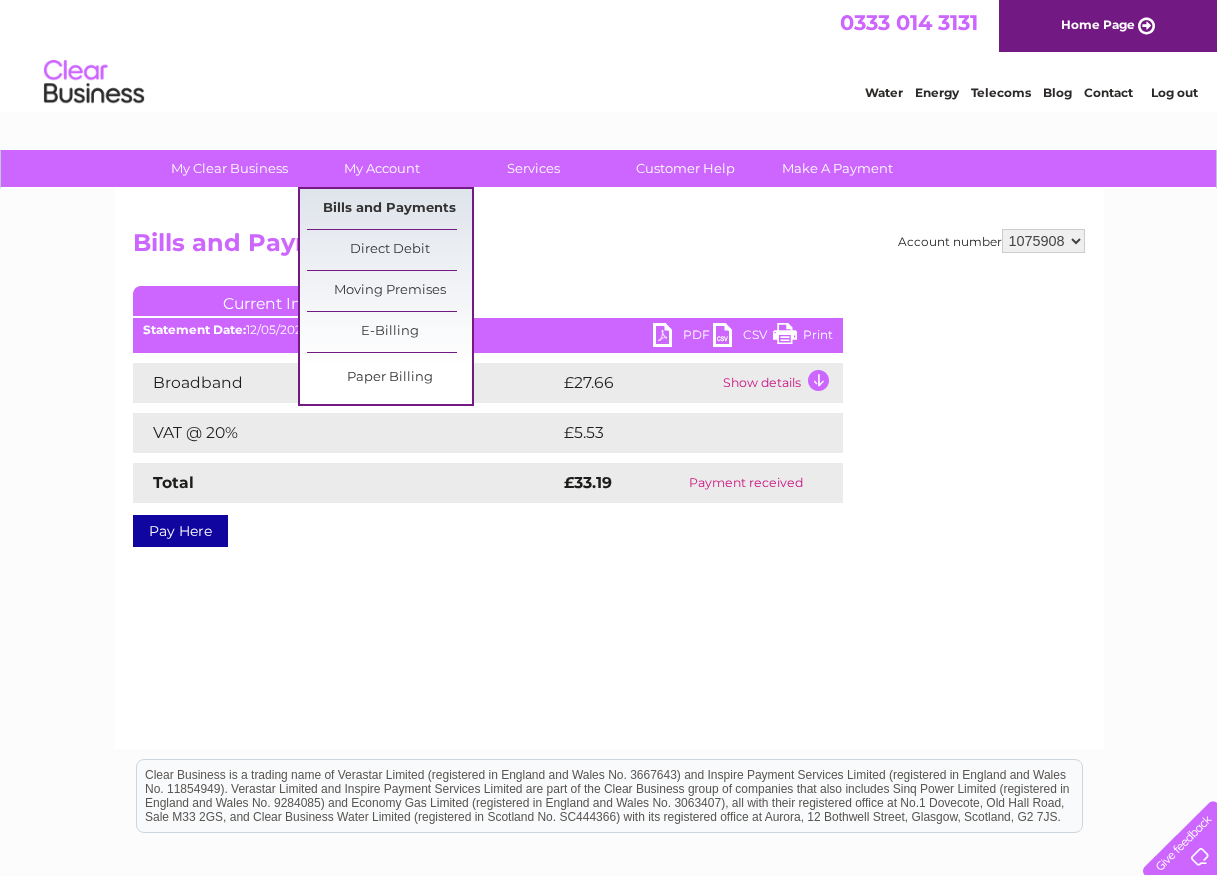 click on "Bills and Payments" at bounding box center [389, 209] 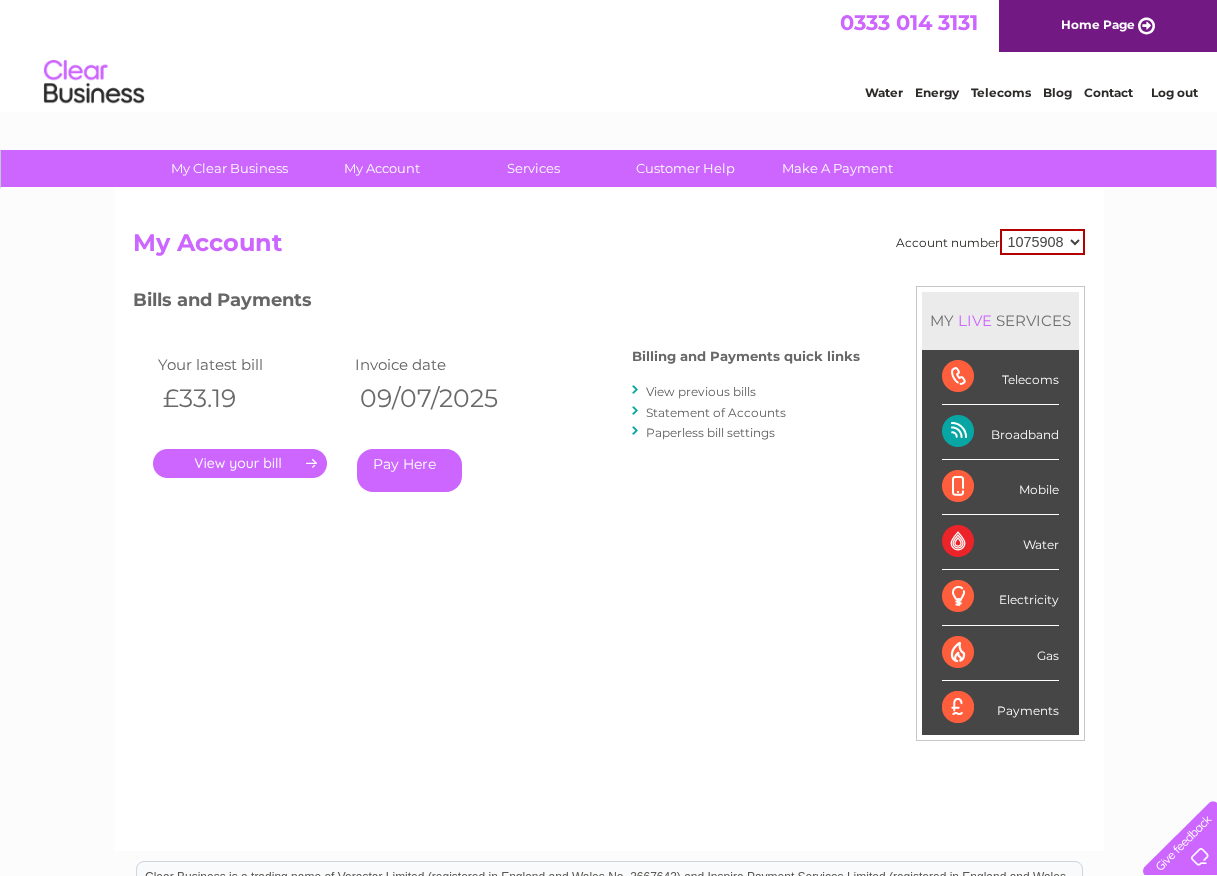scroll, scrollTop: 0, scrollLeft: 0, axis: both 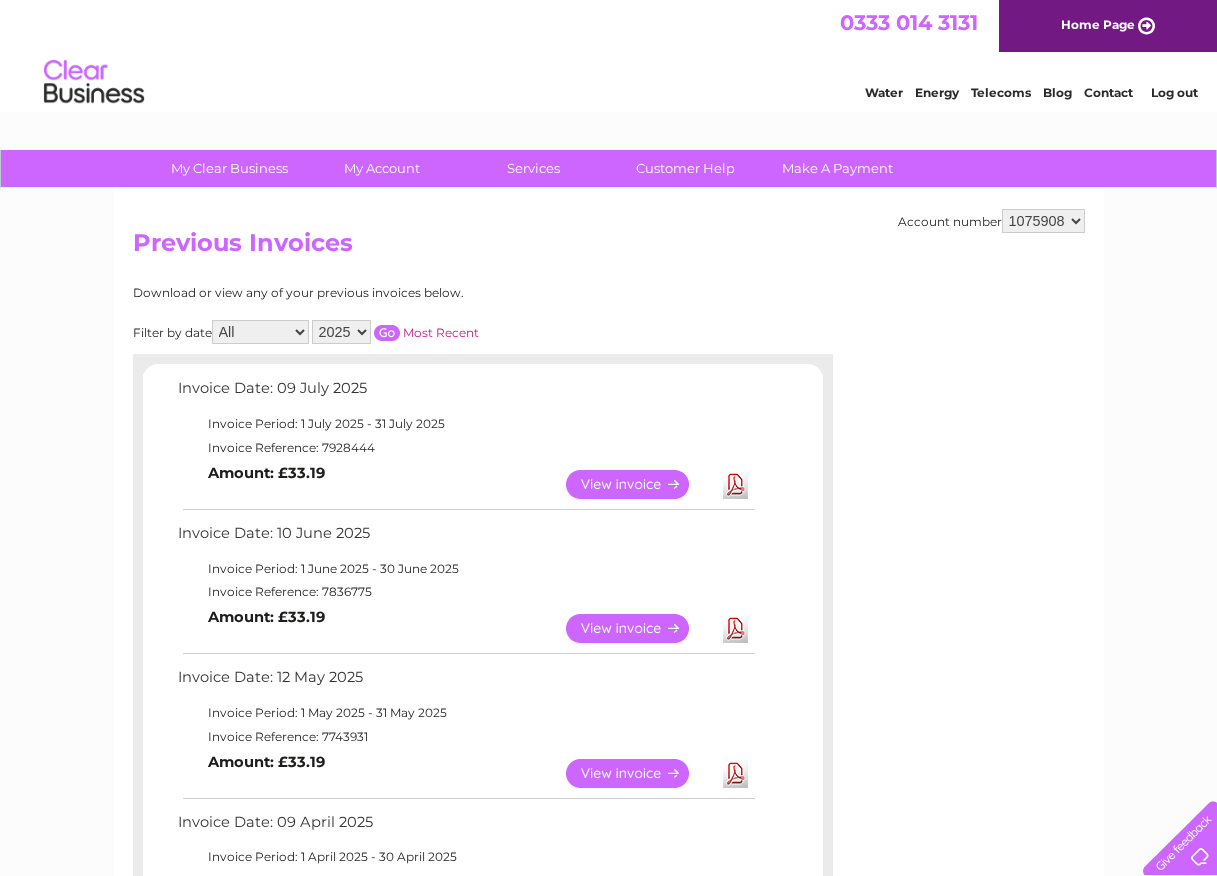 click on "View" at bounding box center [639, 628] 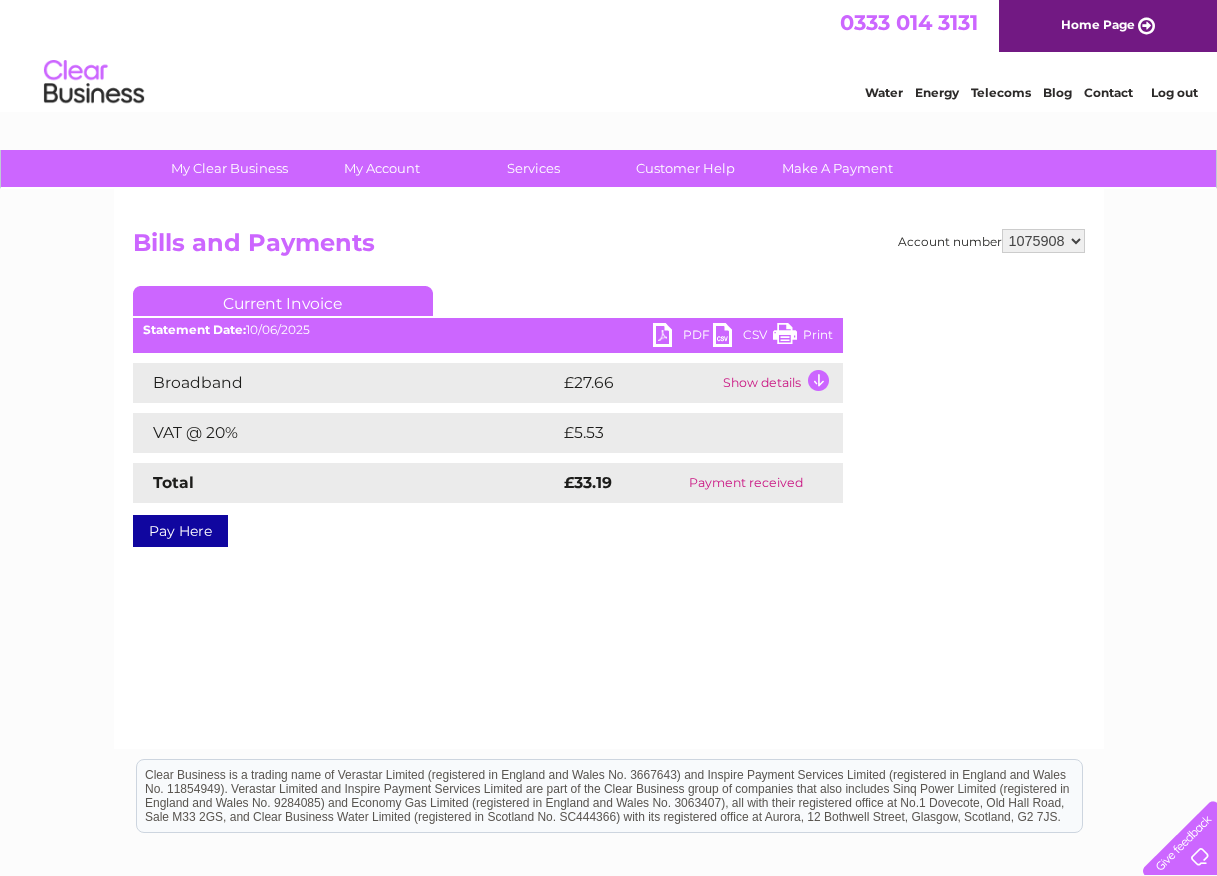 scroll, scrollTop: 0, scrollLeft: 0, axis: both 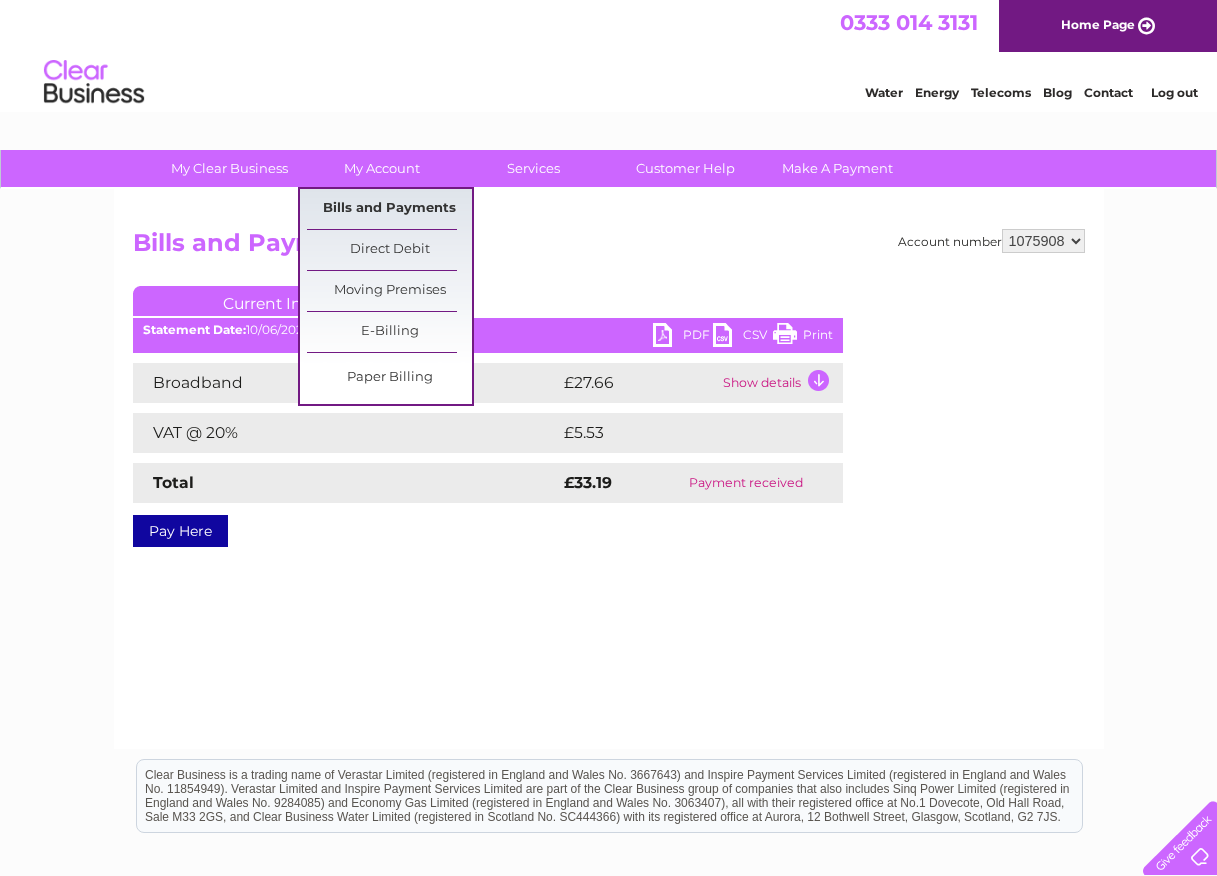 click on "Bills and Payments" at bounding box center [389, 209] 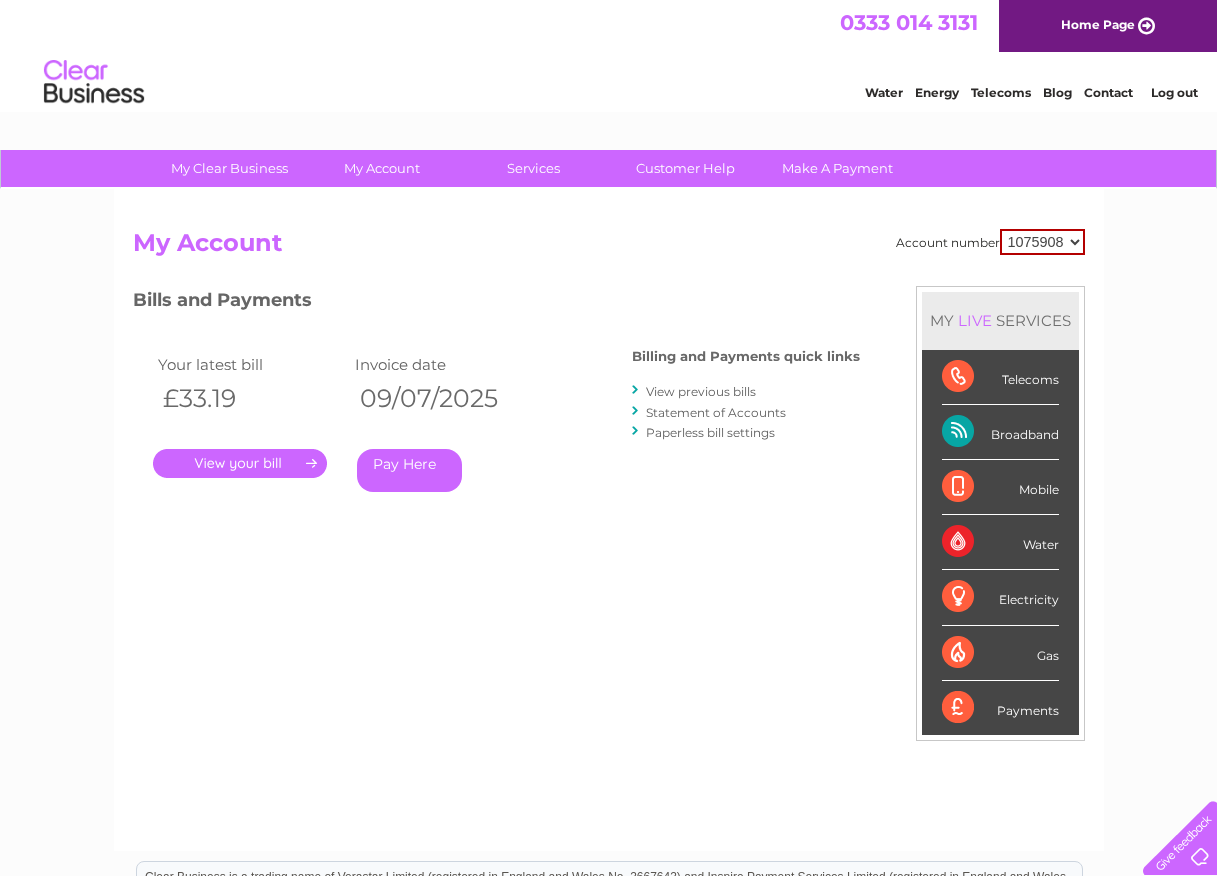 scroll, scrollTop: 0, scrollLeft: 0, axis: both 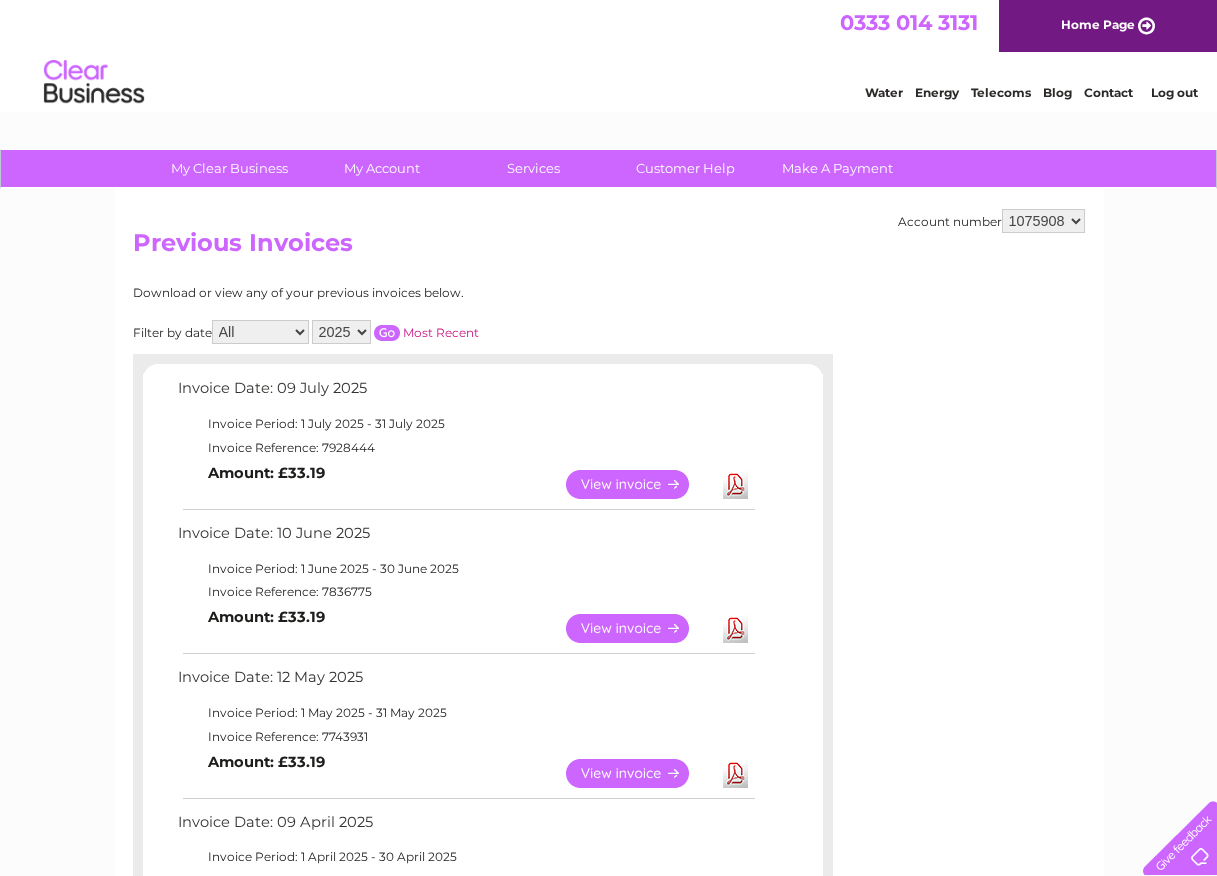 click on "View" at bounding box center (639, 484) 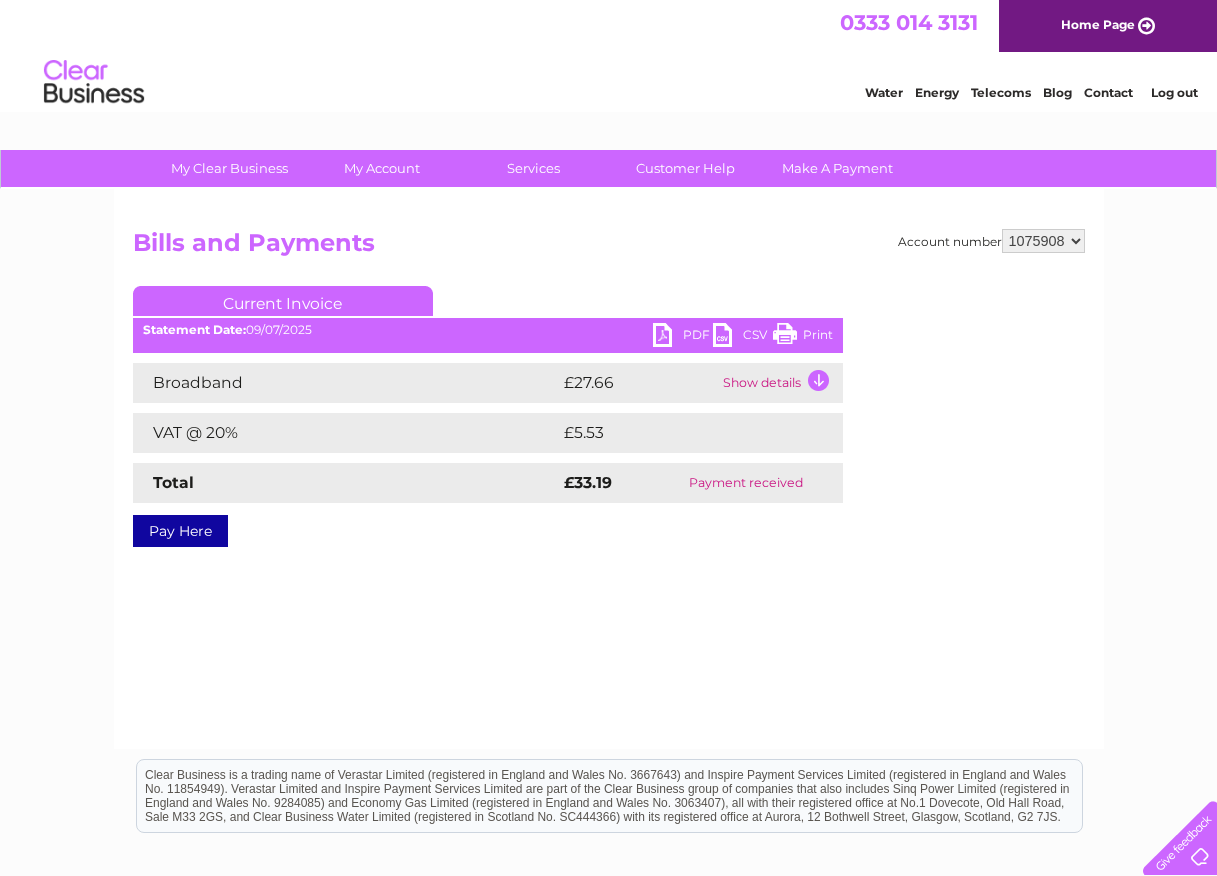 scroll, scrollTop: 0, scrollLeft: 0, axis: both 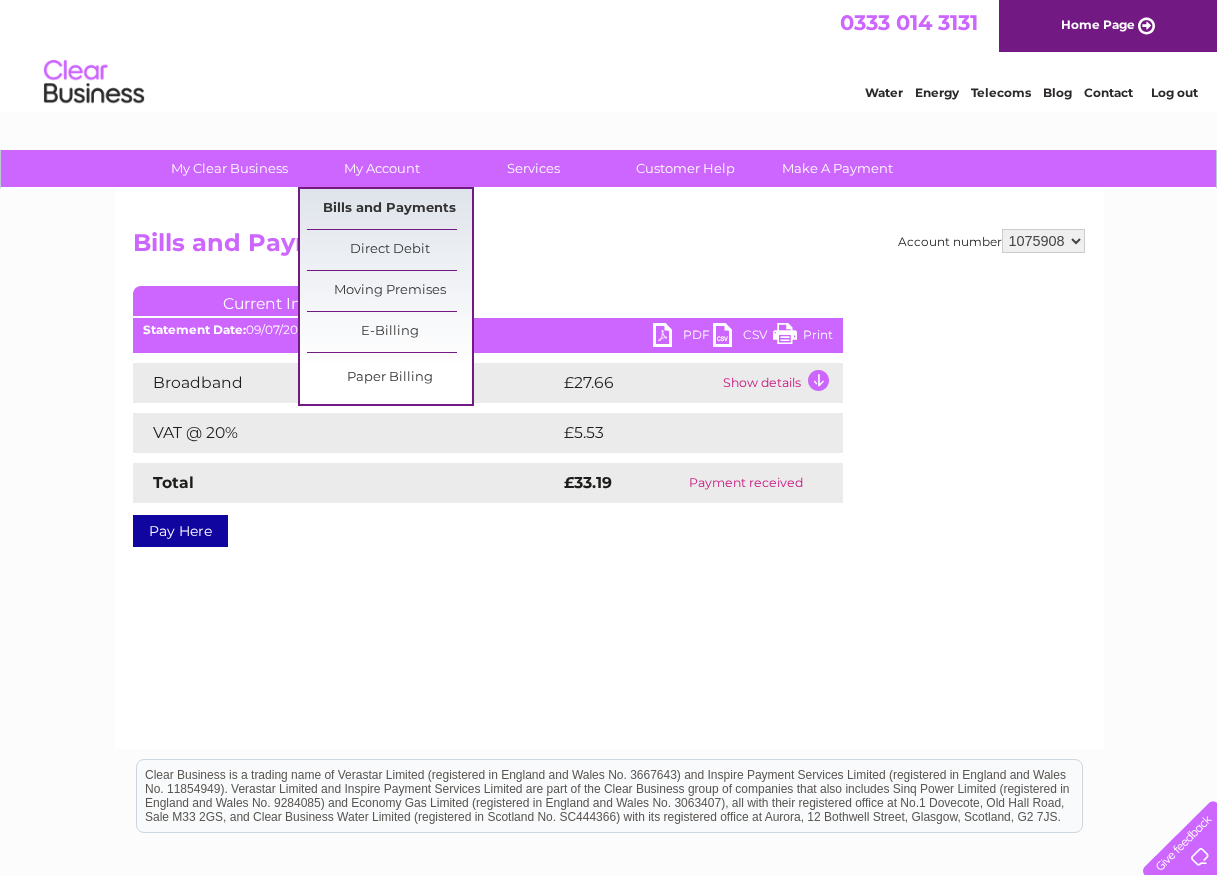 click on "Bills and Payments" at bounding box center [389, 209] 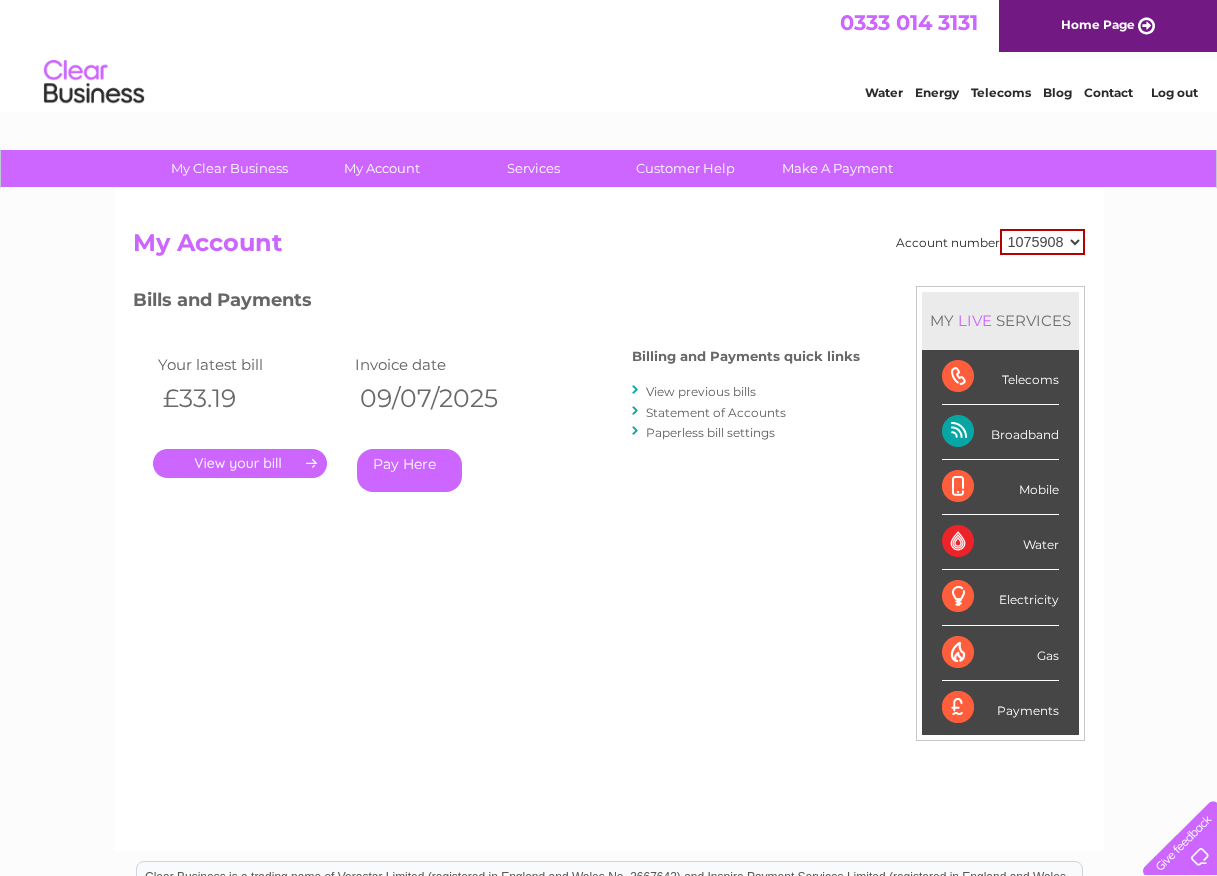 scroll, scrollTop: 0, scrollLeft: 0, axis: both 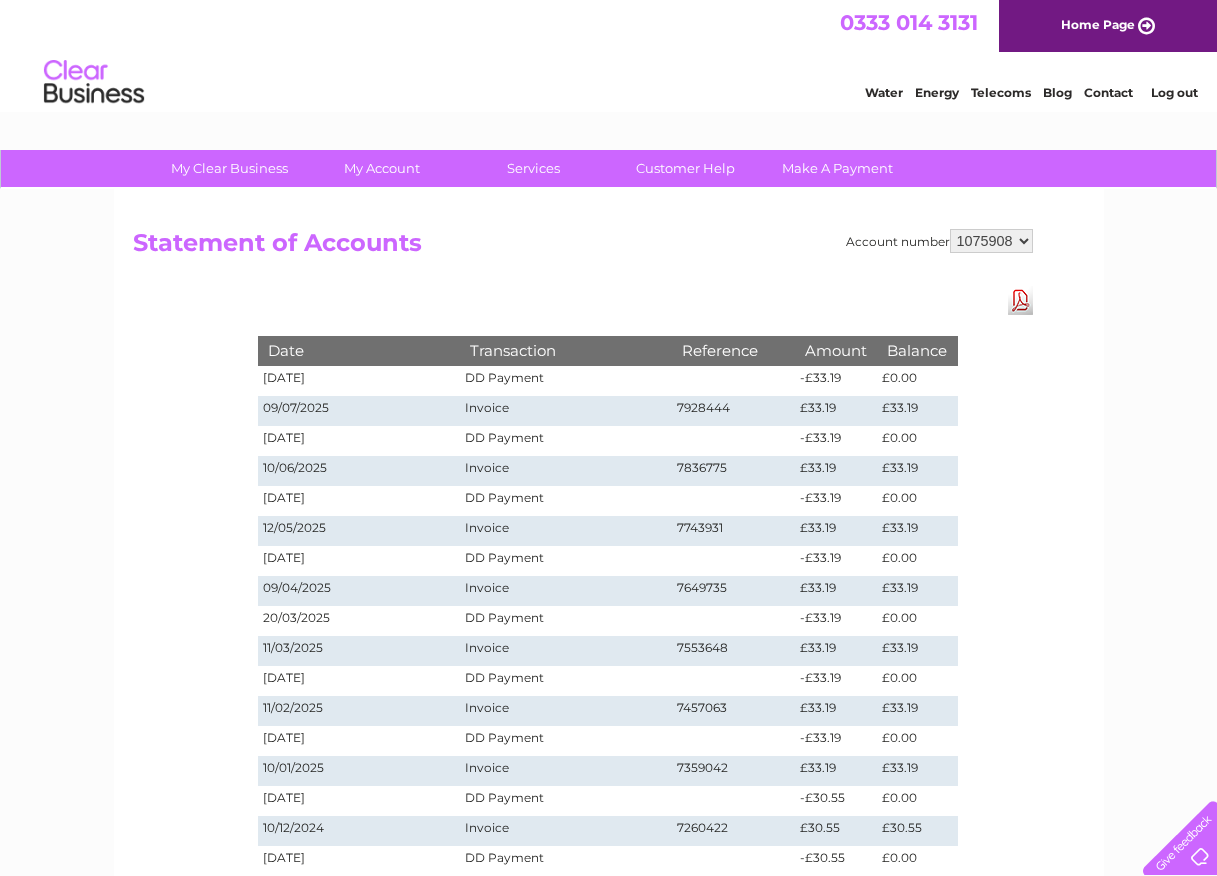 click on "1075908
1075932" at bounding box center [991, 241] 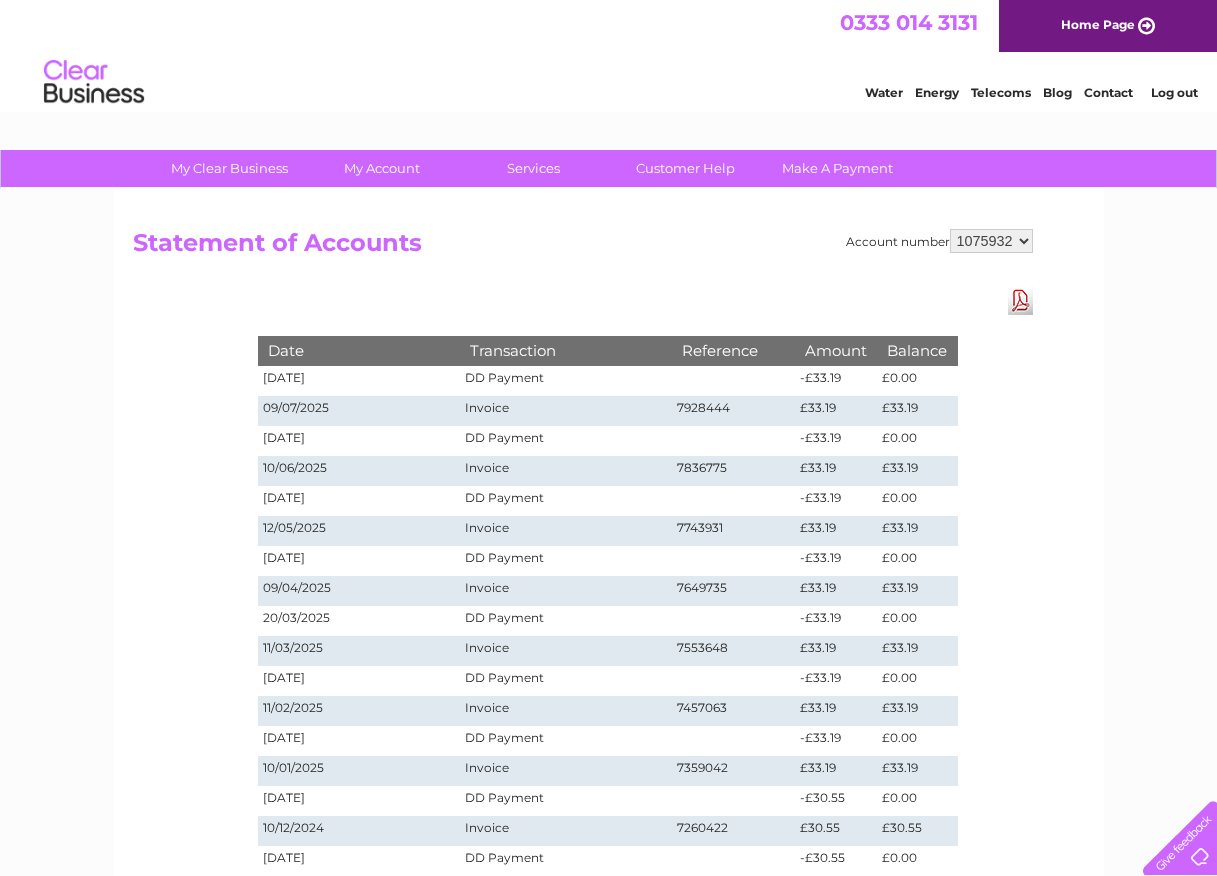 click on "1075908
1075932" at bounding box center (991, 241) 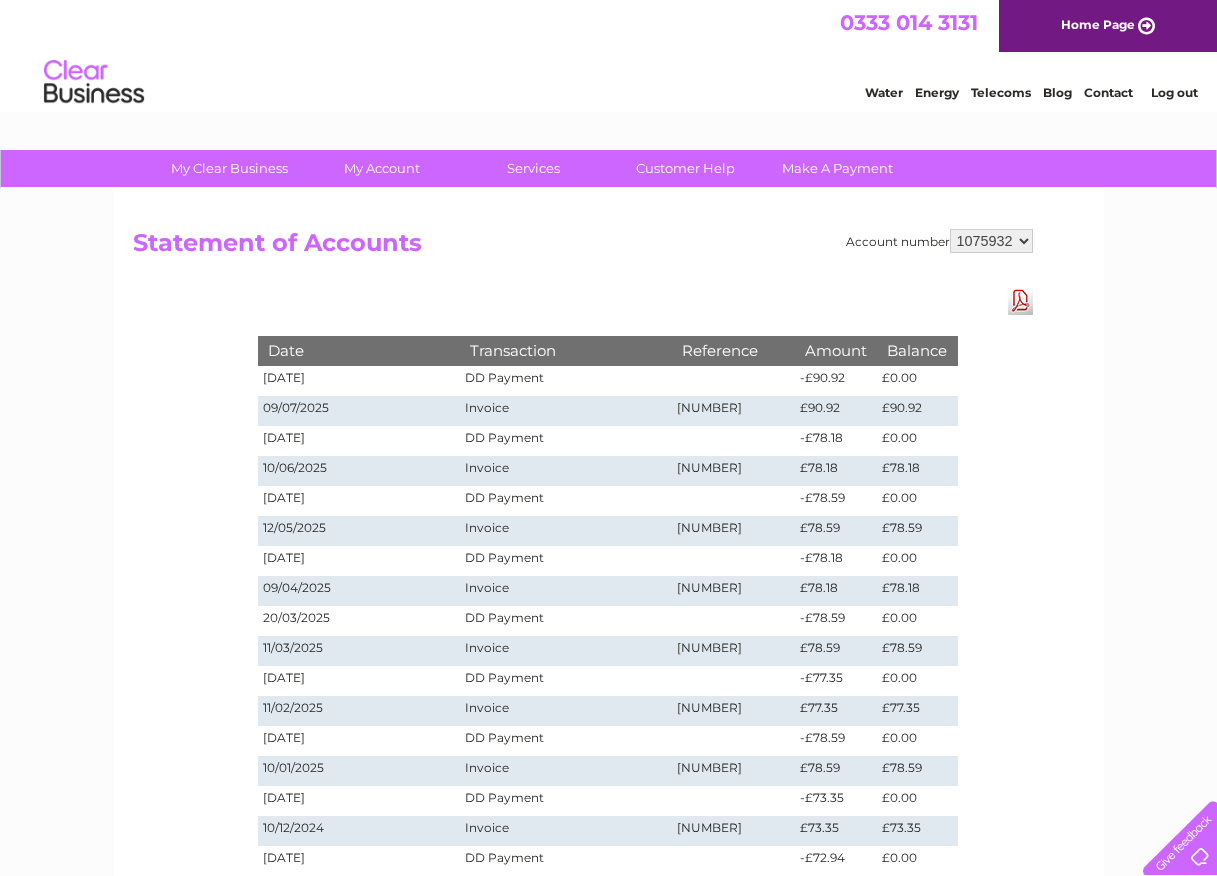 scroll, scrollTop: 0, scrollLeft: 0, axis: both 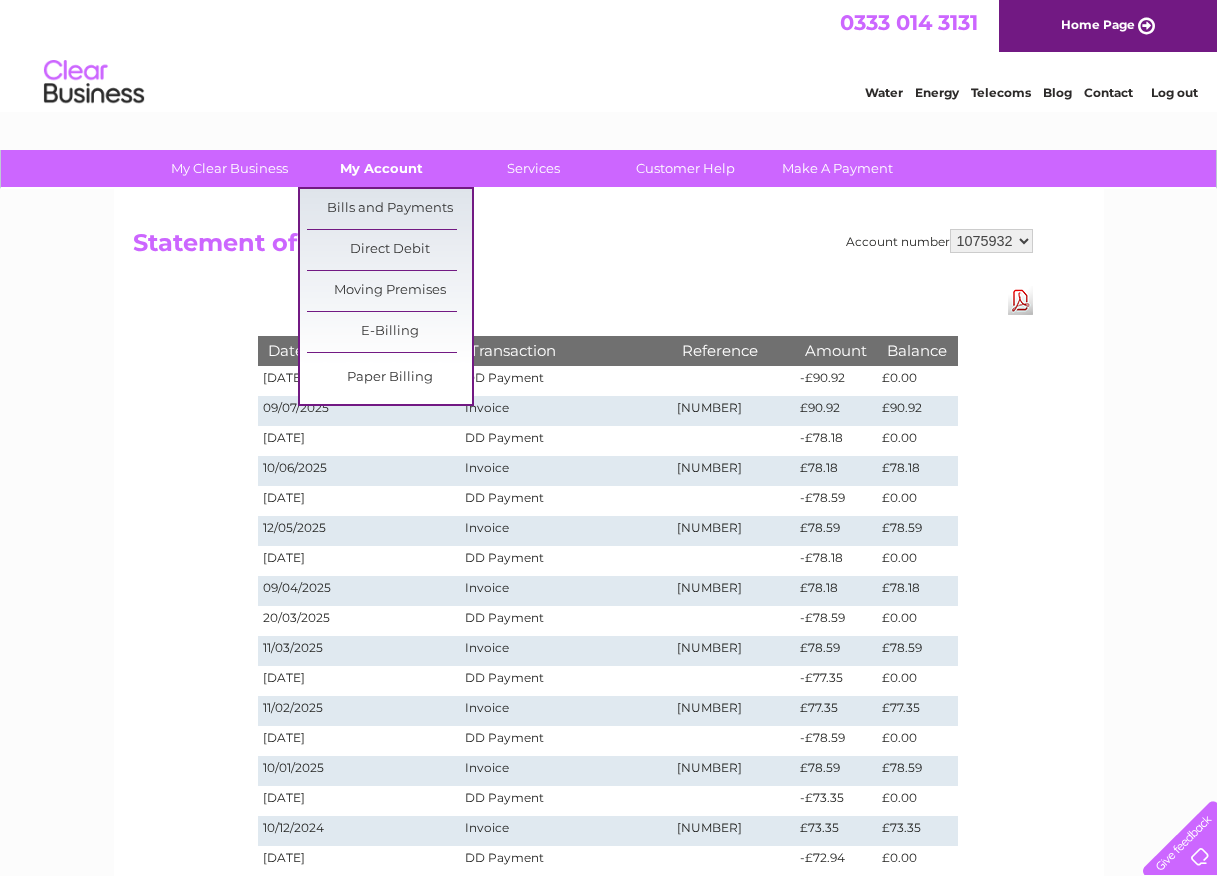 click on "My Account" at bounding box center [381, 168] 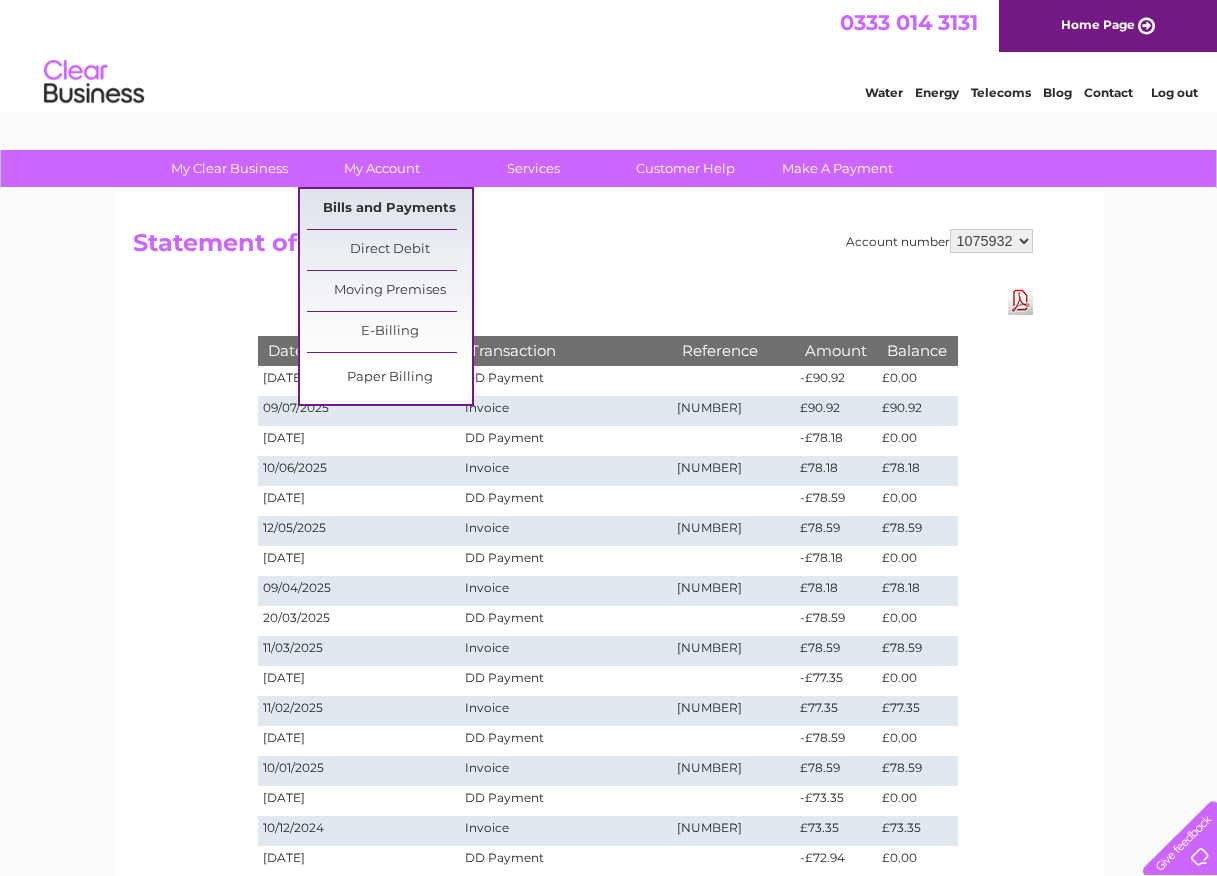 click on "Bills and Payments" at bounding box center [389, 209] 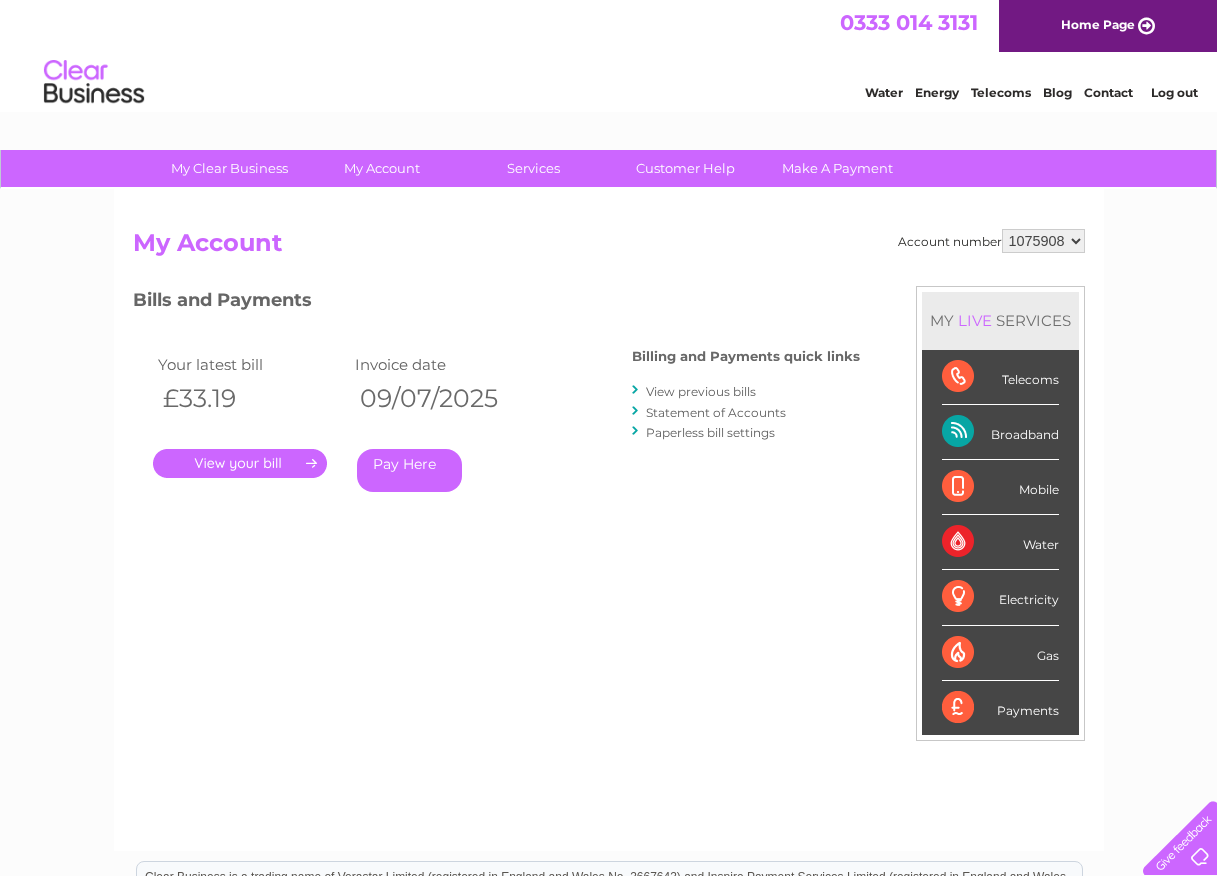 scroll, scrollTop: 0, scrollLeft: 0, axis: both 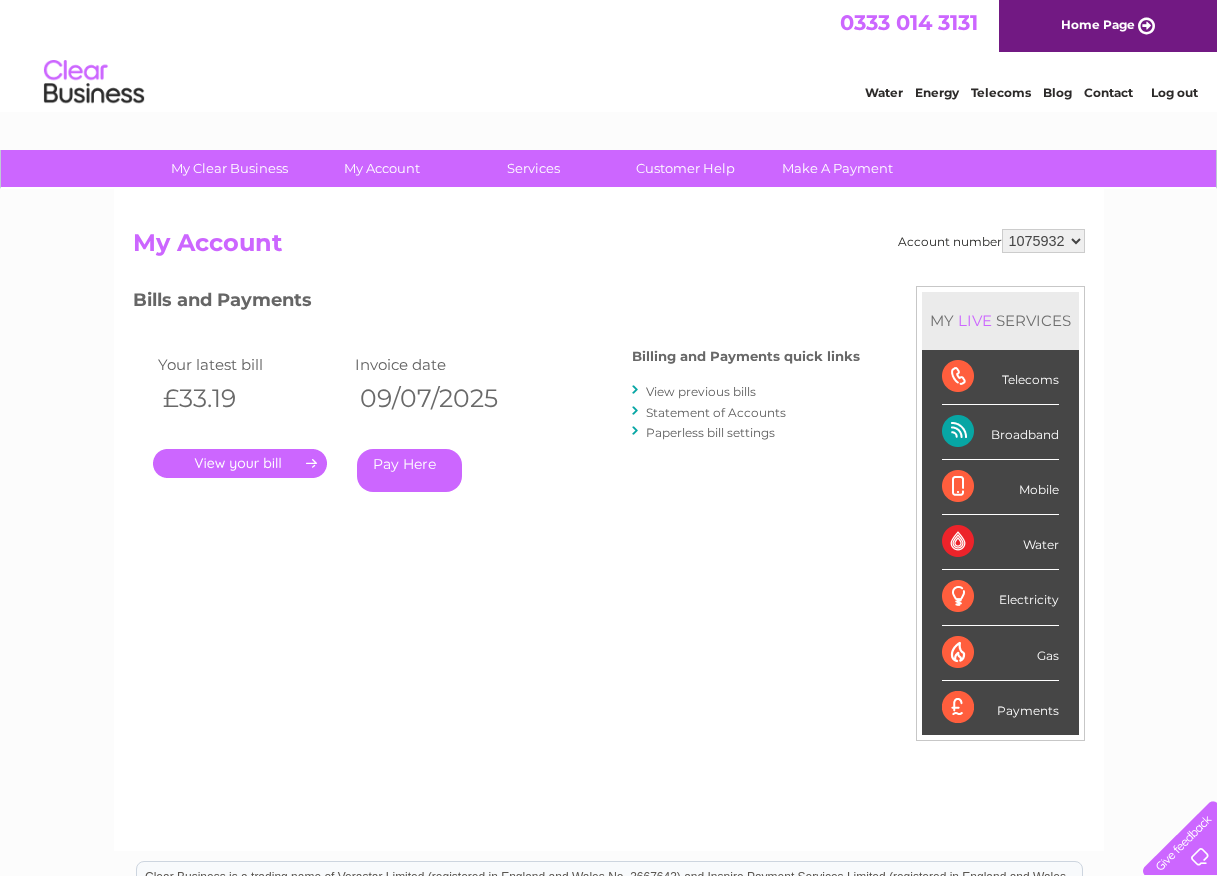 click on "1075908
1075932" at bounding box center [1043, 241] 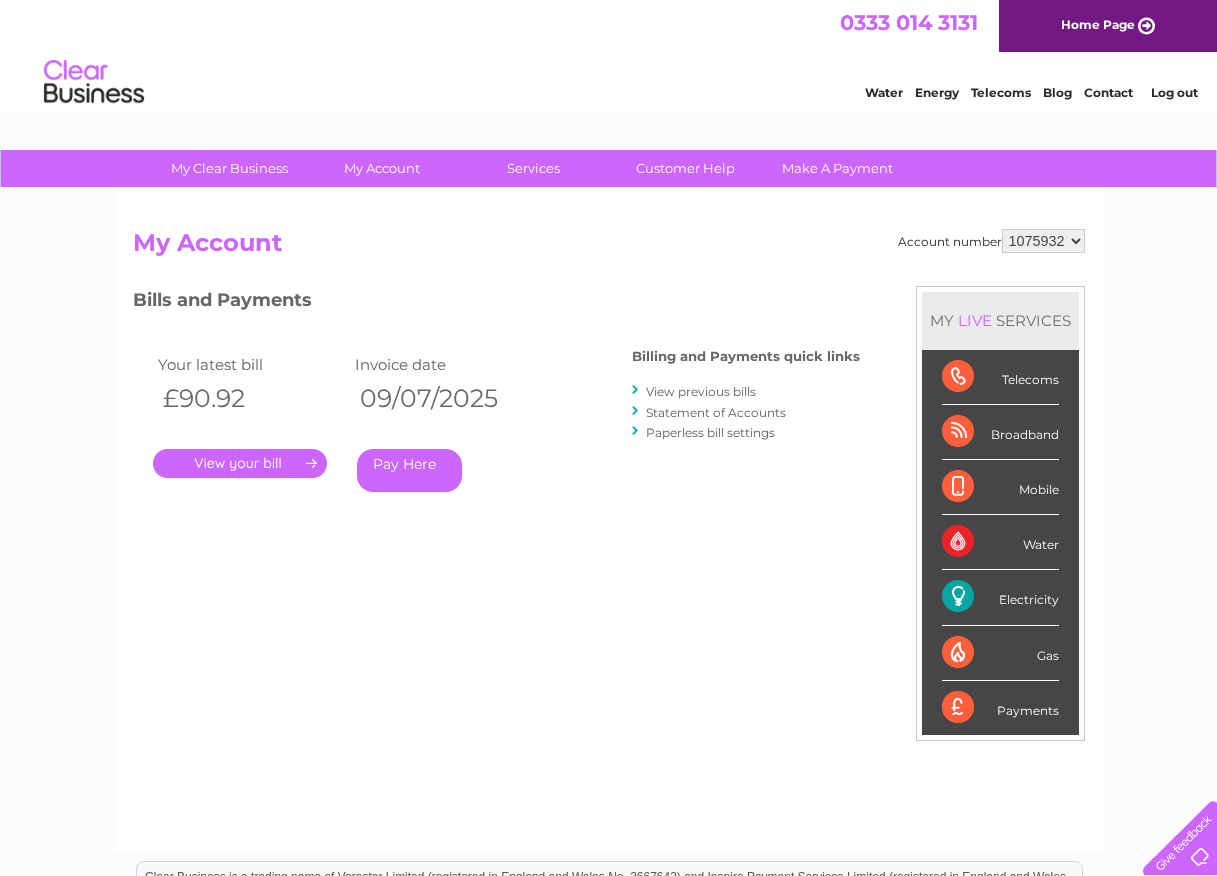 scroll, scrollTop: 0, scrollLeft: 0, axis: both 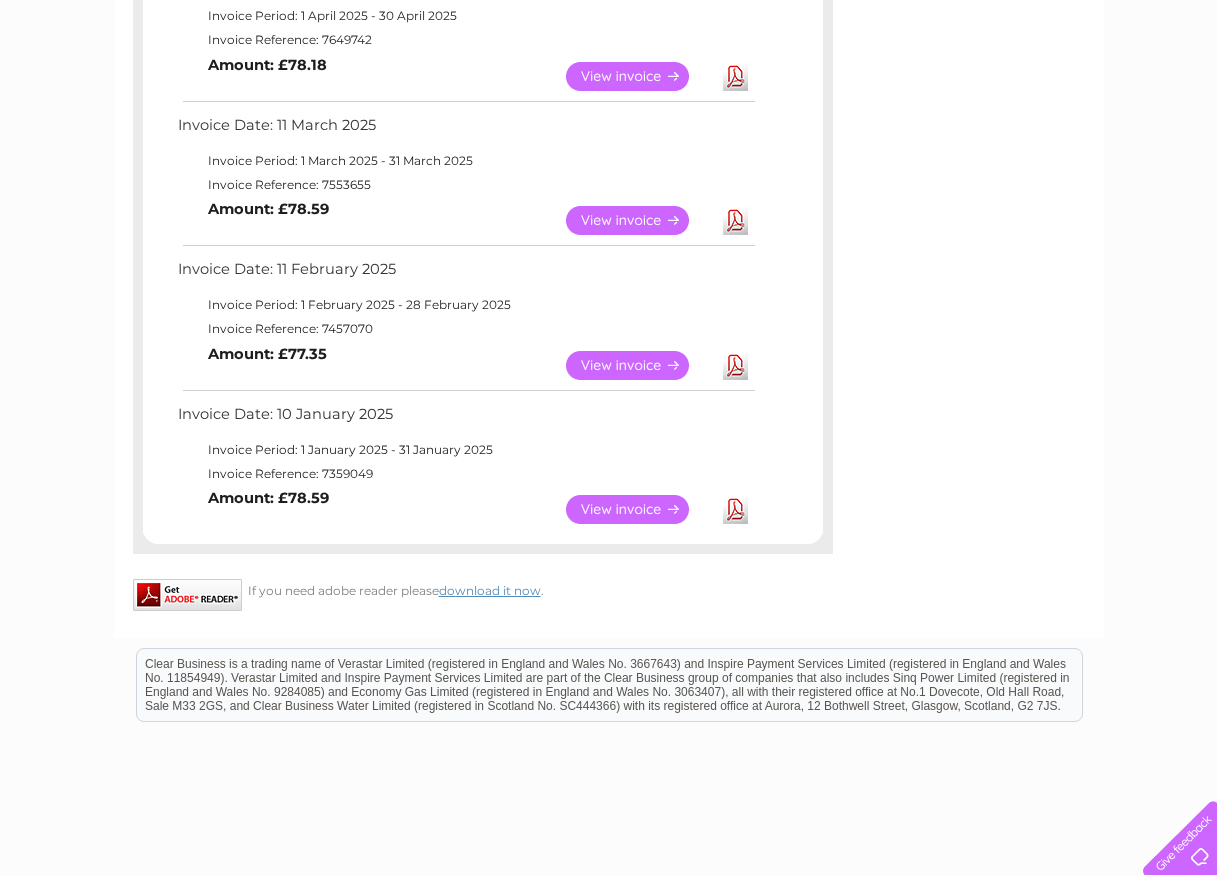 drag, startPoint x: 1221, startPoint y: 374, endPoint x: 1174, endPoint y: 78, distance: 299.7082 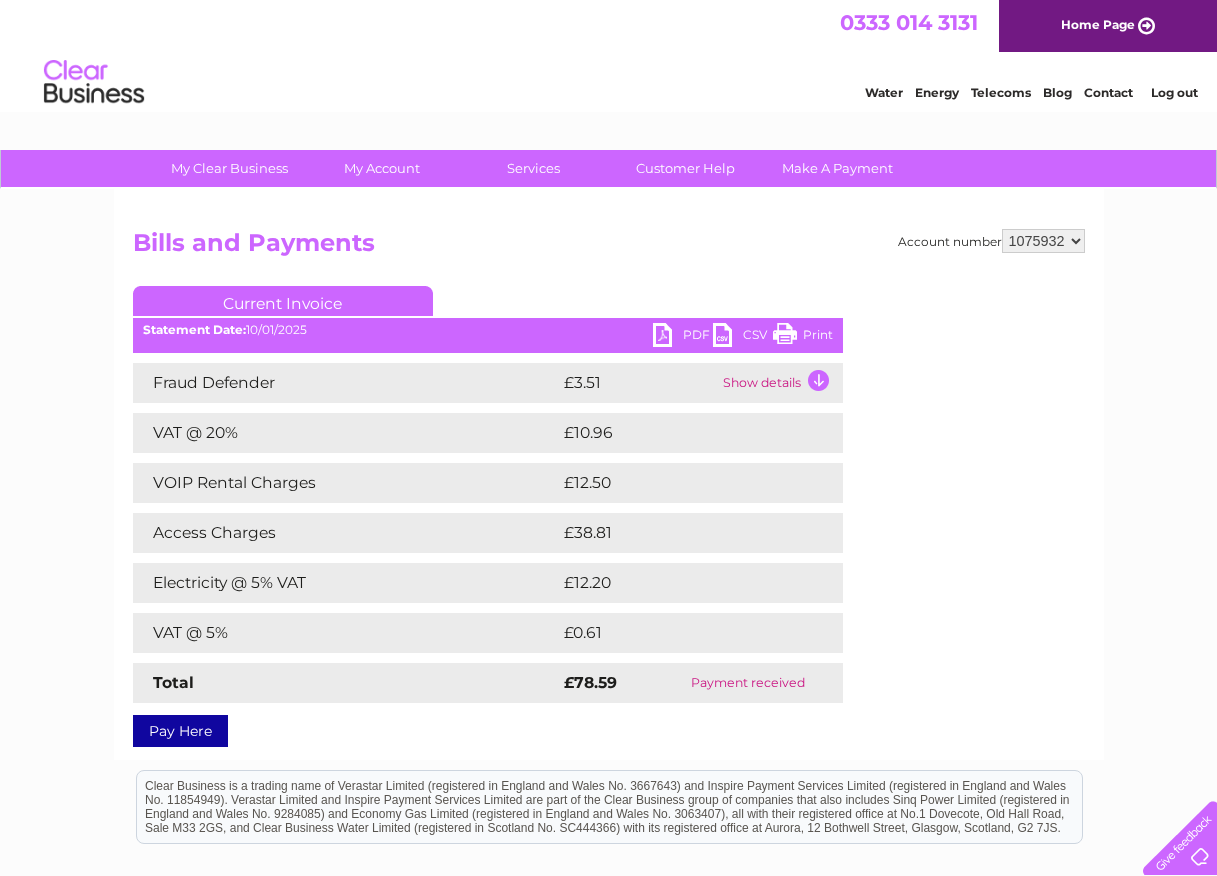scroll, scrollTop: 0, scrollLeft: 0, axis: both 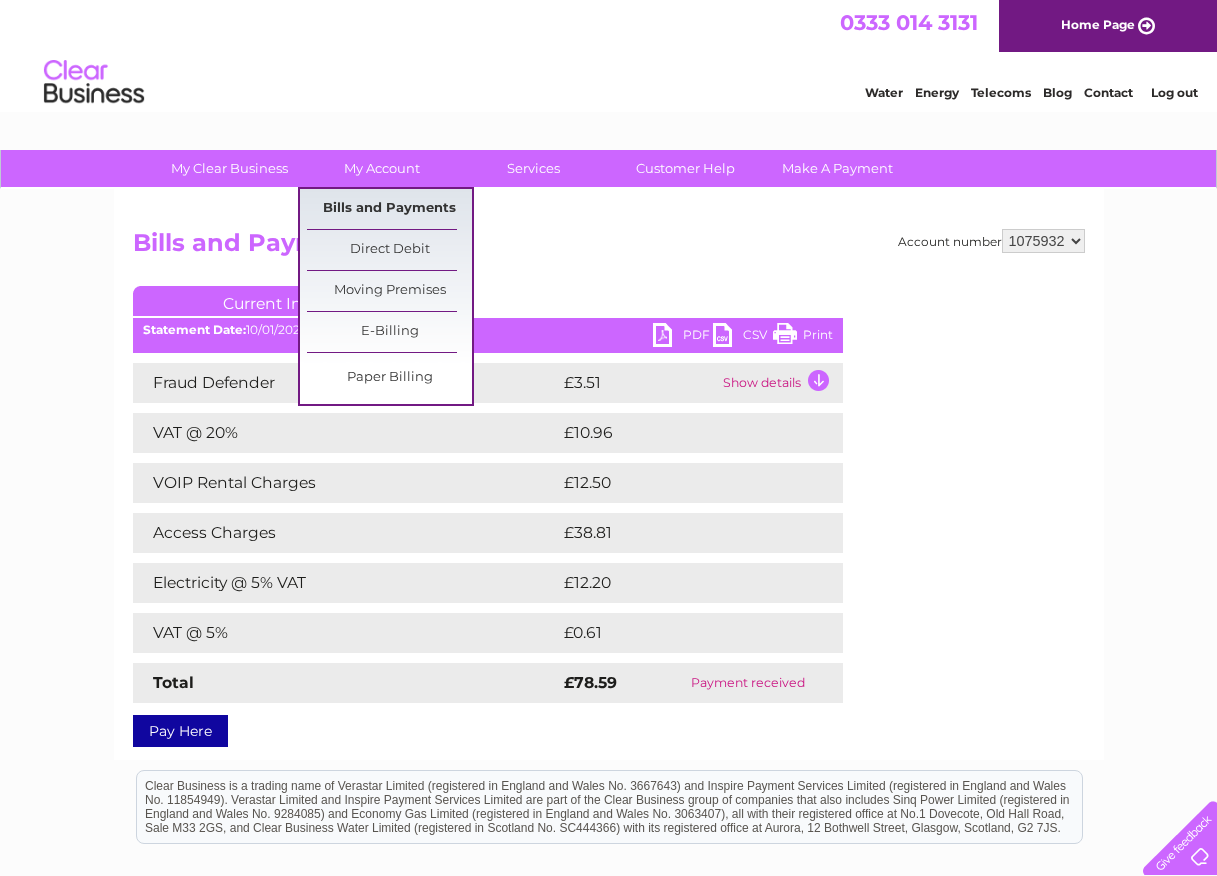 click on "Bills and Payments" at bounding box center [389, 209] 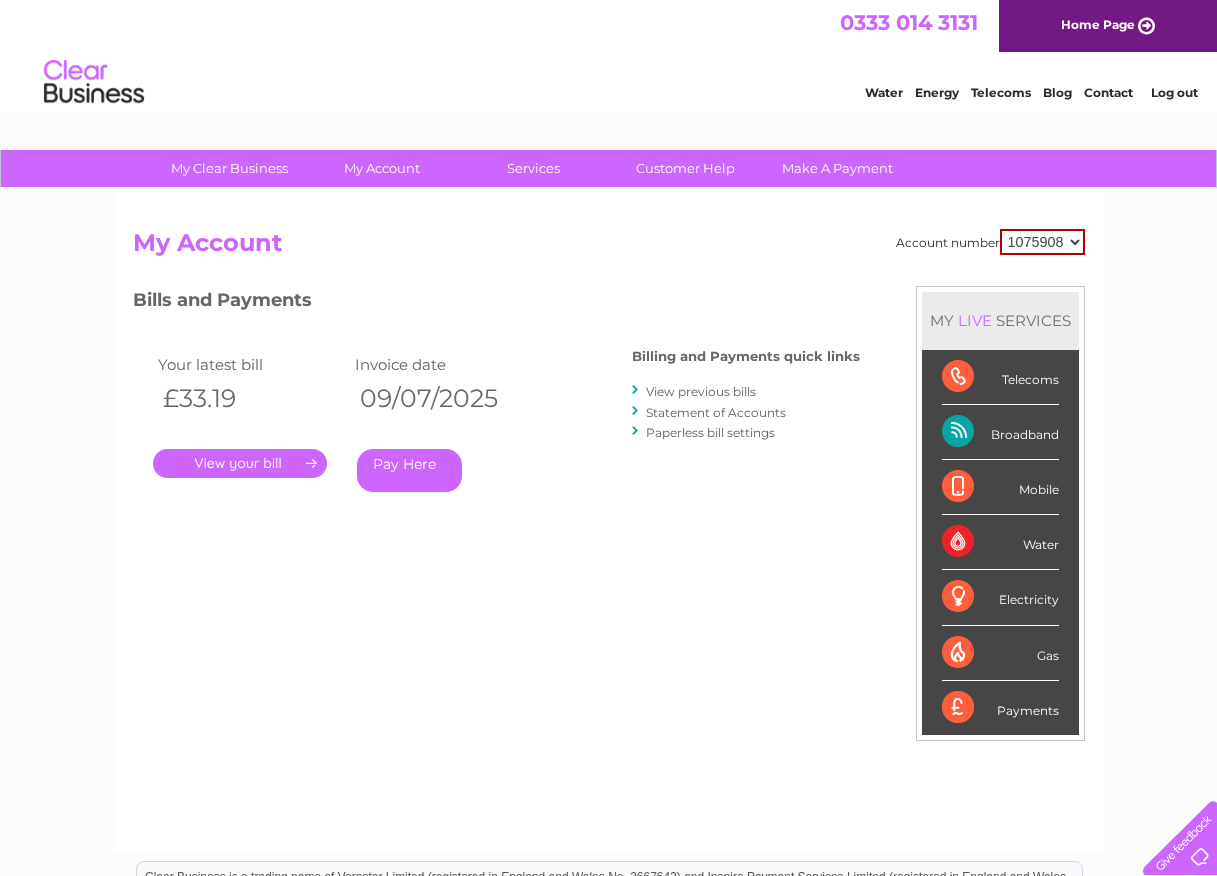 scroll, scrollTop: 0, scrollLeft: 0, axis: both 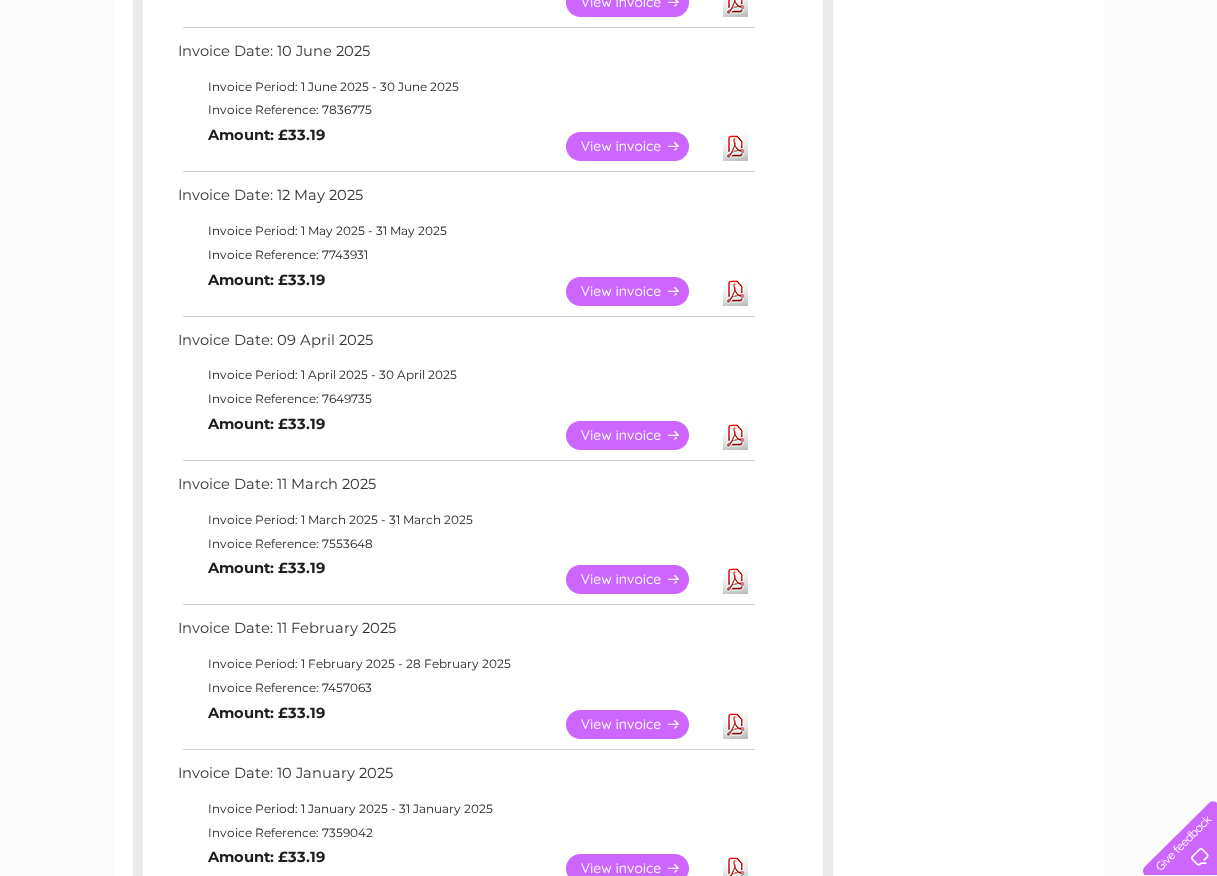 click on "View" at bounding box center [639, 724] 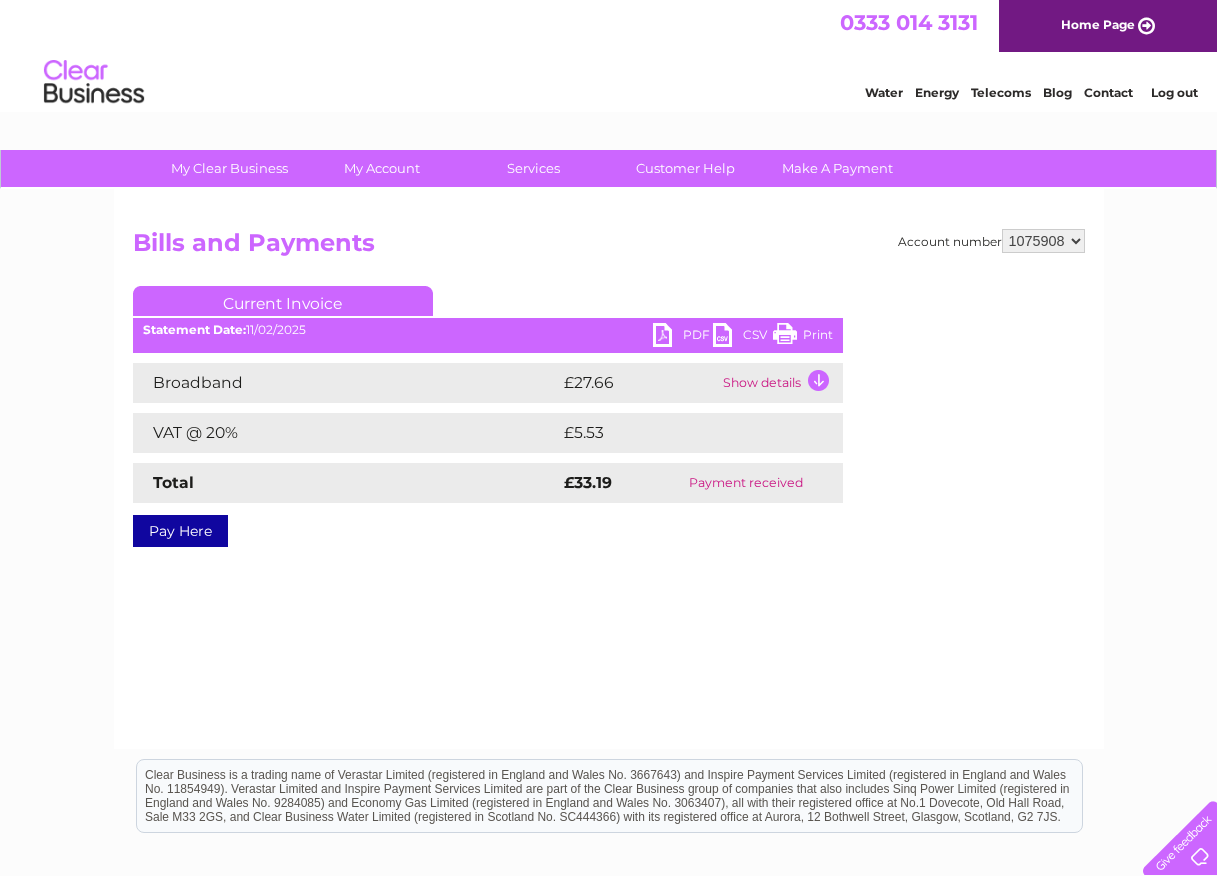 scroll, scrollTop: 0, scrollLeft: 0, axis: both 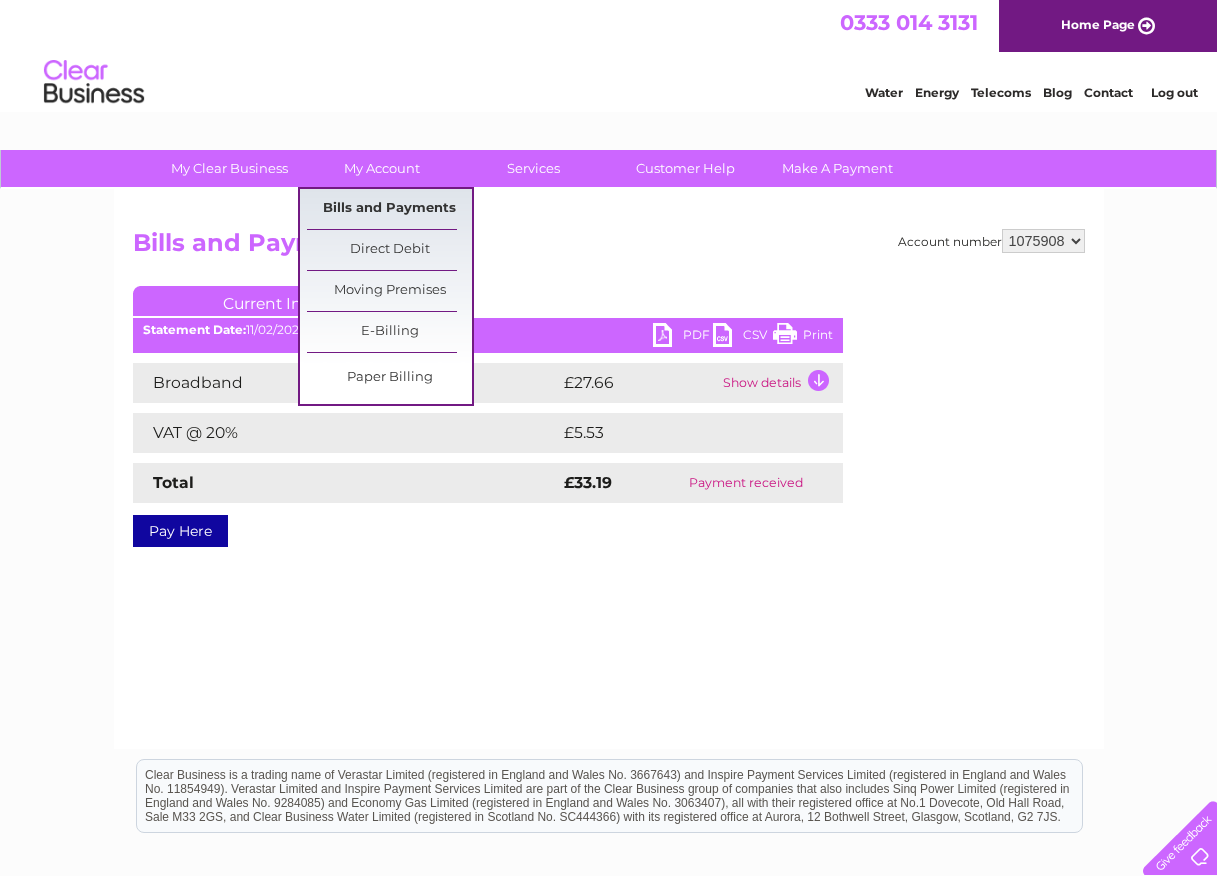click on "Bills and Payments" at bounding box center [389, 209] 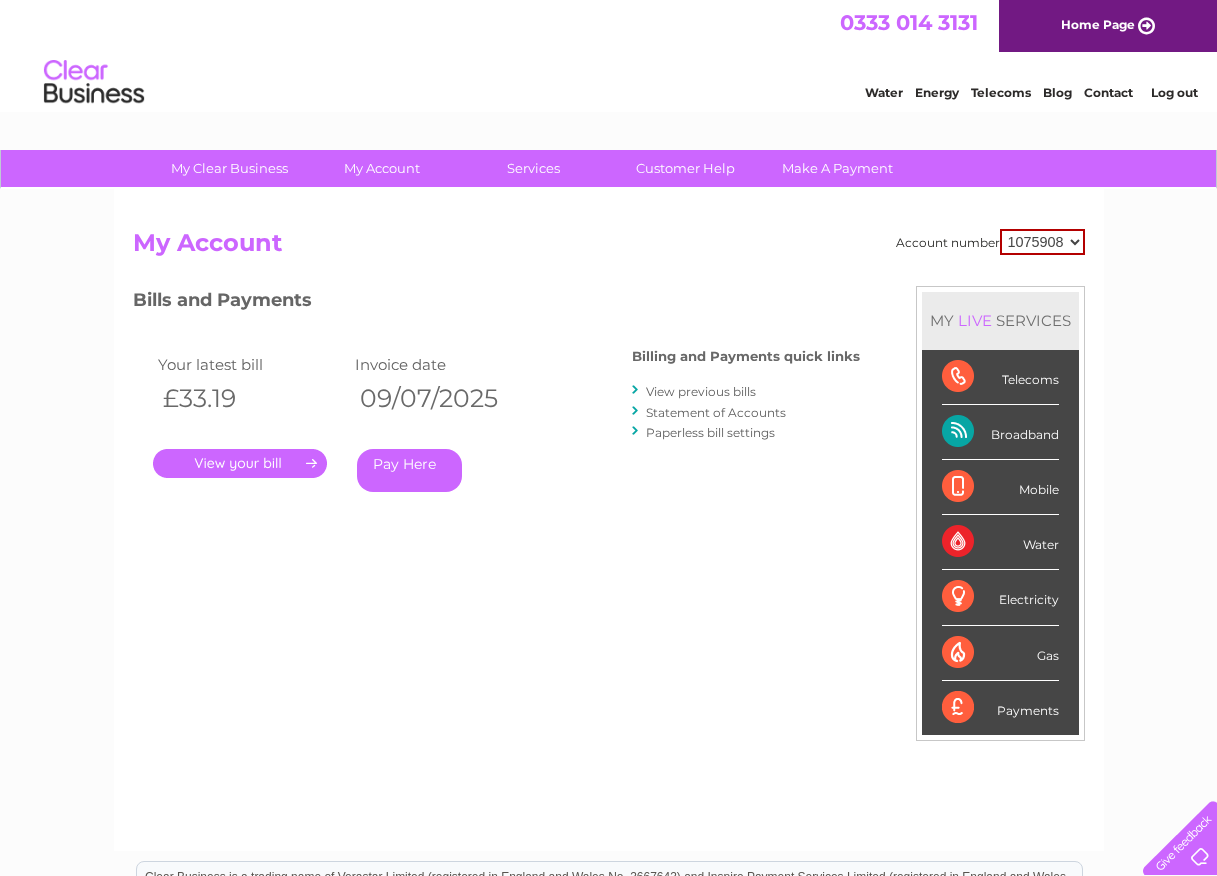 scroll, scrollTop: 0, scrollLeft: 0, axis: both 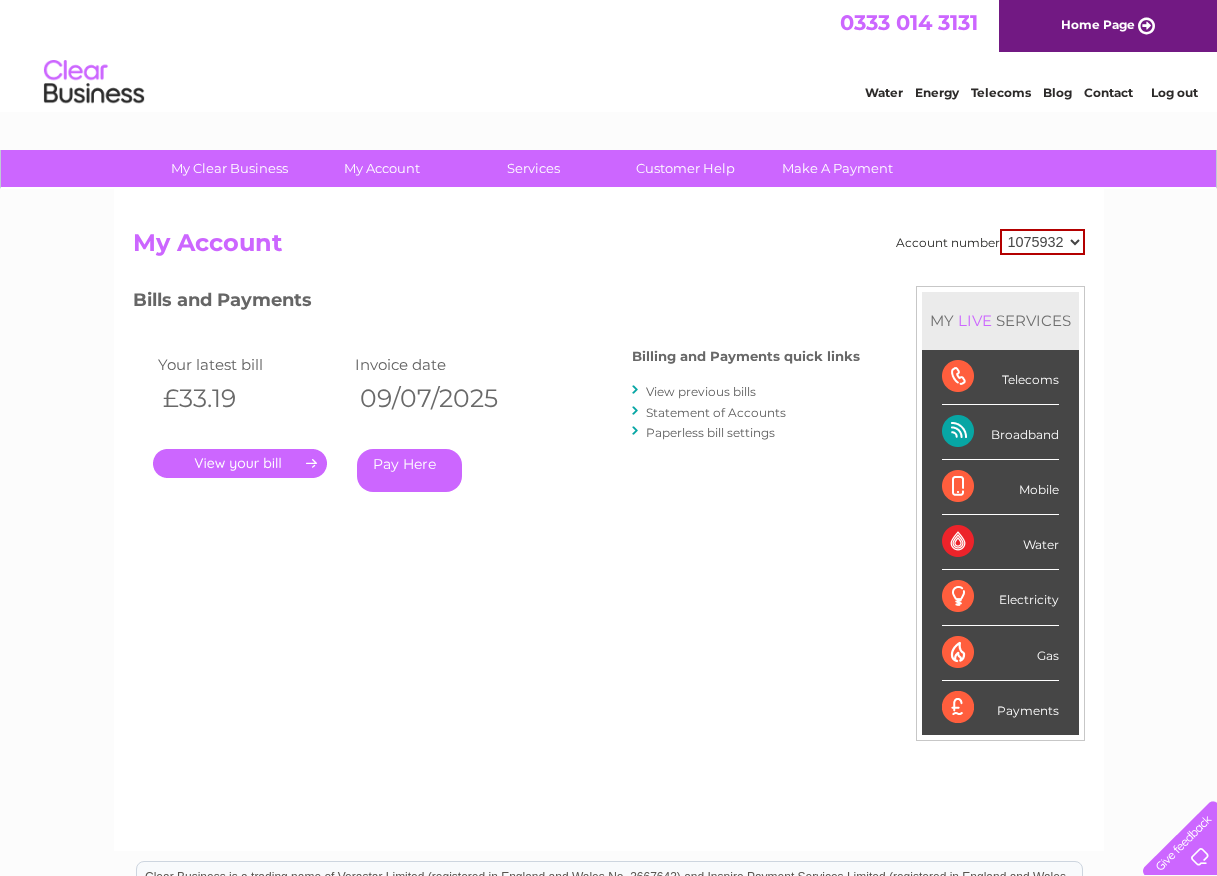 click on "1075908
1075932" at bounding box center (1042, 242) 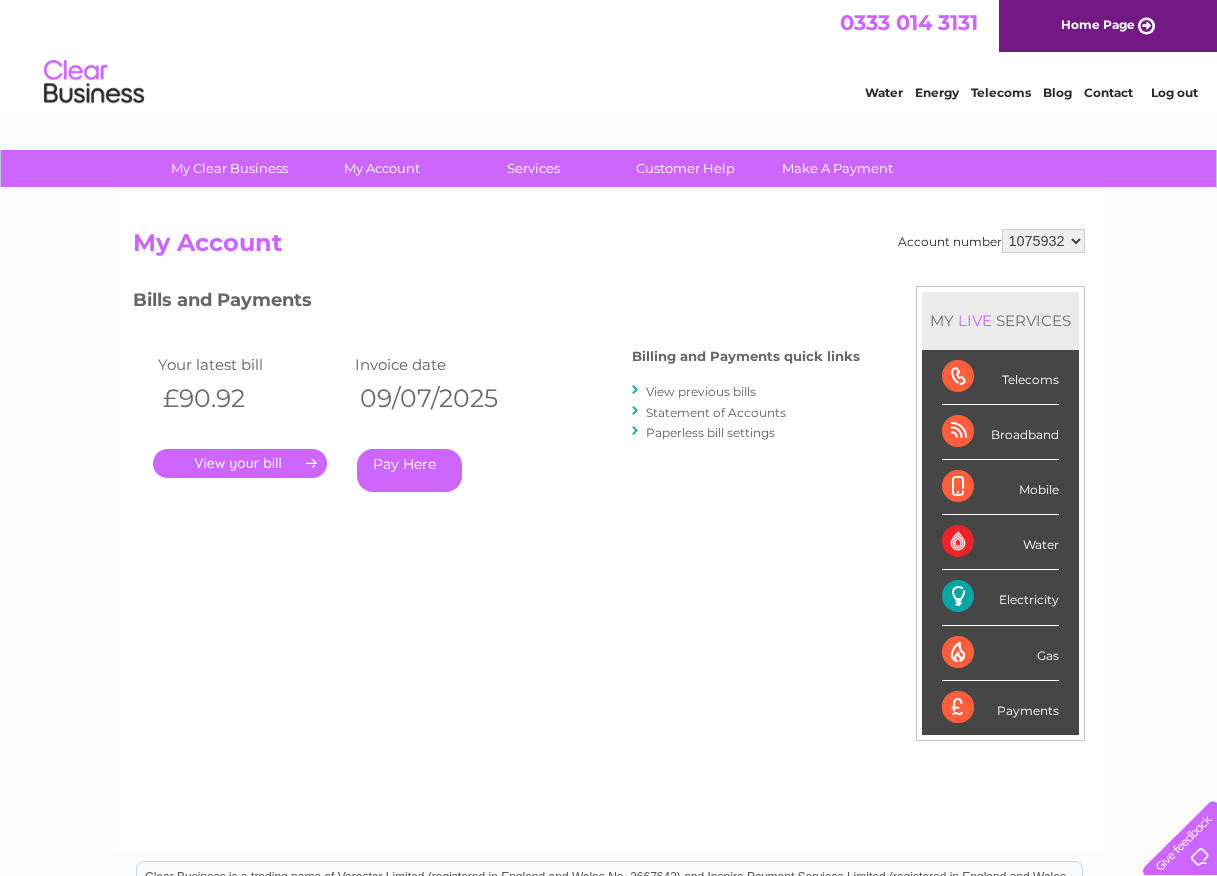 scroll, scrollTop: 0, scrollLeft: 0, axis: both 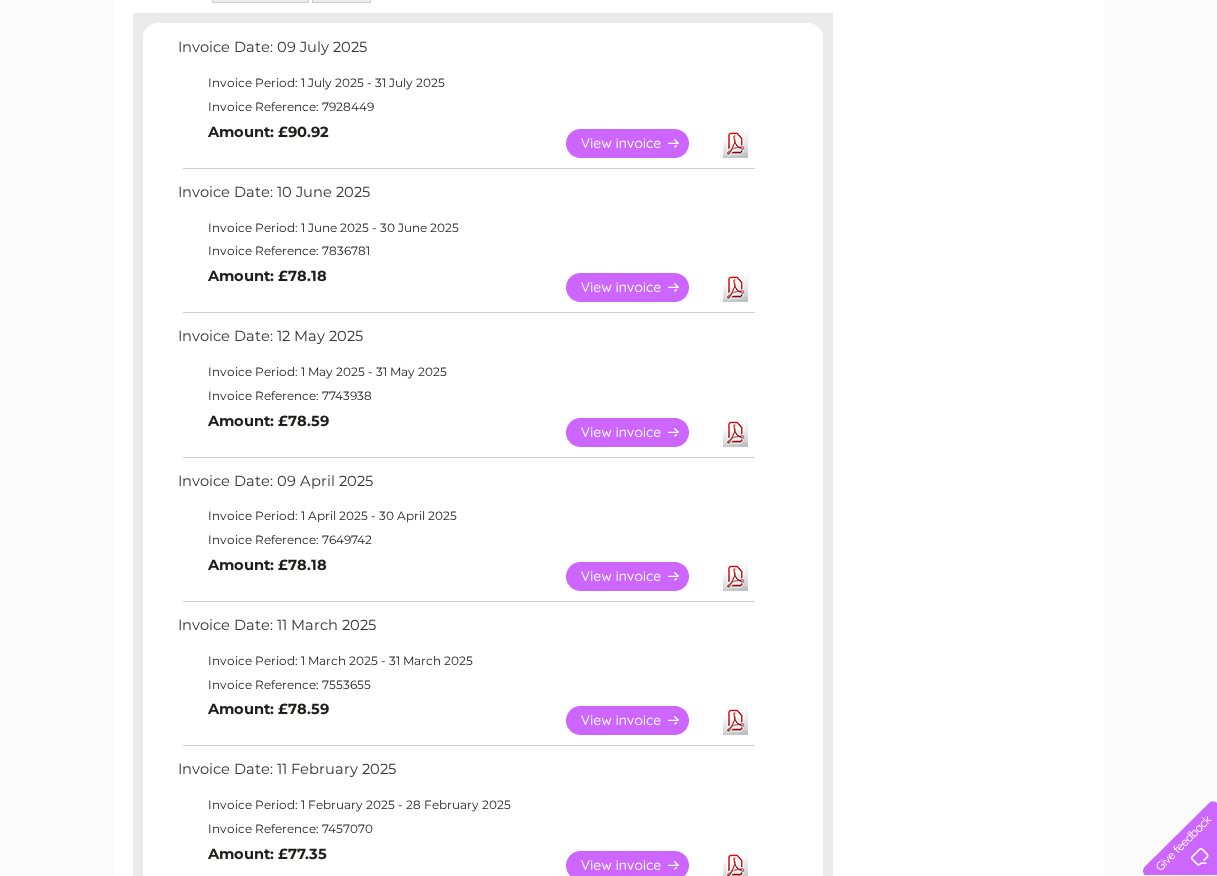 click on "View" at bounding box center (639, 865) 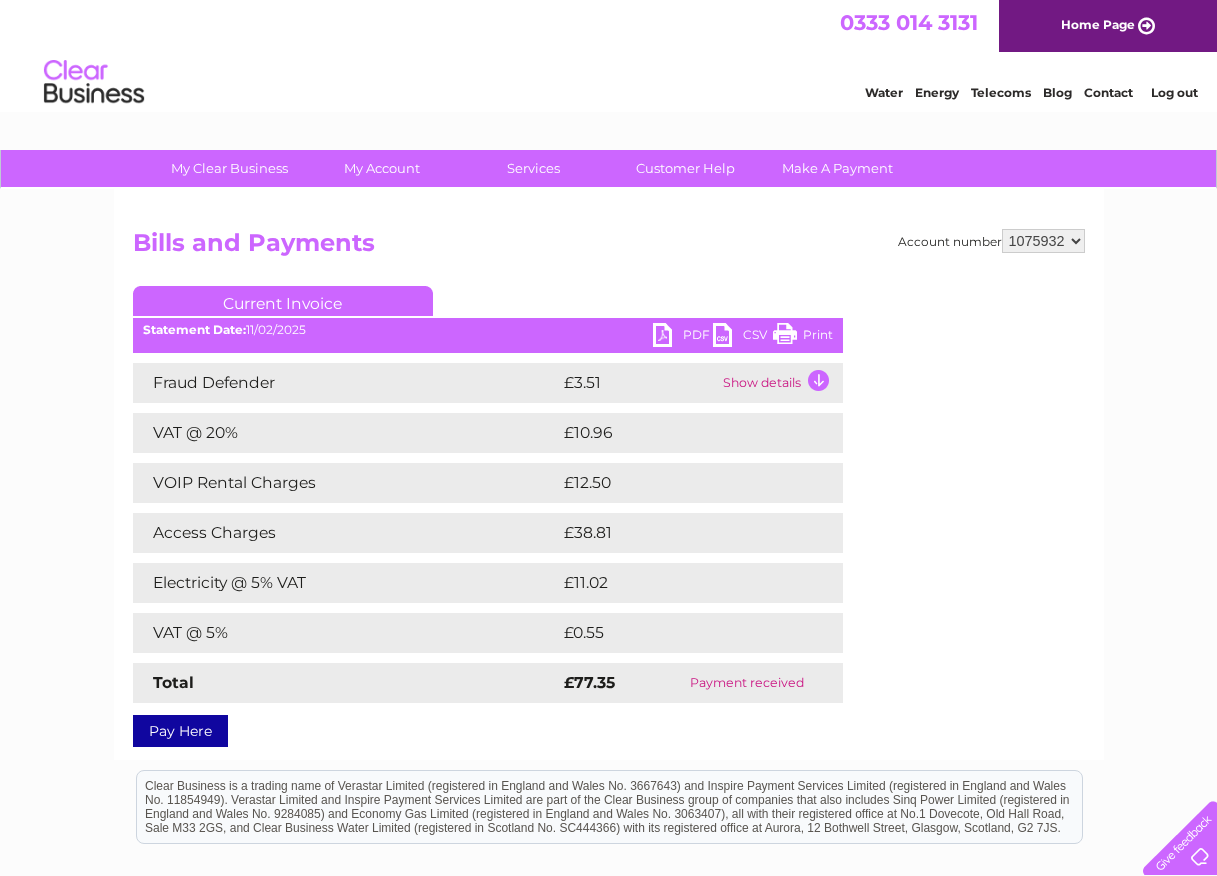 scroll, scrollTop: 0, scrollLeft: 0, axis: both 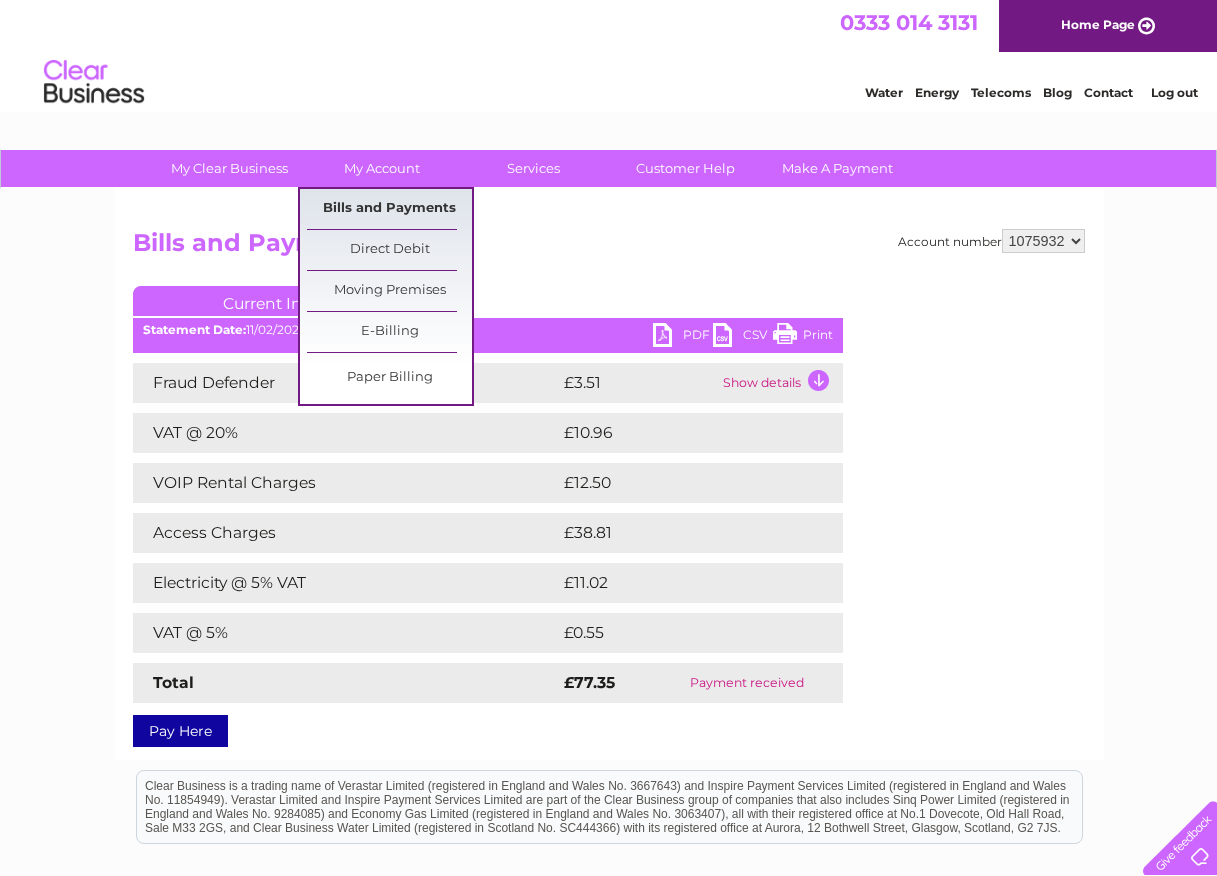 click on "Bills and Payments" at bounding box center (389, 209) 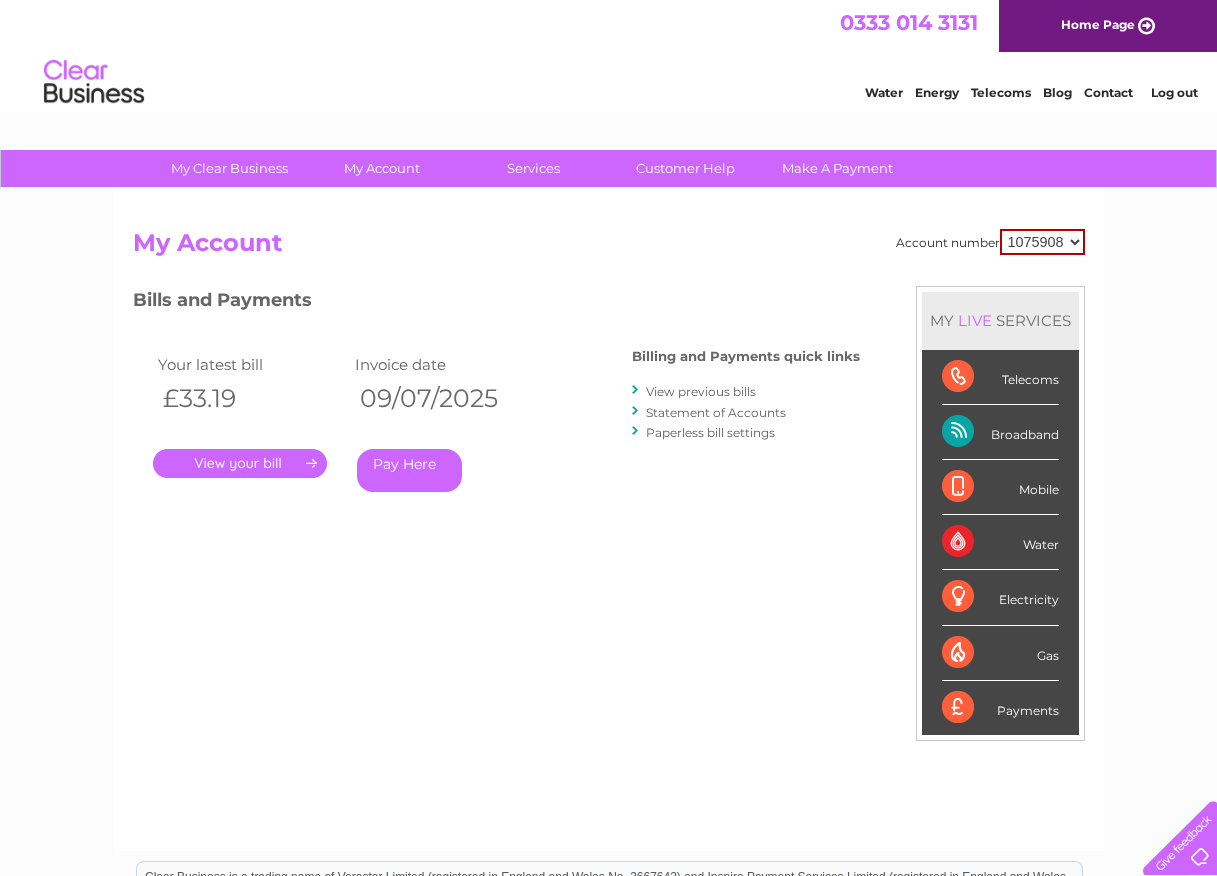 scroll, scrollTop: 0, scrollLeft: 0, axis: both 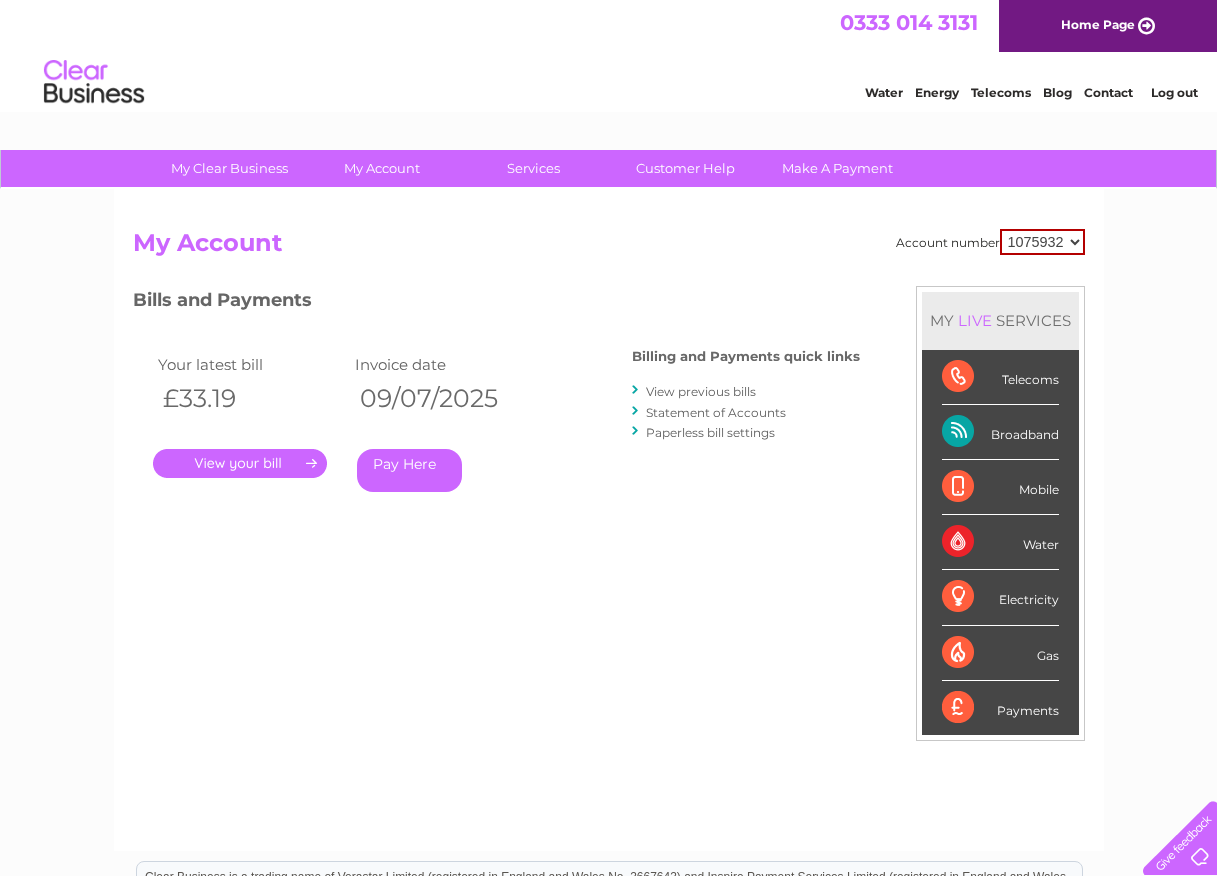 click on "1075908
1075932" at bounding box center (1042, 242) 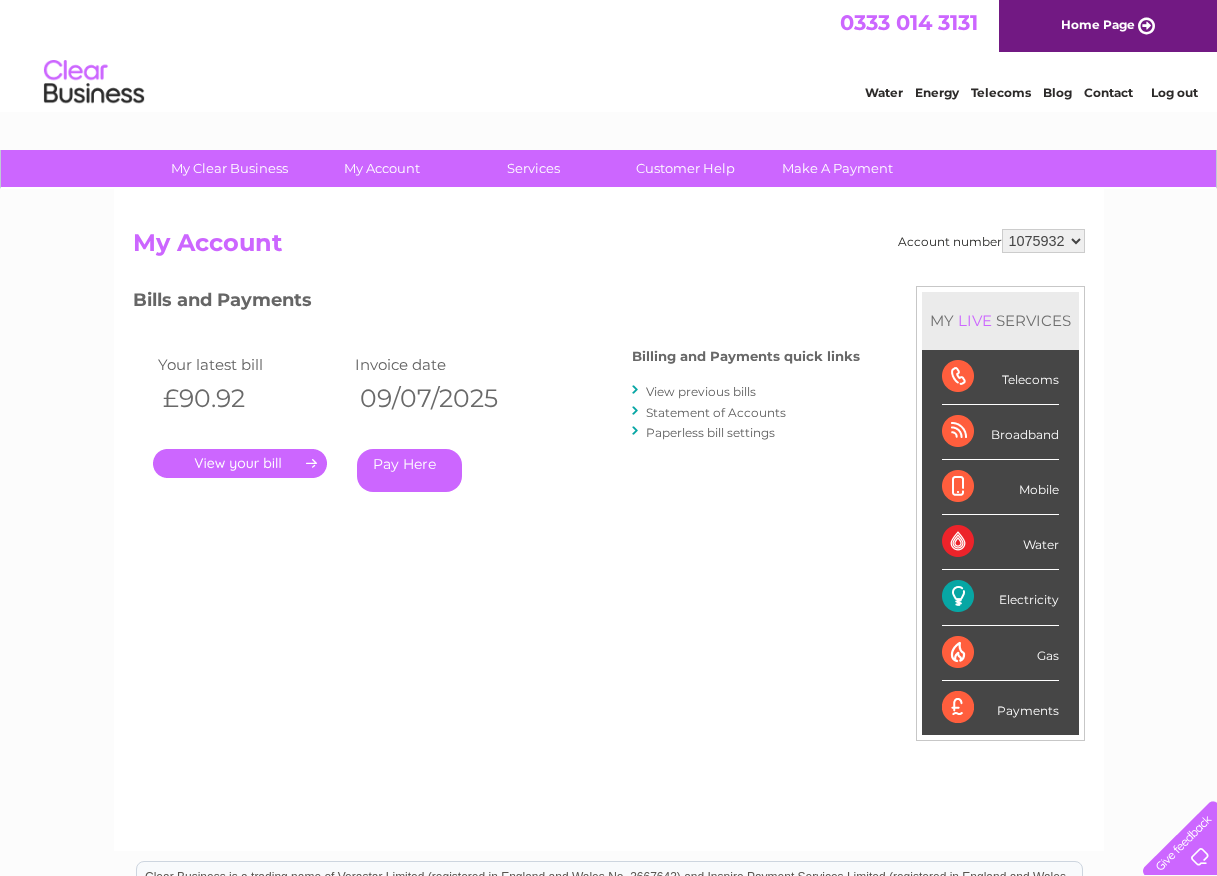 scroll, scrollTop: 0, scrollLeft: 0, axis: both 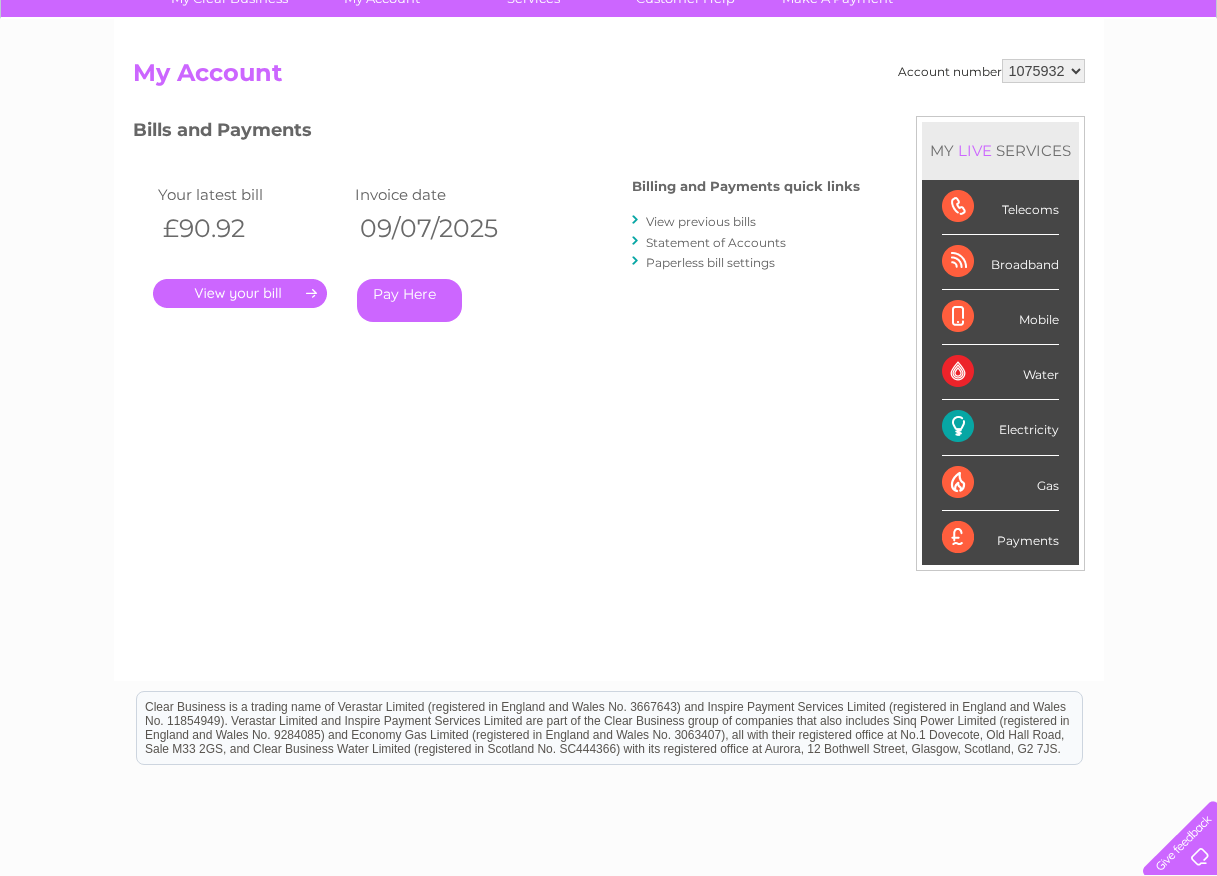click on "View previous bills" at bounding box center (701, 221) 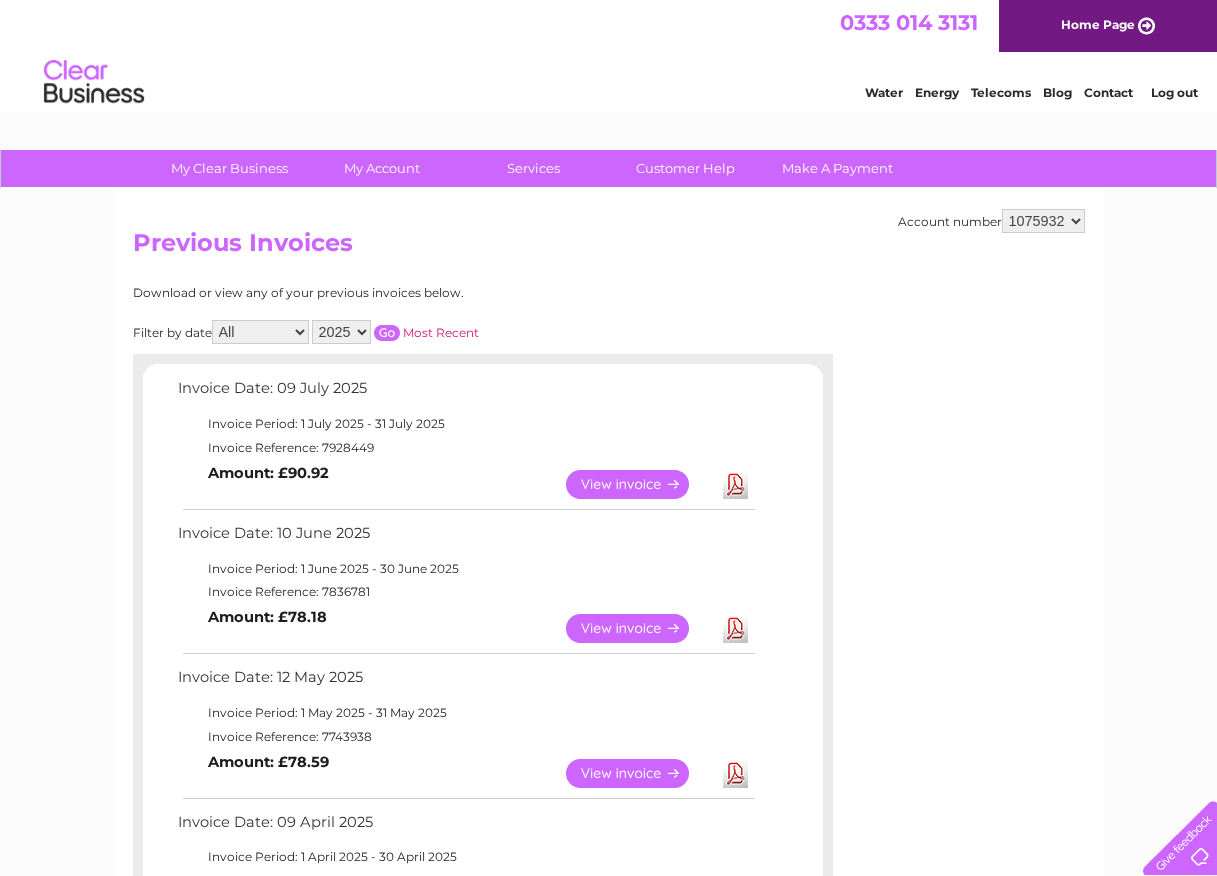 scroll, scrollTop: 0, scrollLeft: 0, axis: both 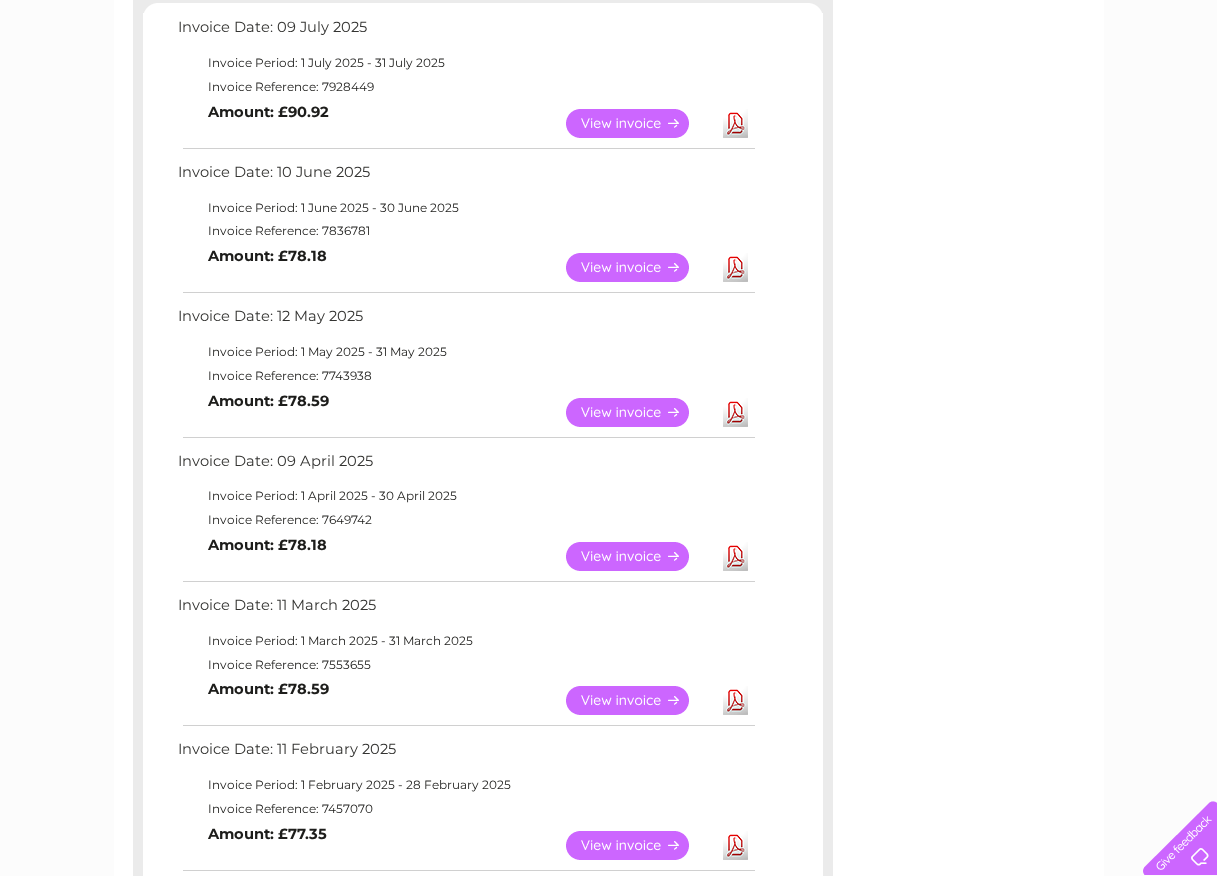 click on "View" at bounding box center (639, 700) 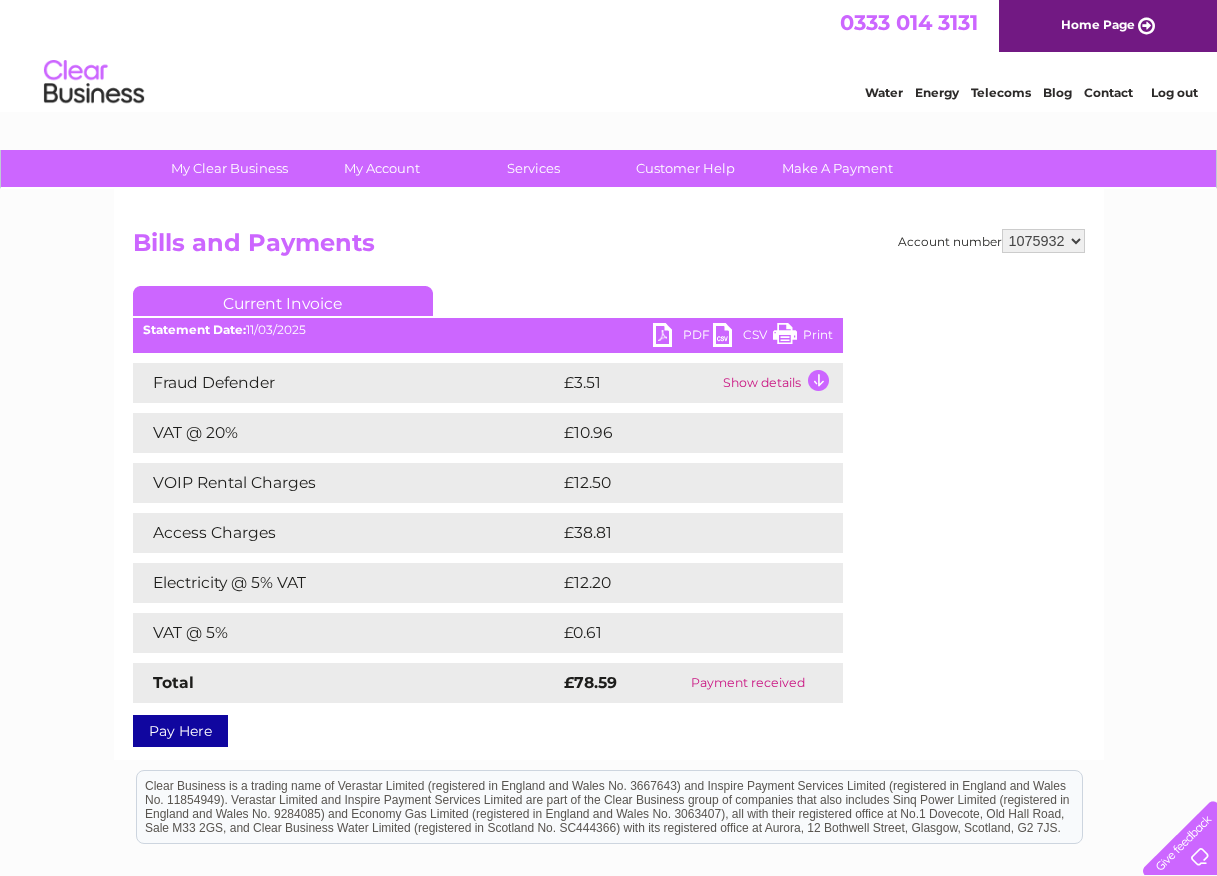 scroll, scrollTop: 0, scrollLeft: 0, axis: both 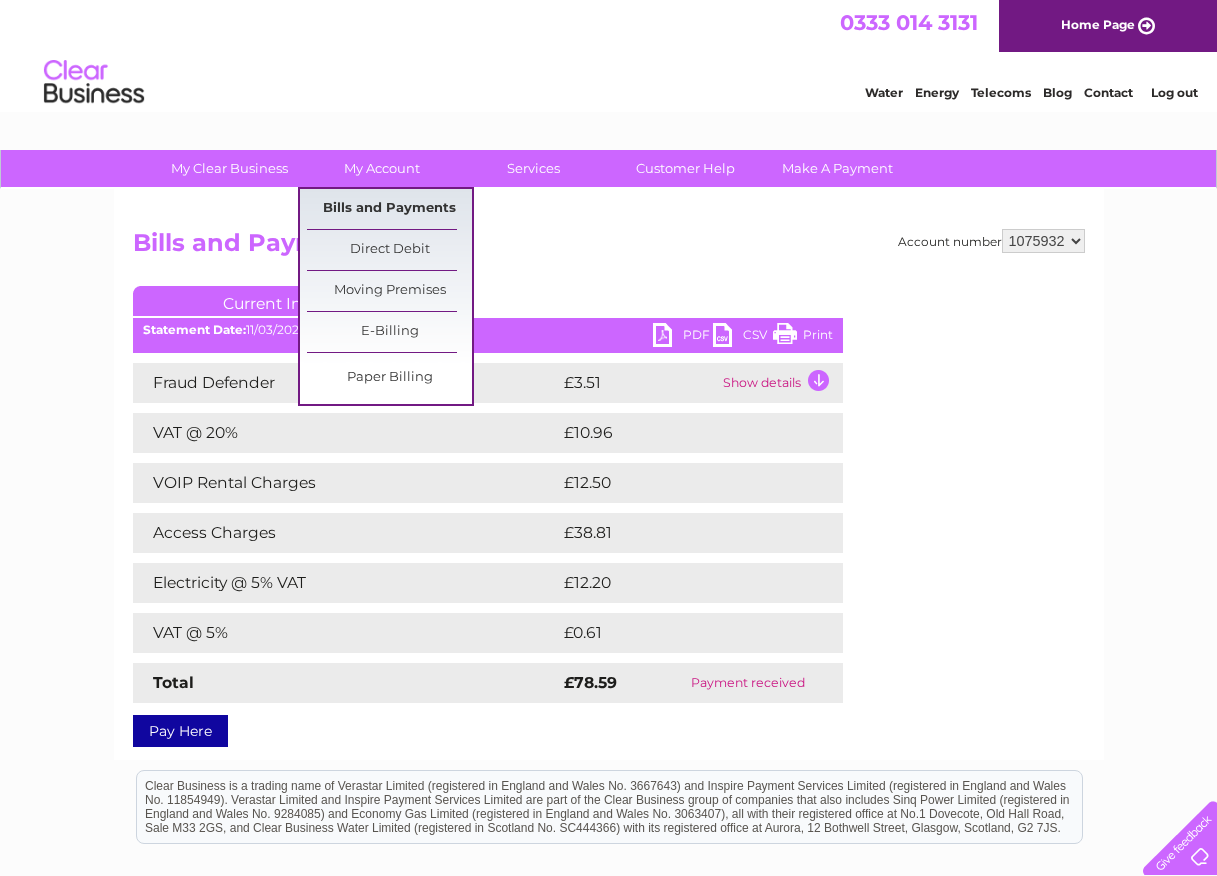 click on "Bills and Payments" at bounding box center (389, 209) 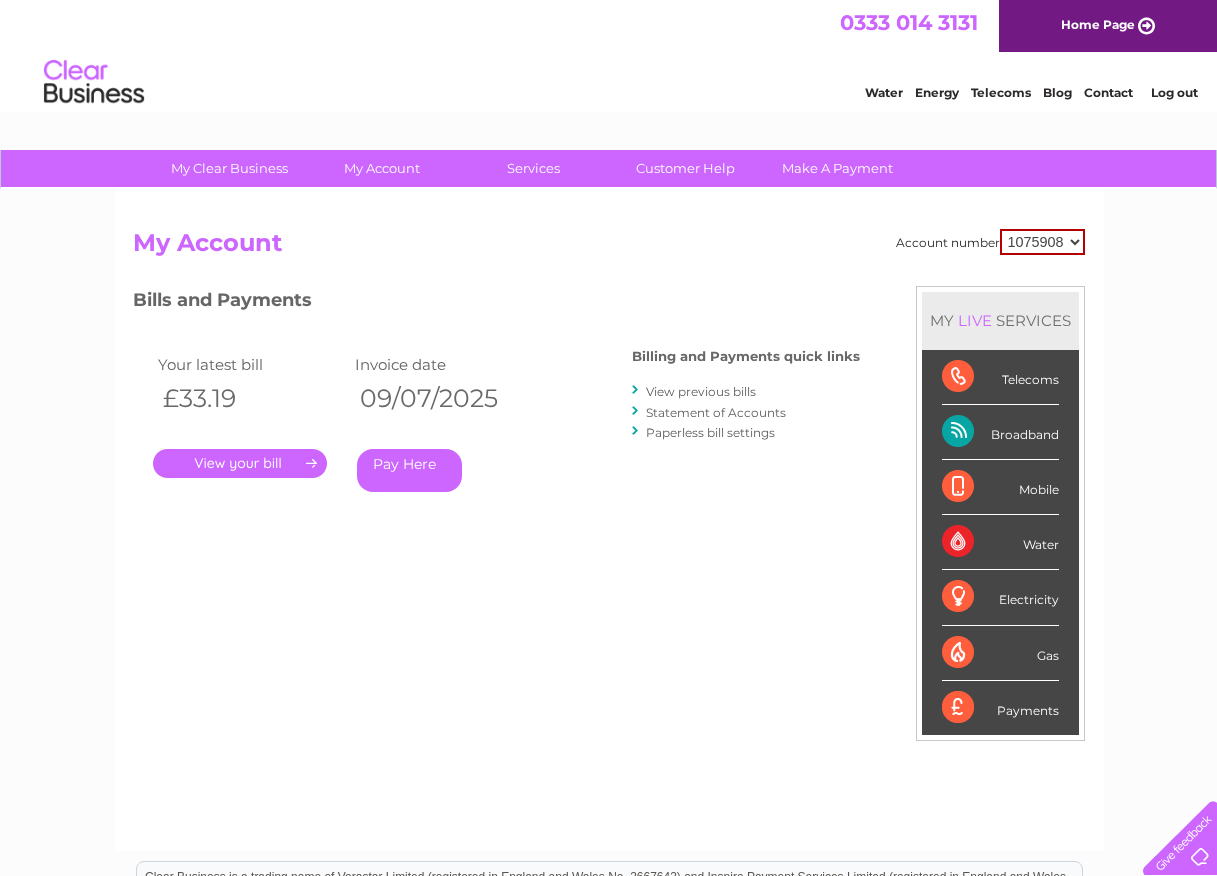 scroll, scrollTop: 0, scrollLeft: 0, axis: both 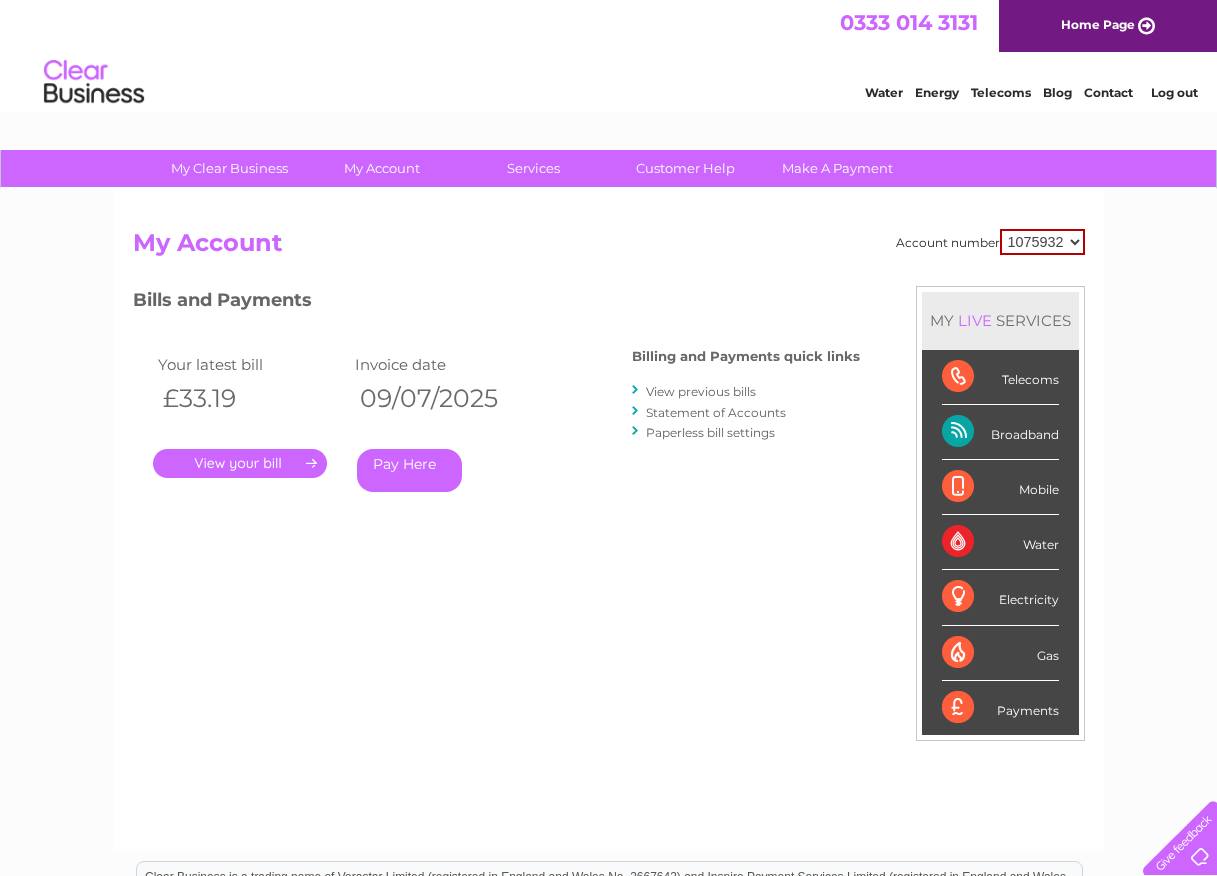click on "1075908
1075932" at bounding box center [1042, 242] 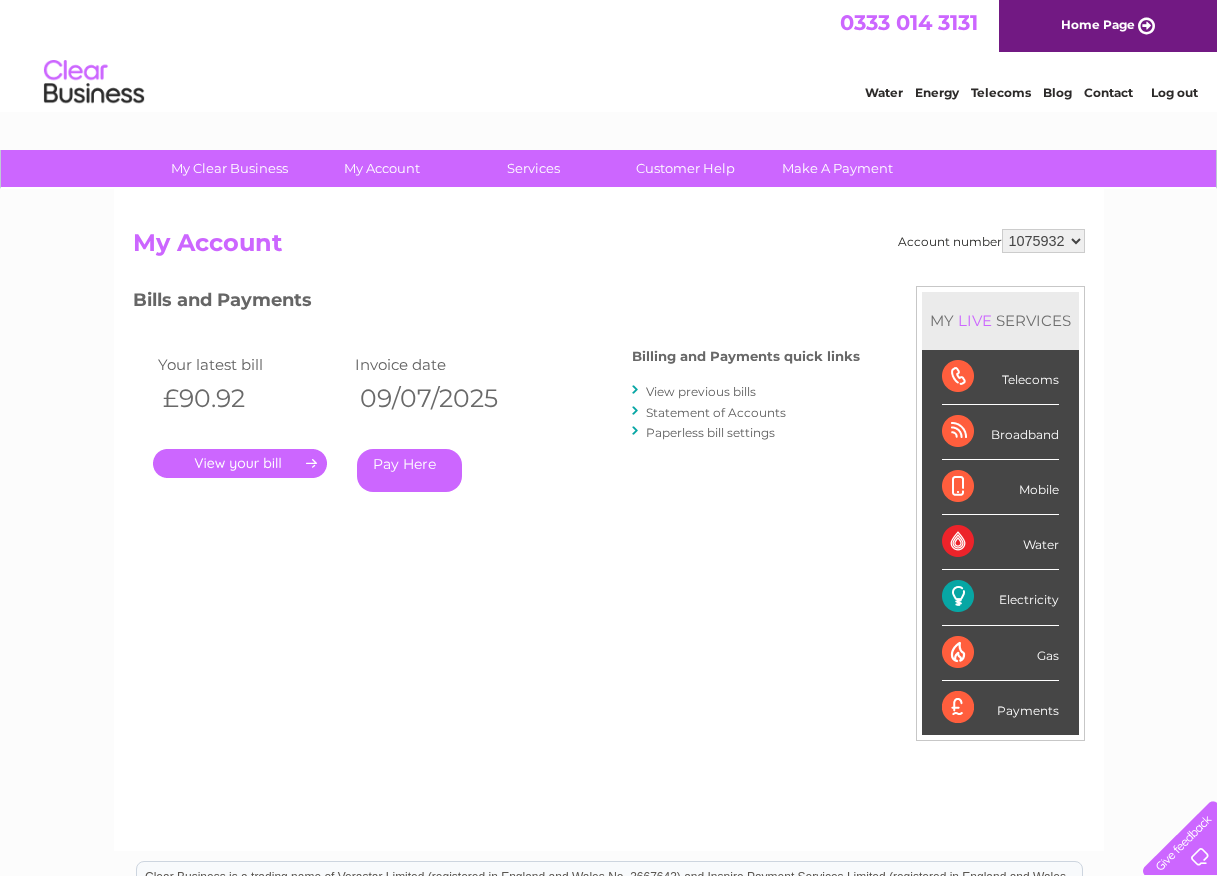 scroll, scrollTop: 0, scrollLeft: 0, axis: both 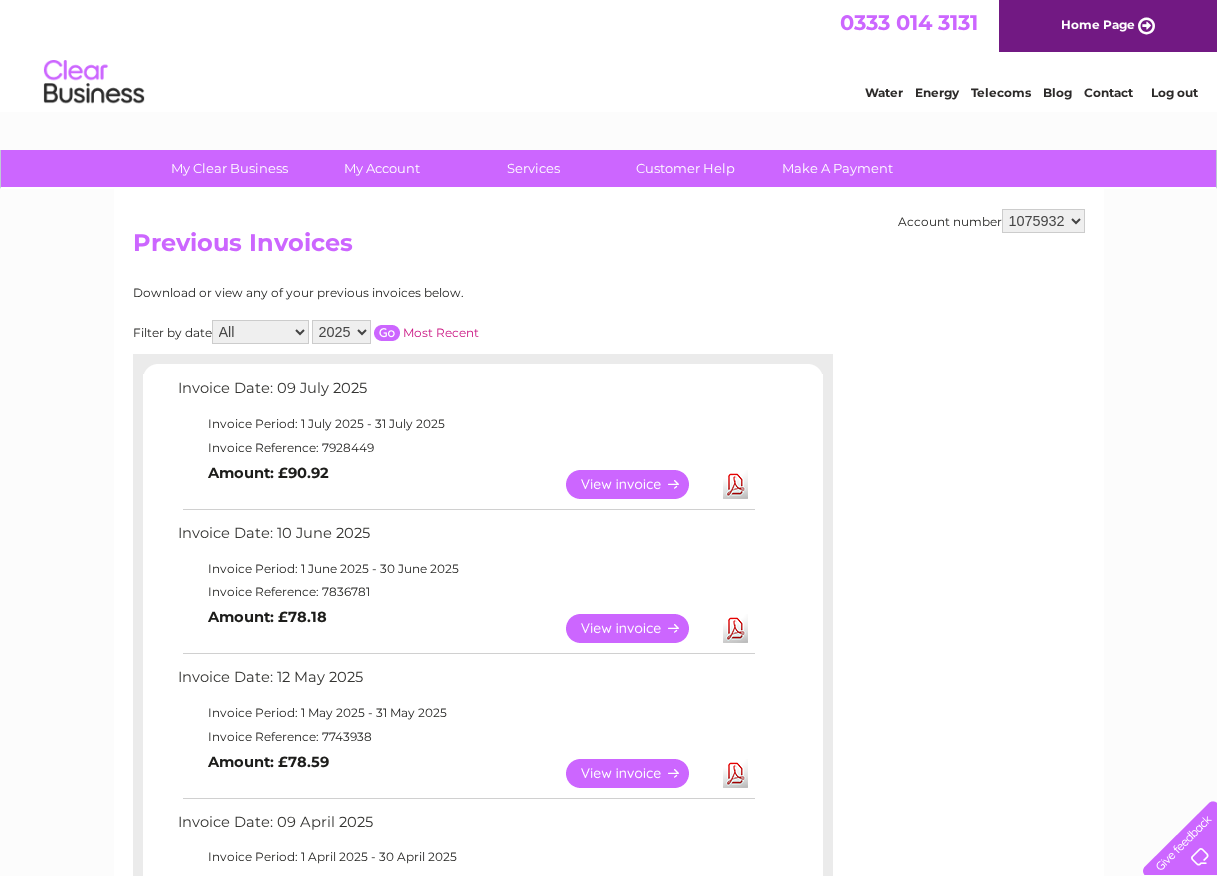 drag, startPoint x: 1215, startPoint y: 363, endPoint x: 1214, endPoint y: 465, distance: 102.0049 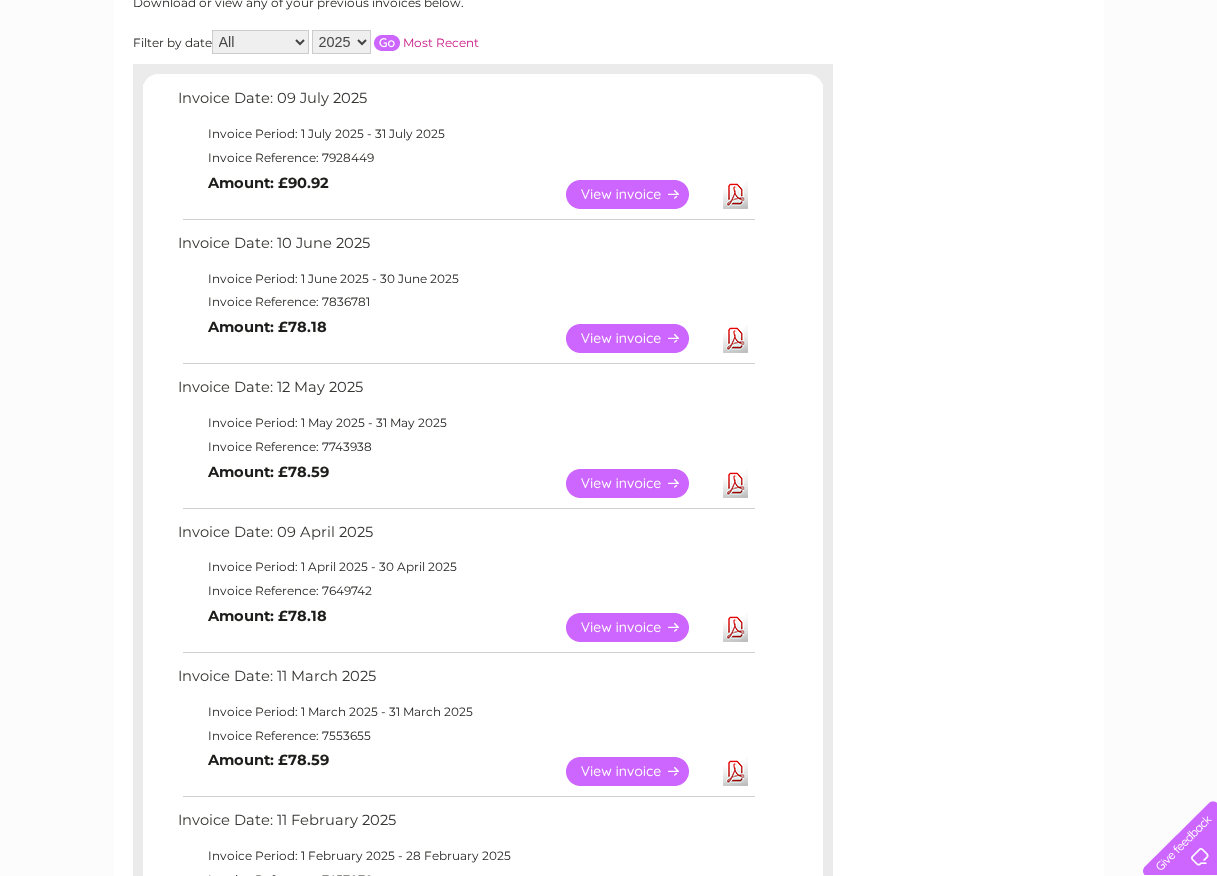 scroll, scrollTop: 354, scrollLeft: 0, axis: vertical 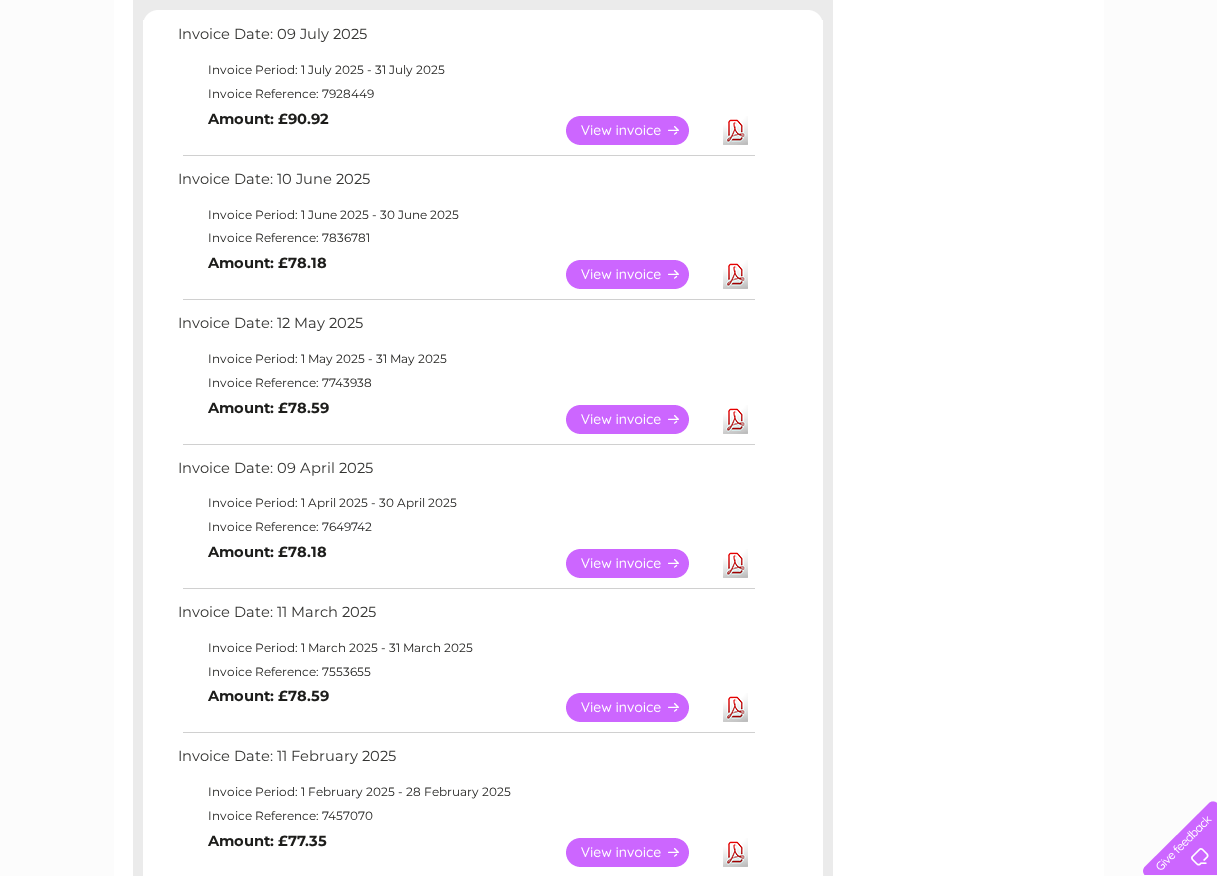 click on "View" at bounding box center [639, 563] 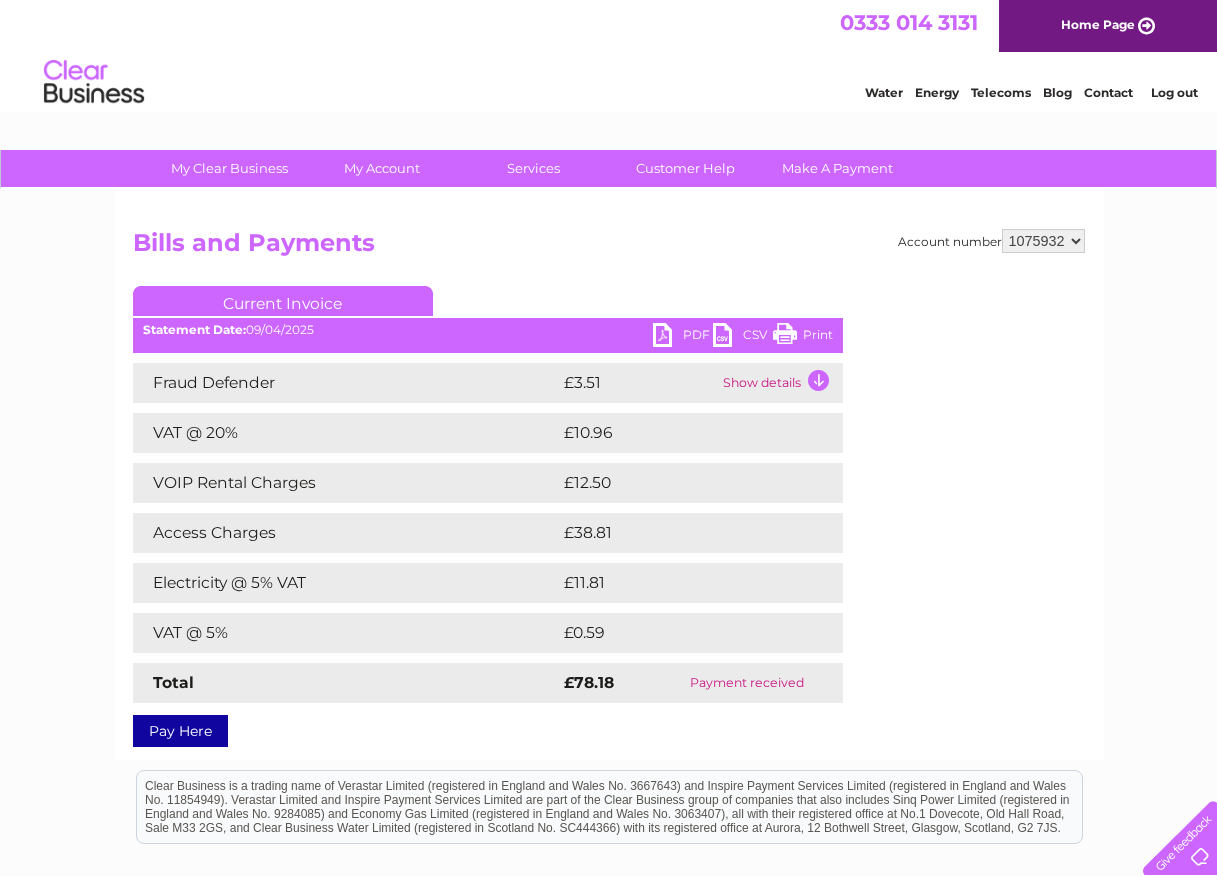 scroll, scrollTop: 0, scrollLeft: 0, axis: both 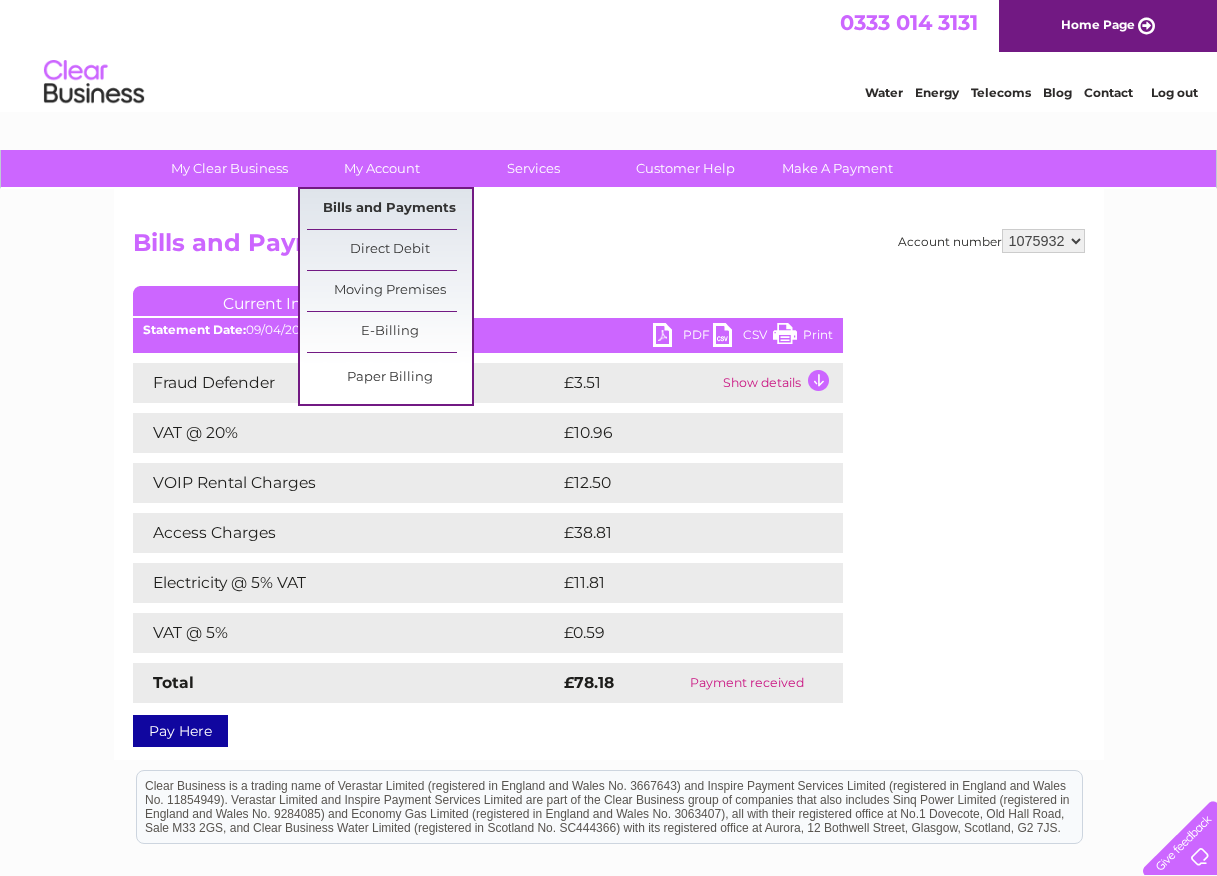 click on "Bills and Payments" at bounding box center (389, 209) 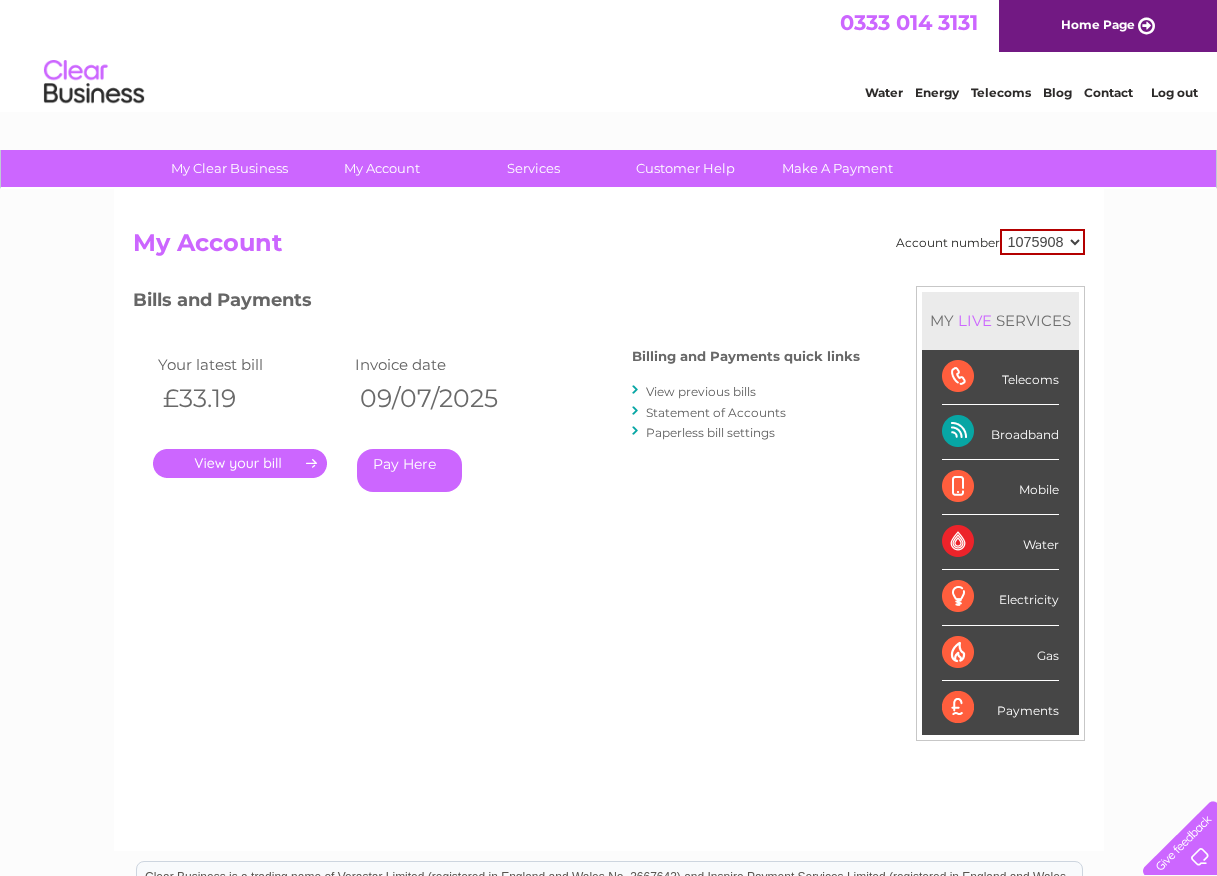 scroll, scrollTop: 0, scrollLeft: 0, axis: both 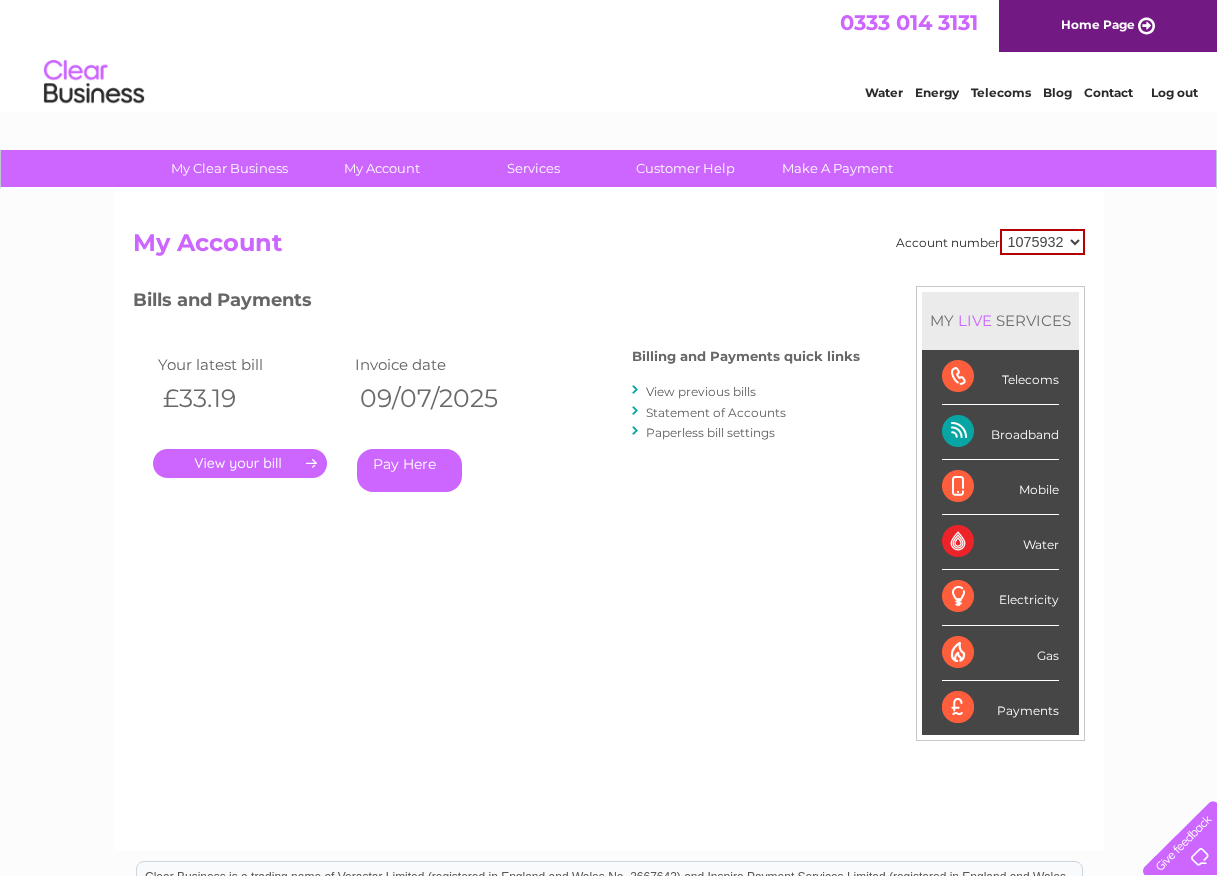 click on "1075908
1075932" at bounding box center (1042, 242) 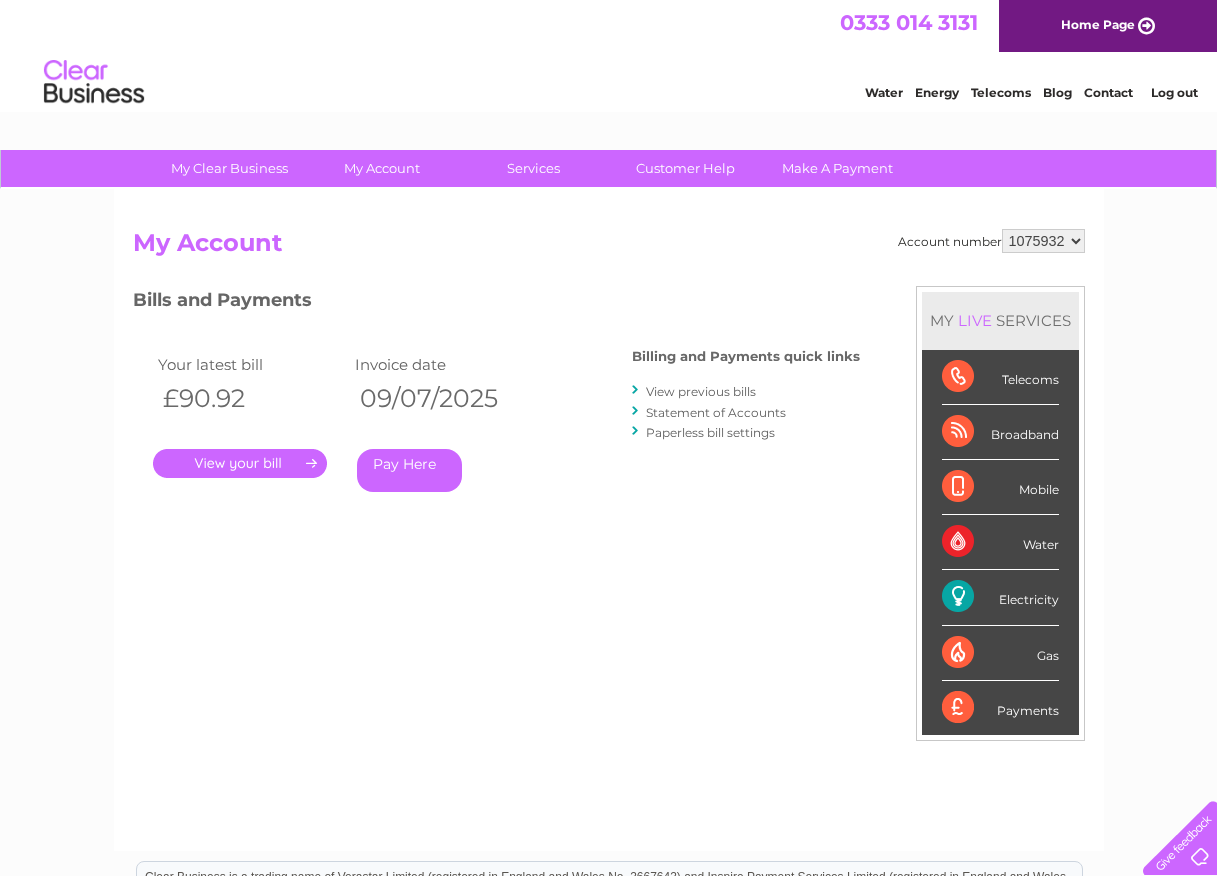 scroll, scrollTop: 0, scrollLeft: 0, axis: both 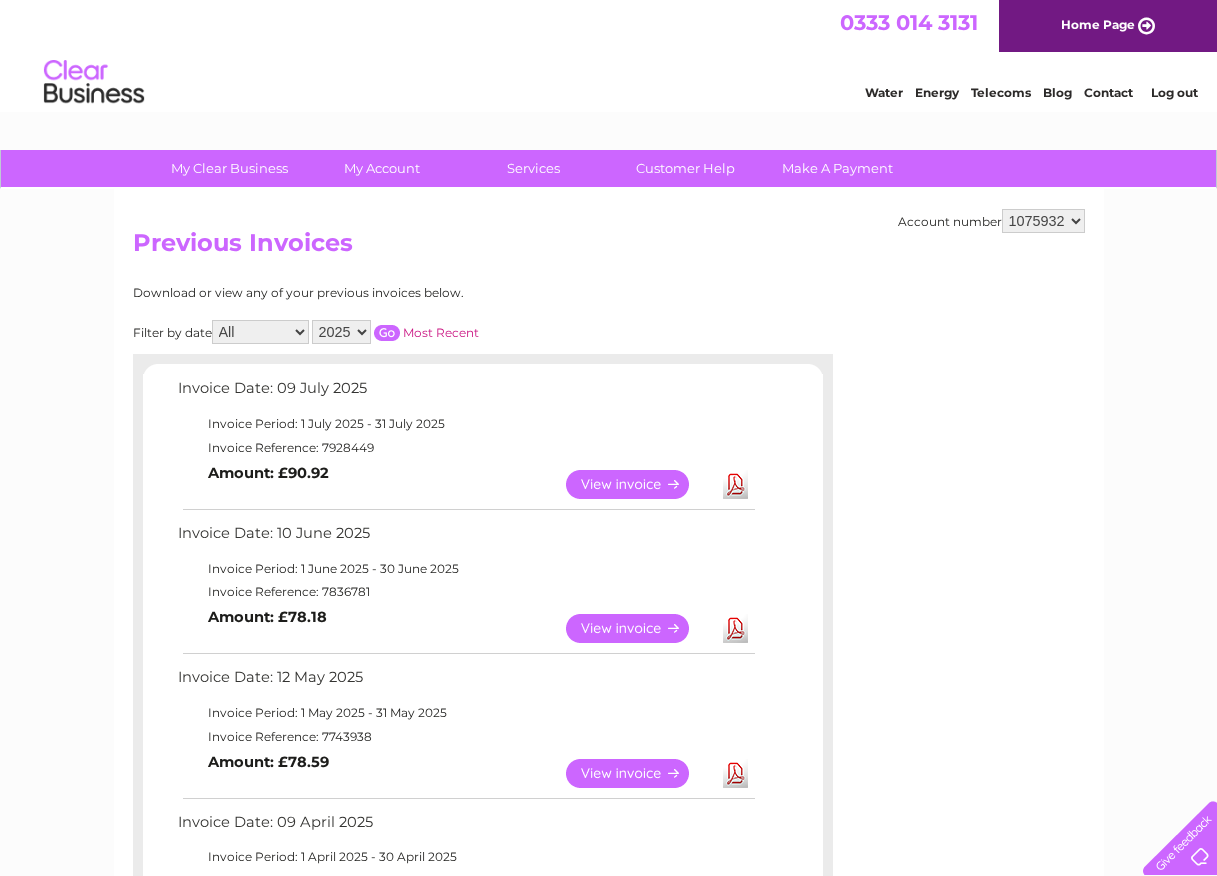 click on "View" at bounding box center (639, 773) 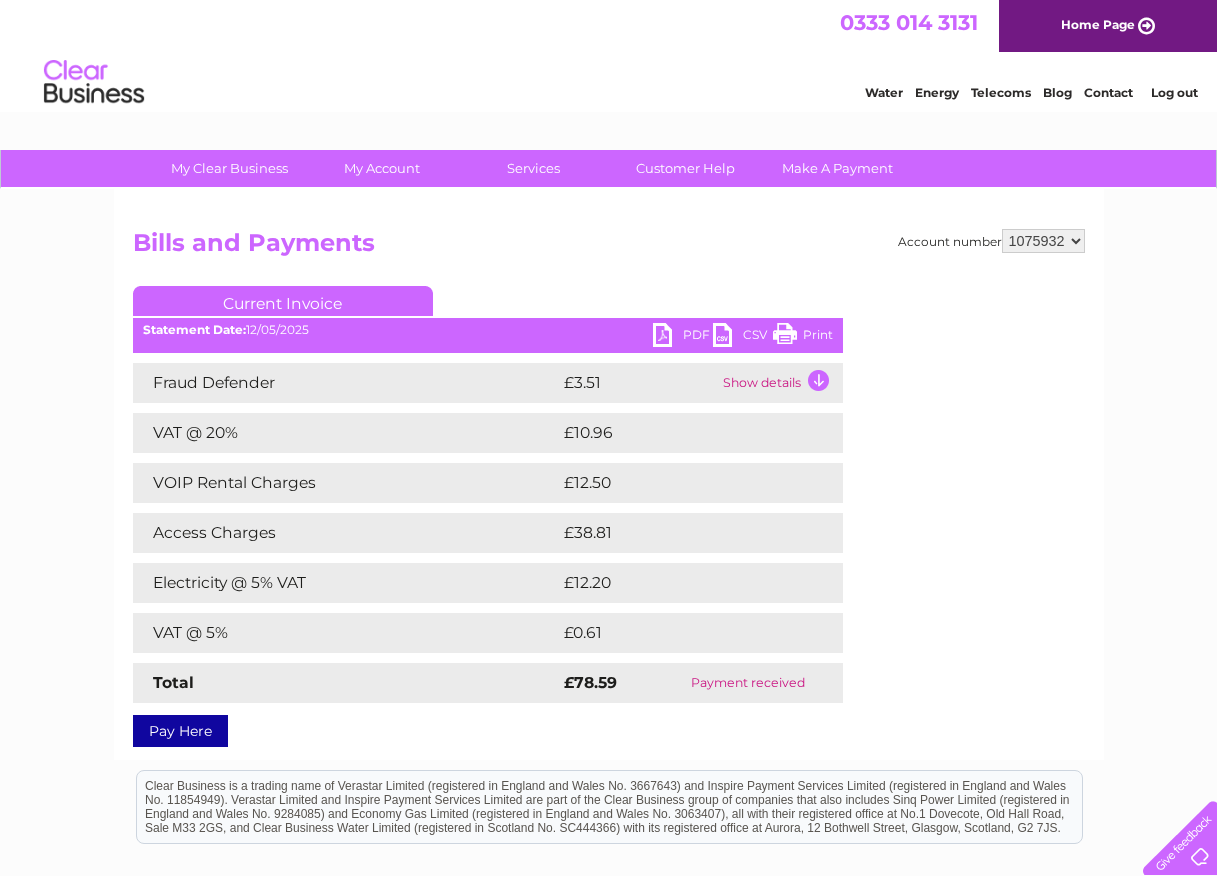 scroll, scrollTop: 0, scrollLeft: 0, axis: both 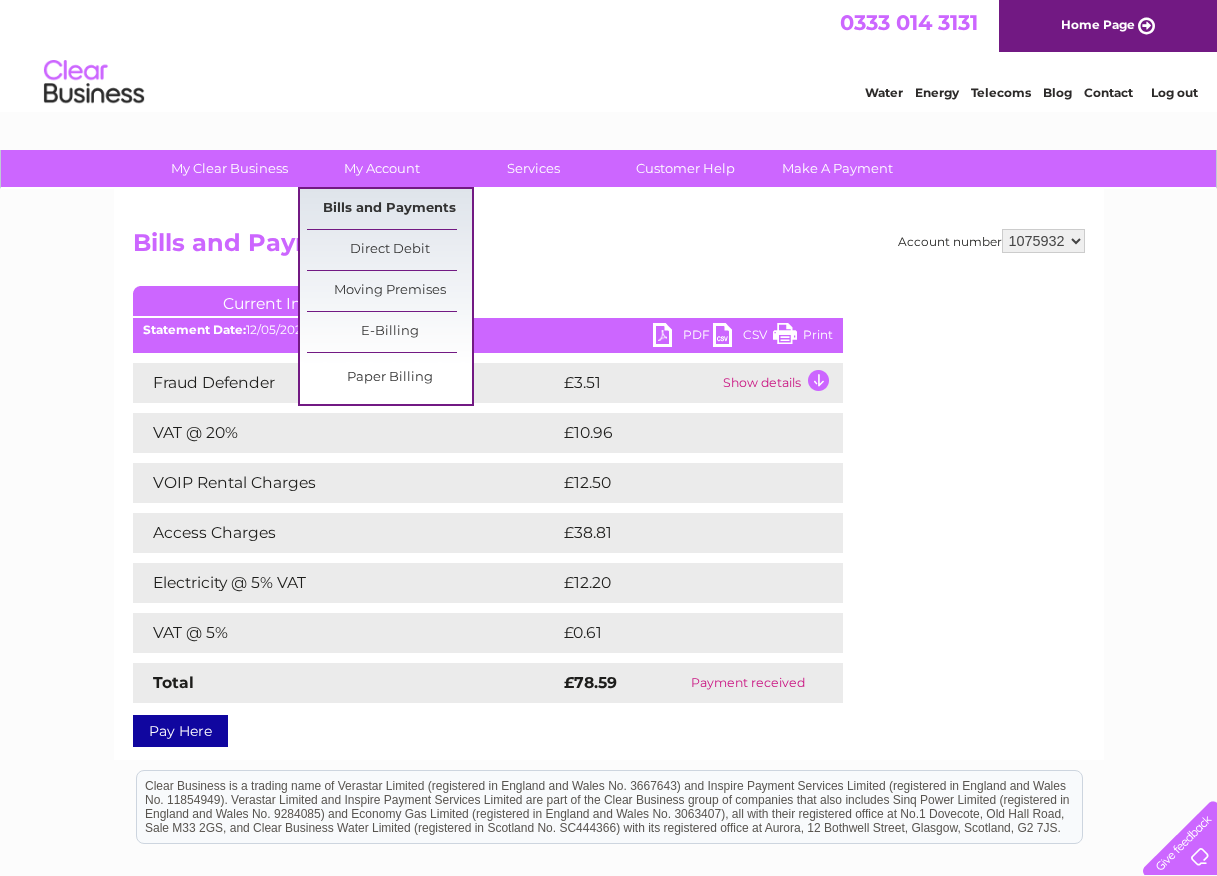 click on "Bills and Payments" at bounding box center [389, 209] 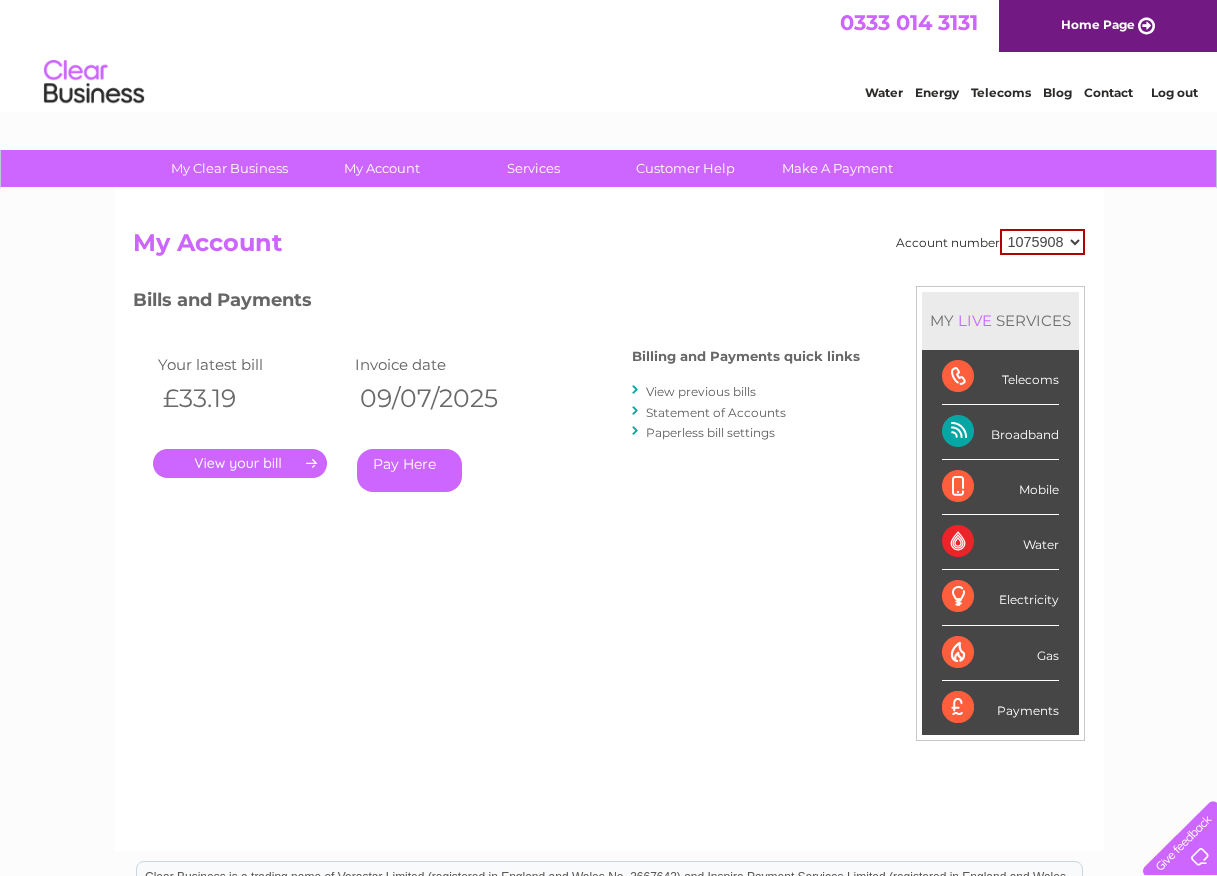 scroll, scrollTop: 0, scrollLeft: 0, axis: both 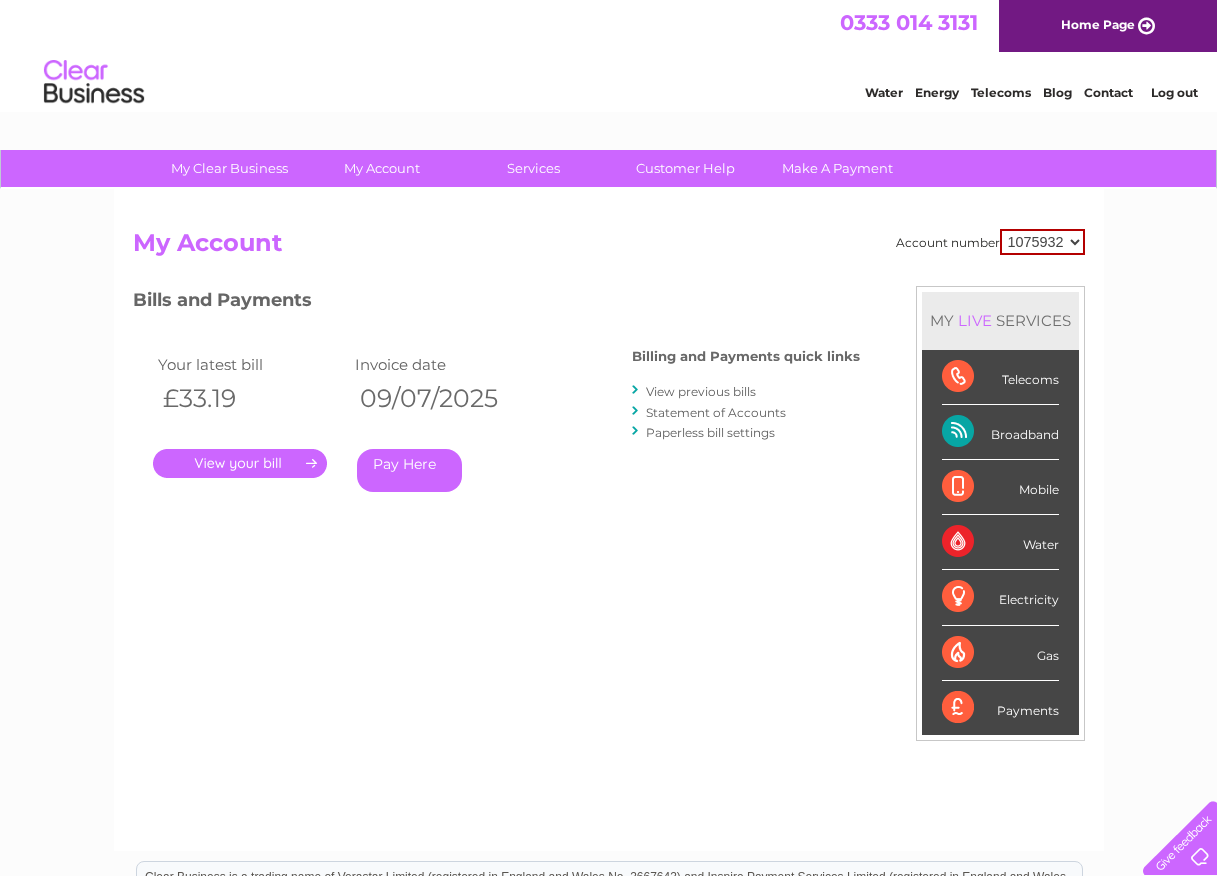 click on "1075908
1075932" at bounding box center [1042, 242] 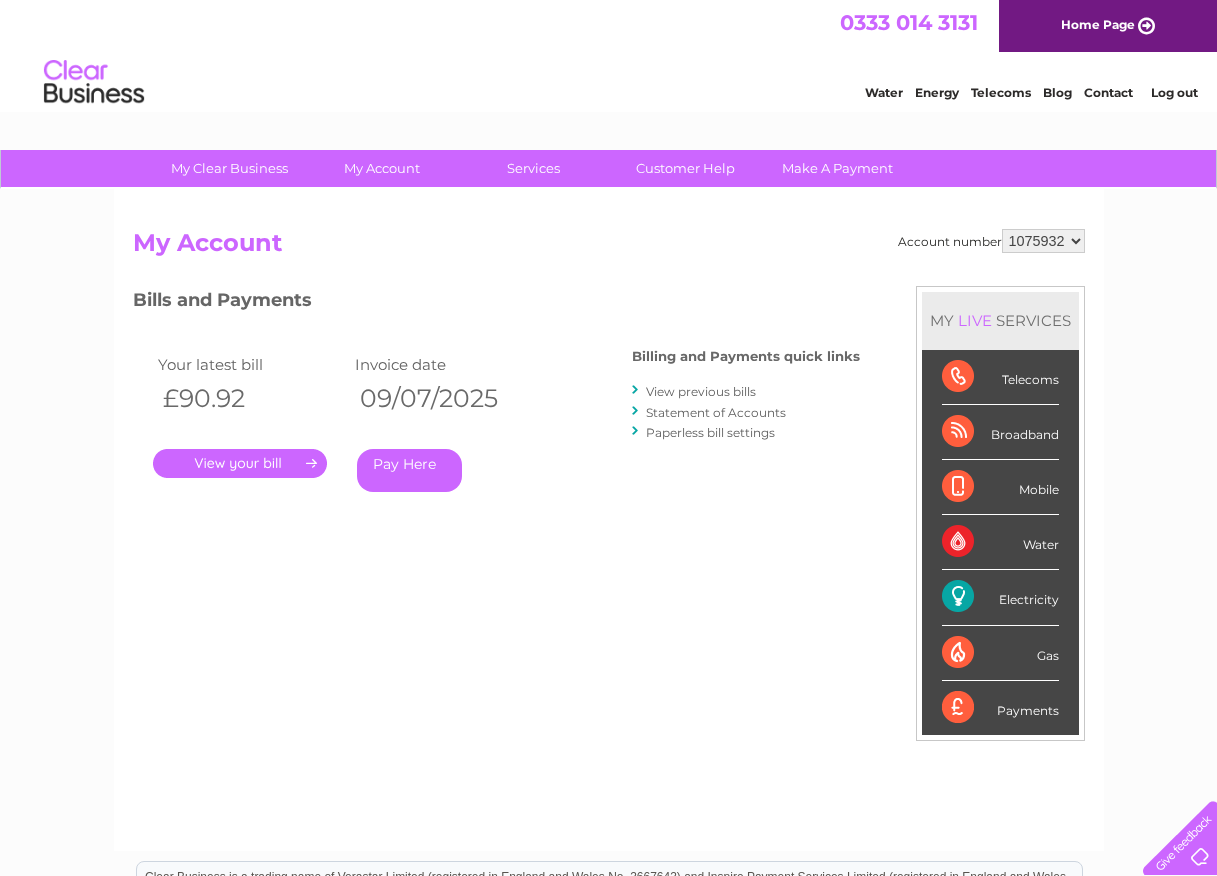 scroll, scrollTop: 0, scrollLeft: 0, axis: both 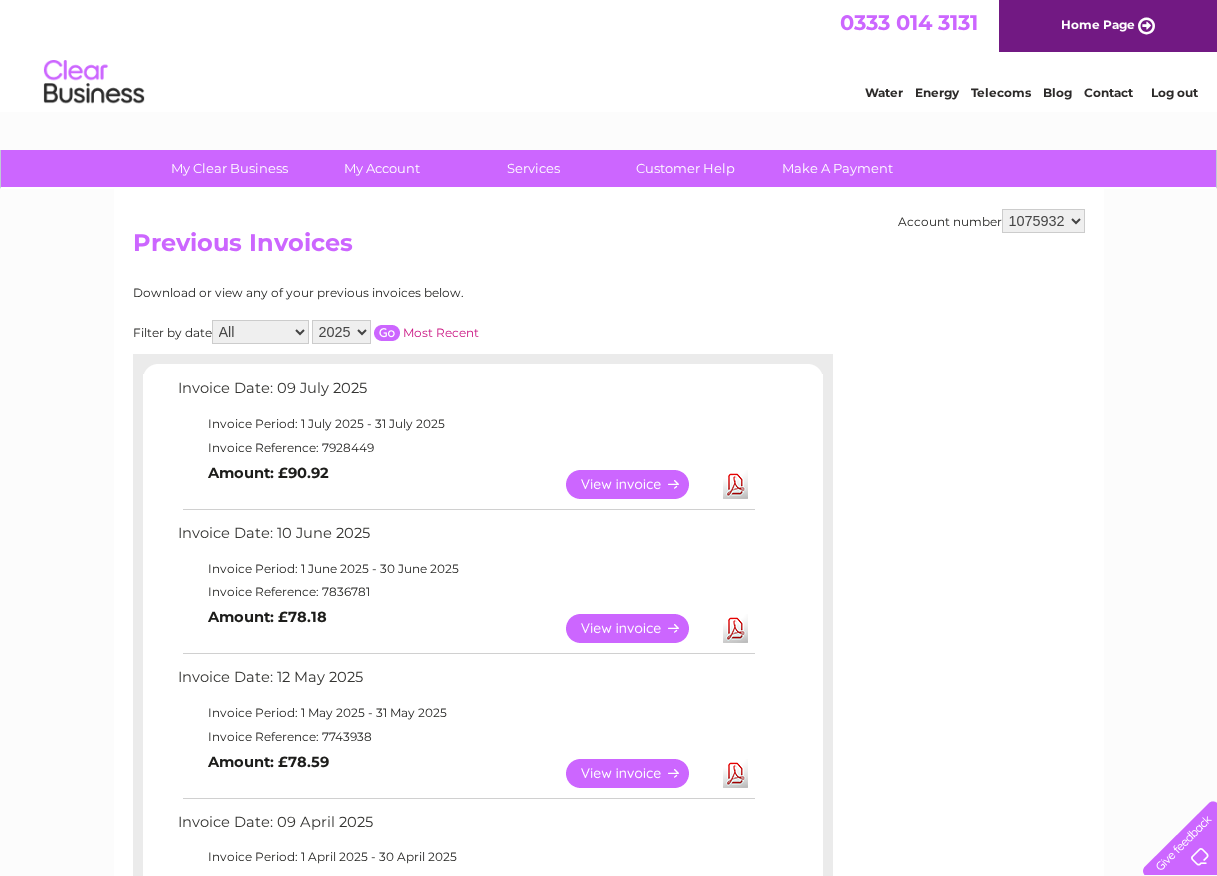 click on "View" at bounding box center [639, 628] 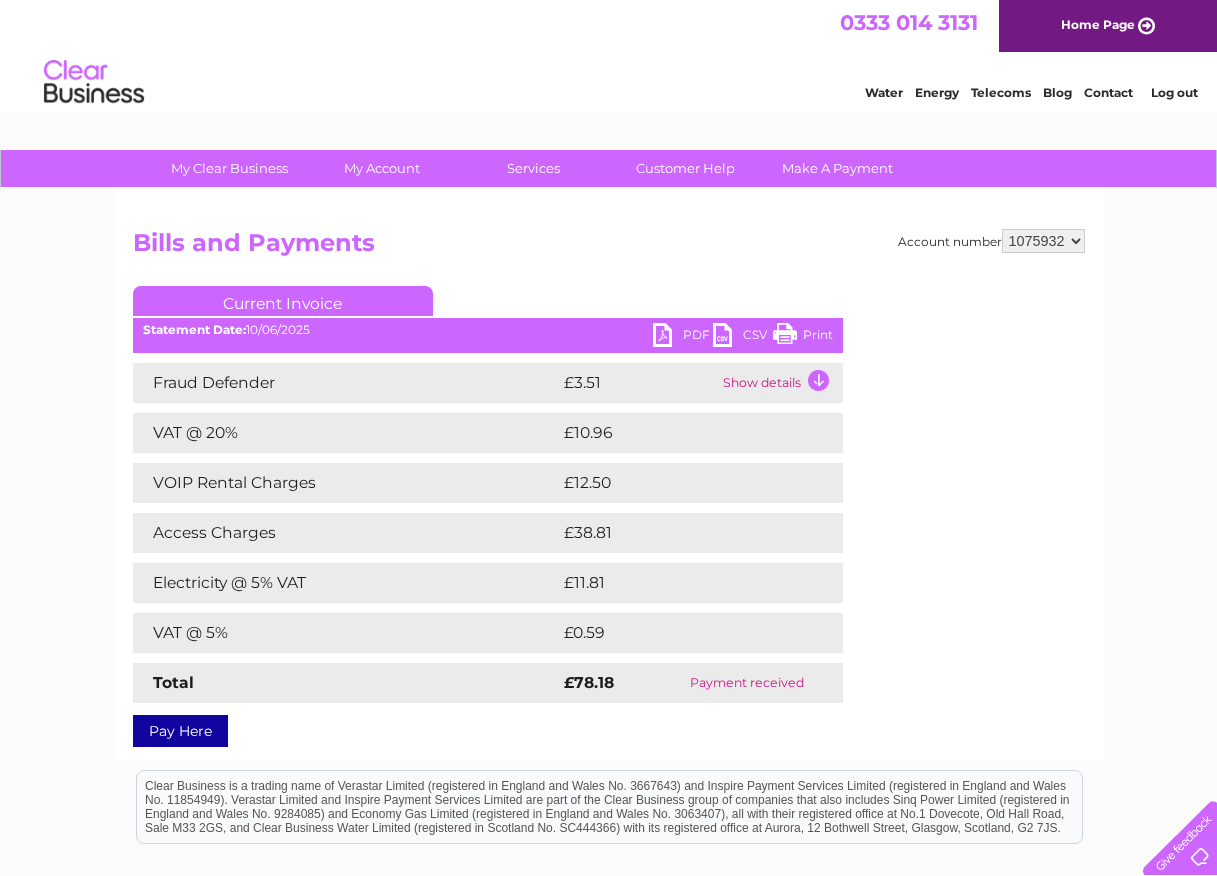 scroll, scrollTop: 0, scrollLeft: 0, axis: both 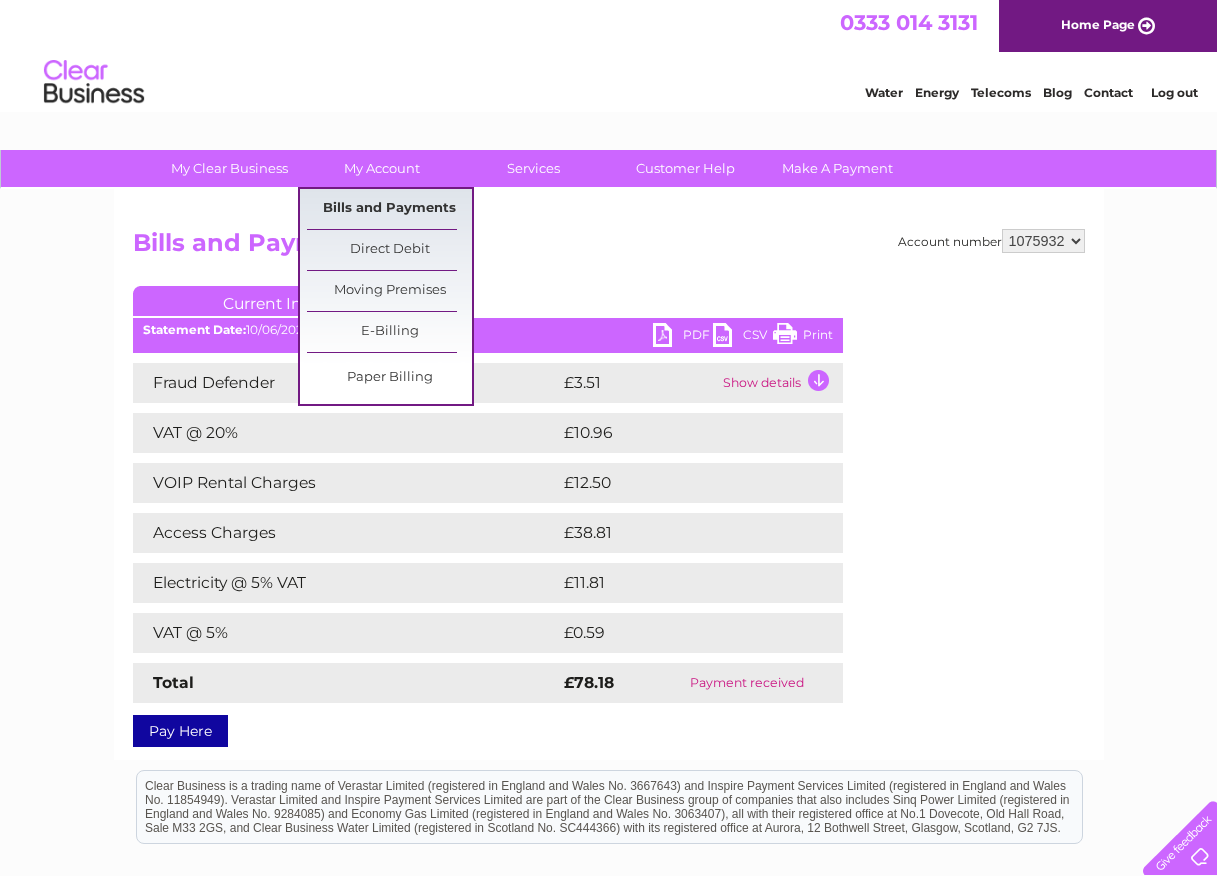 click on "Bills and Payments" at bounding box center (389, 209) 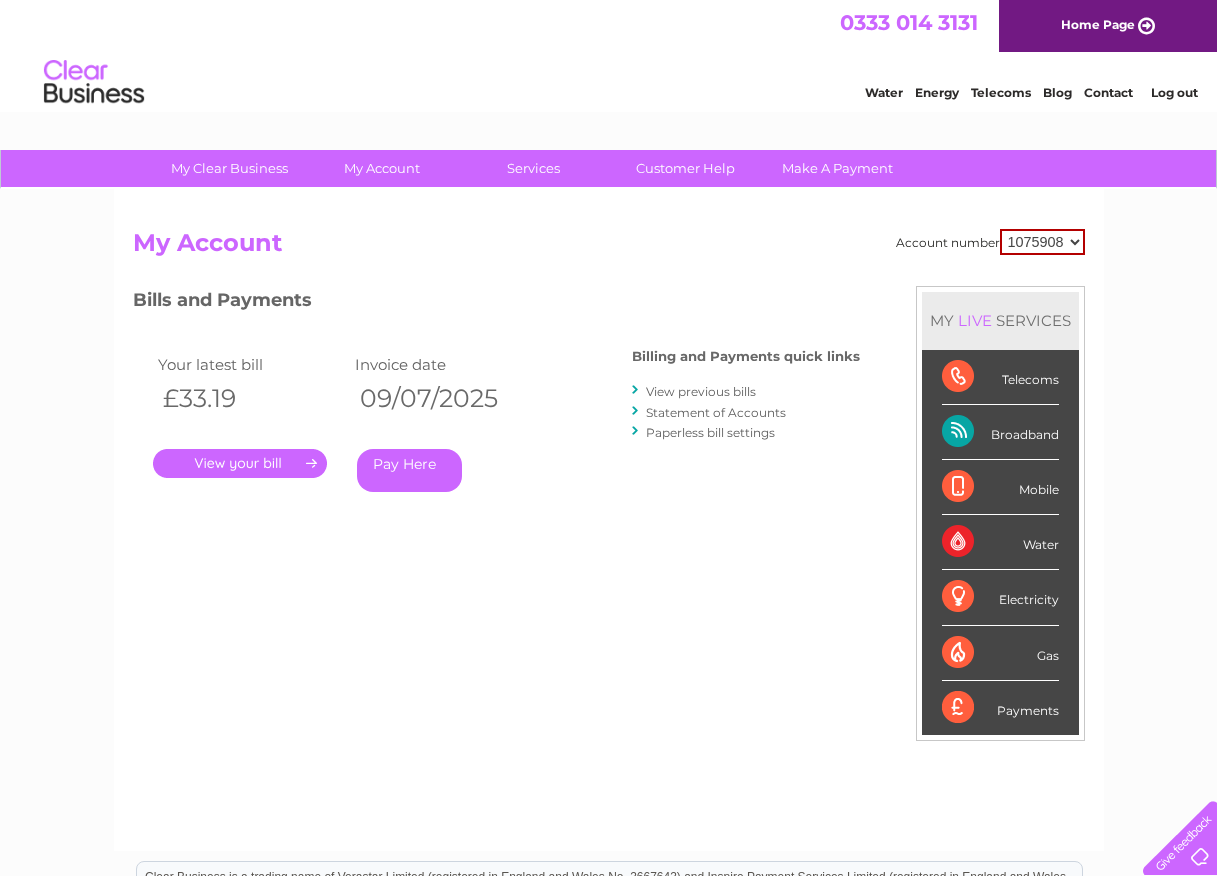 scroll, scrollTop: 0, scrollLeft: 0, axis: both 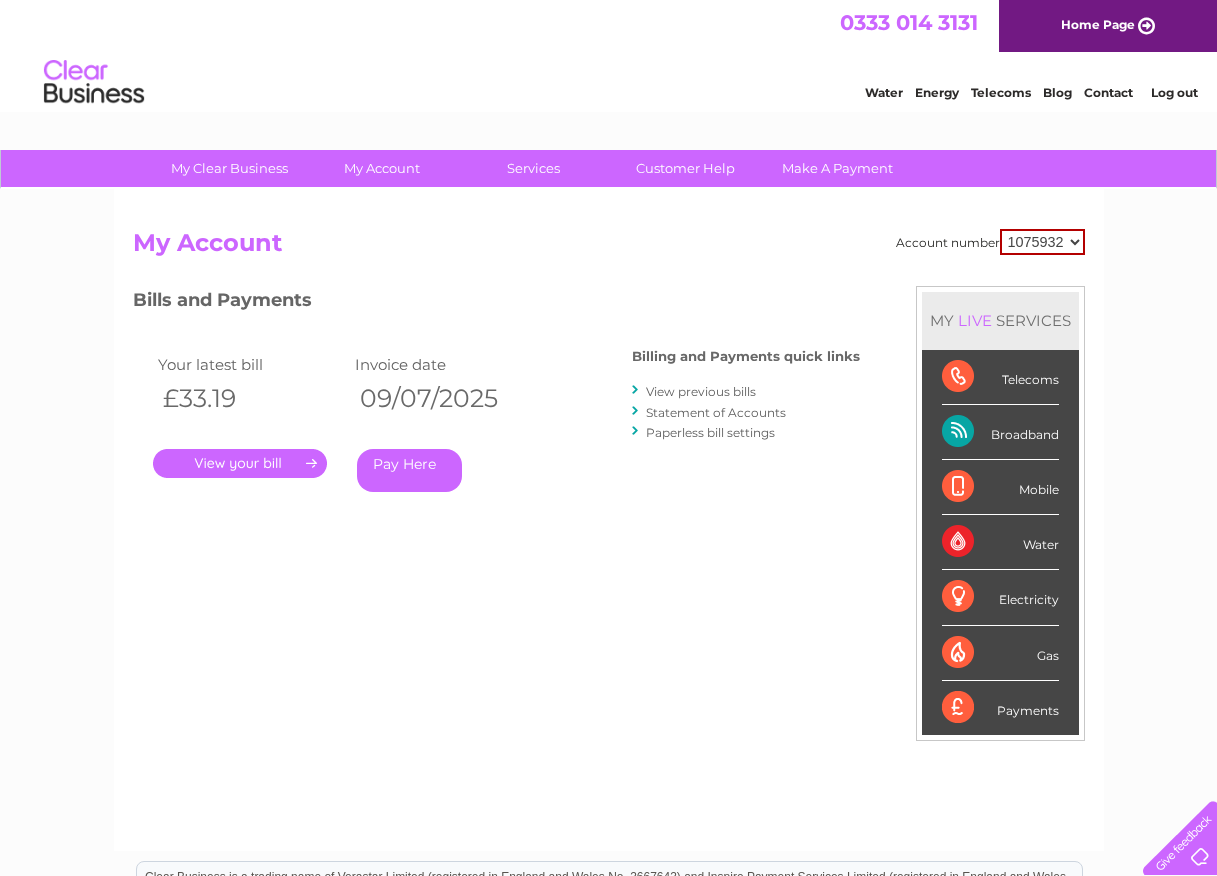 click on "1075908
1075932" at bounding box center [1042, 242] 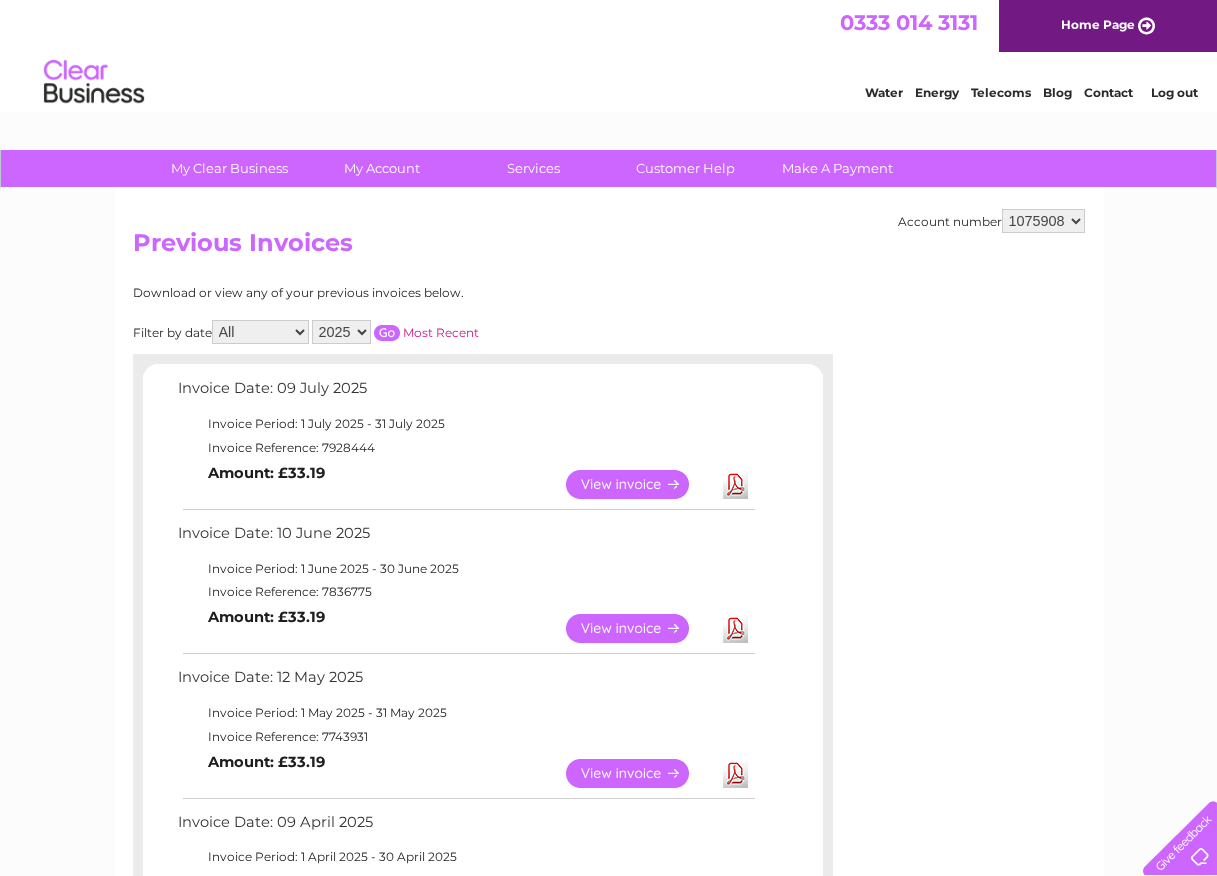scroll, scrollTop: 0, scrollLeft: 0, axis: both 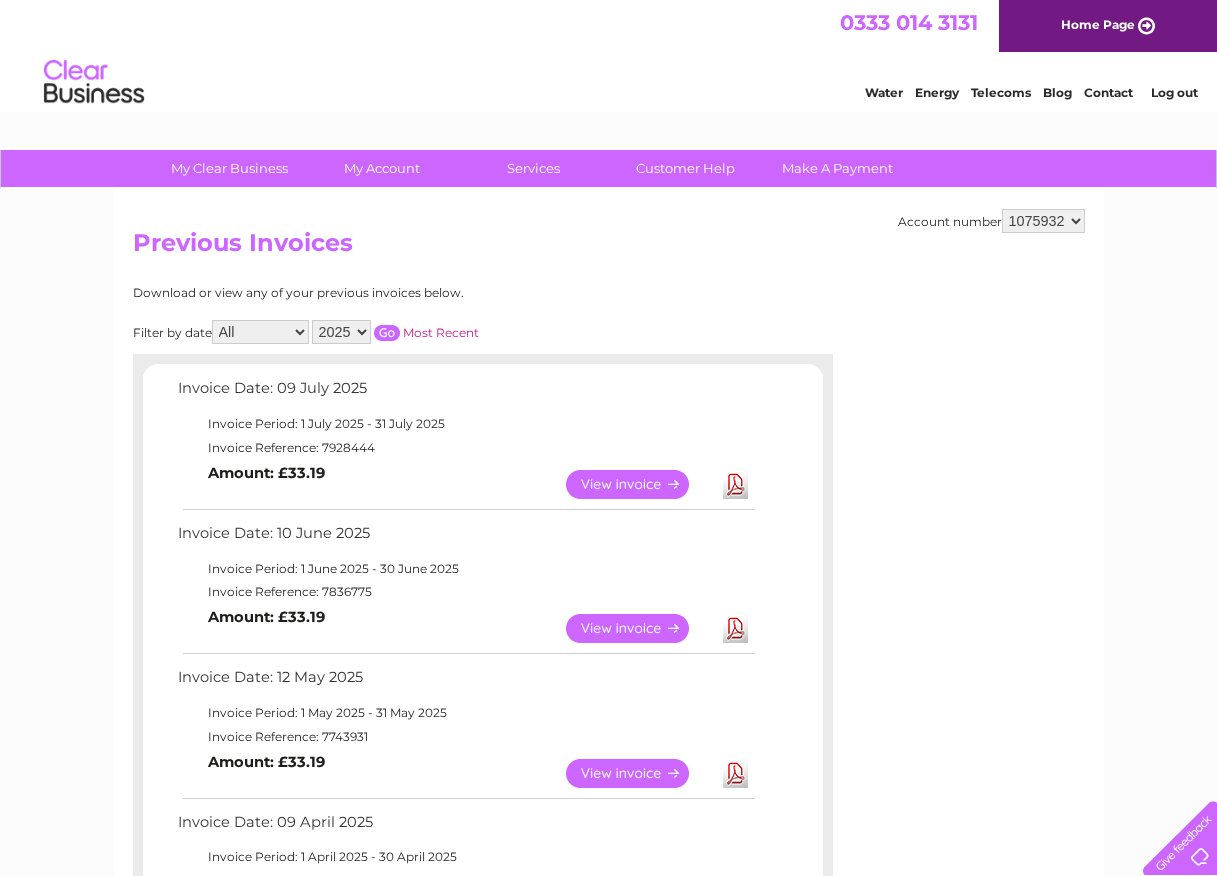 click on "1075908
1075932" at bounding box center (1043, 221) 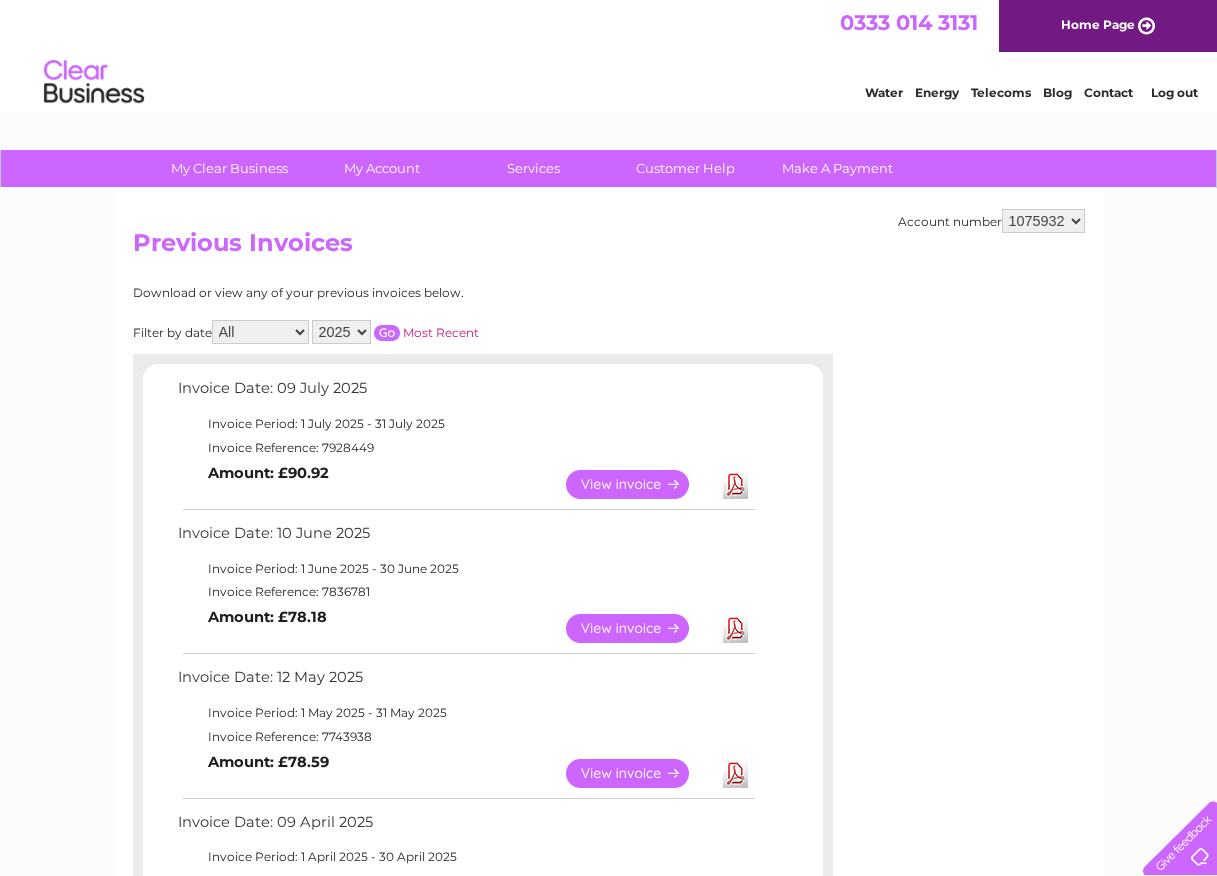 scroll, scrollTop: 0, scrollLeft: 0, axis: both 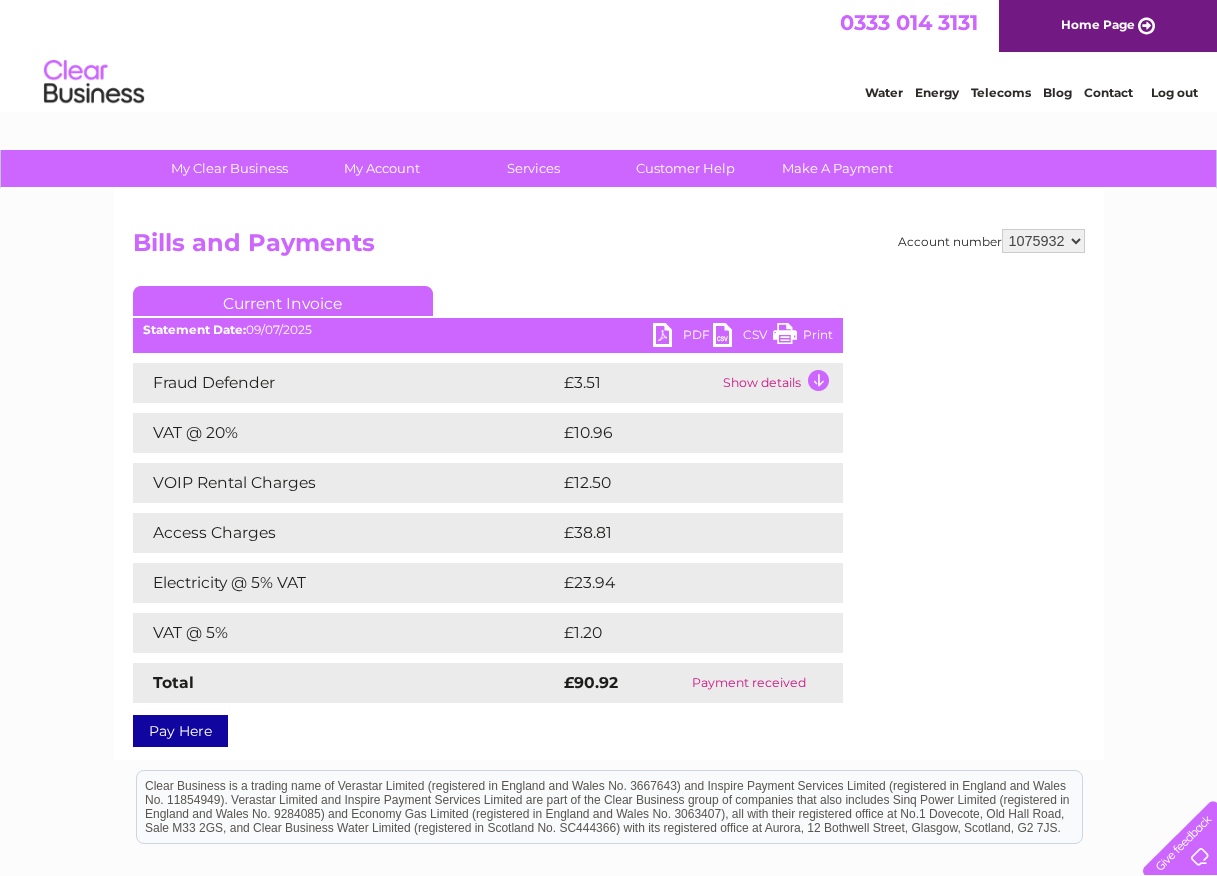 click on "Print" at bounding box center (803, 337) 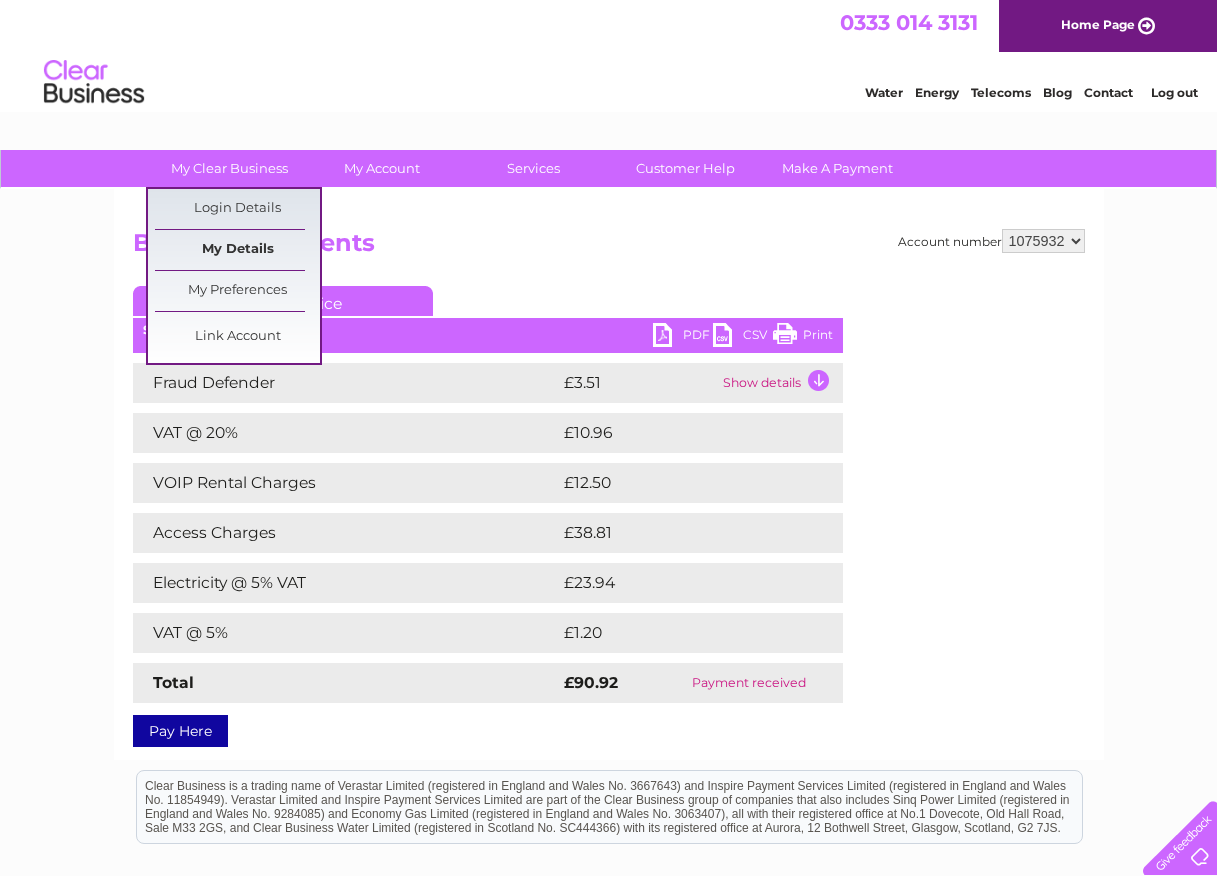click on "My Details" at bounding box center (237, 250) 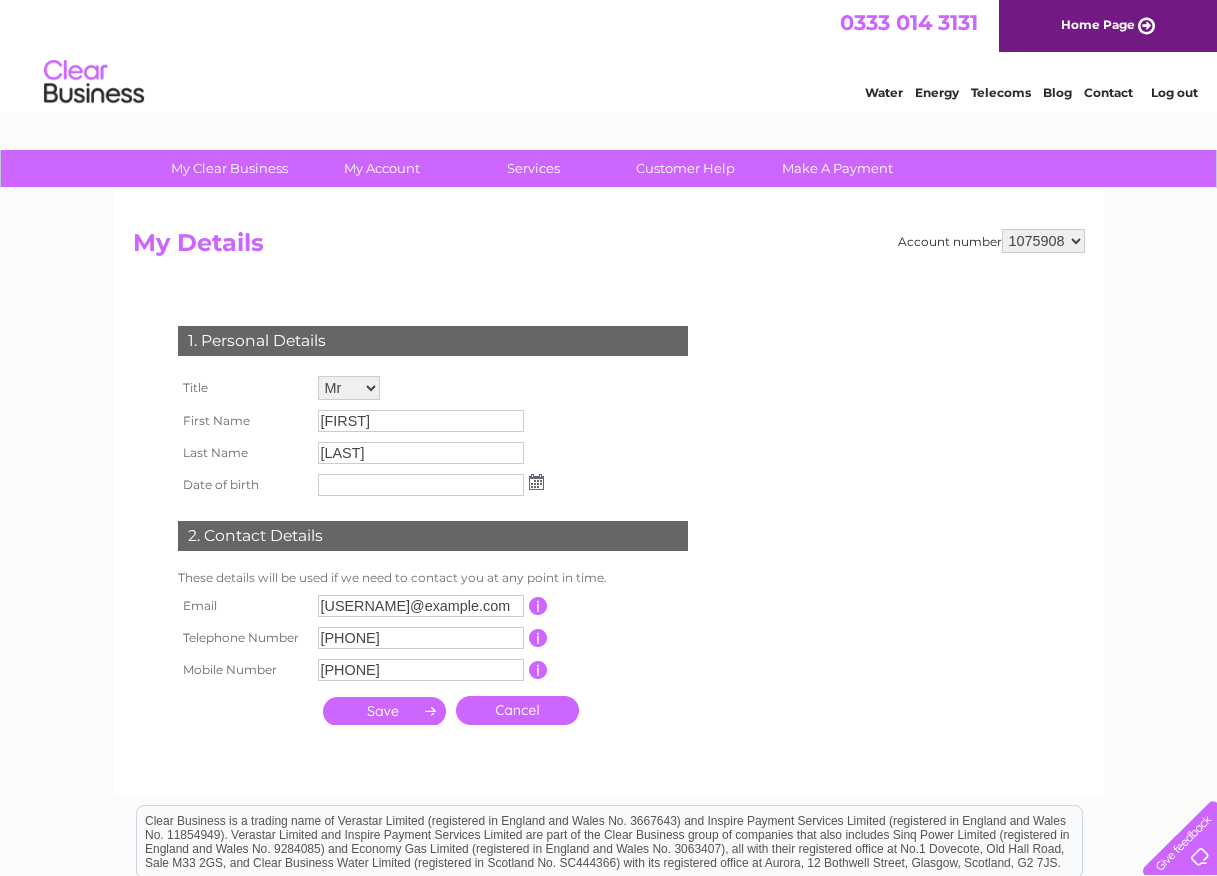 scroll, scrollTop: 0, scrollLeft: 0, axis: both 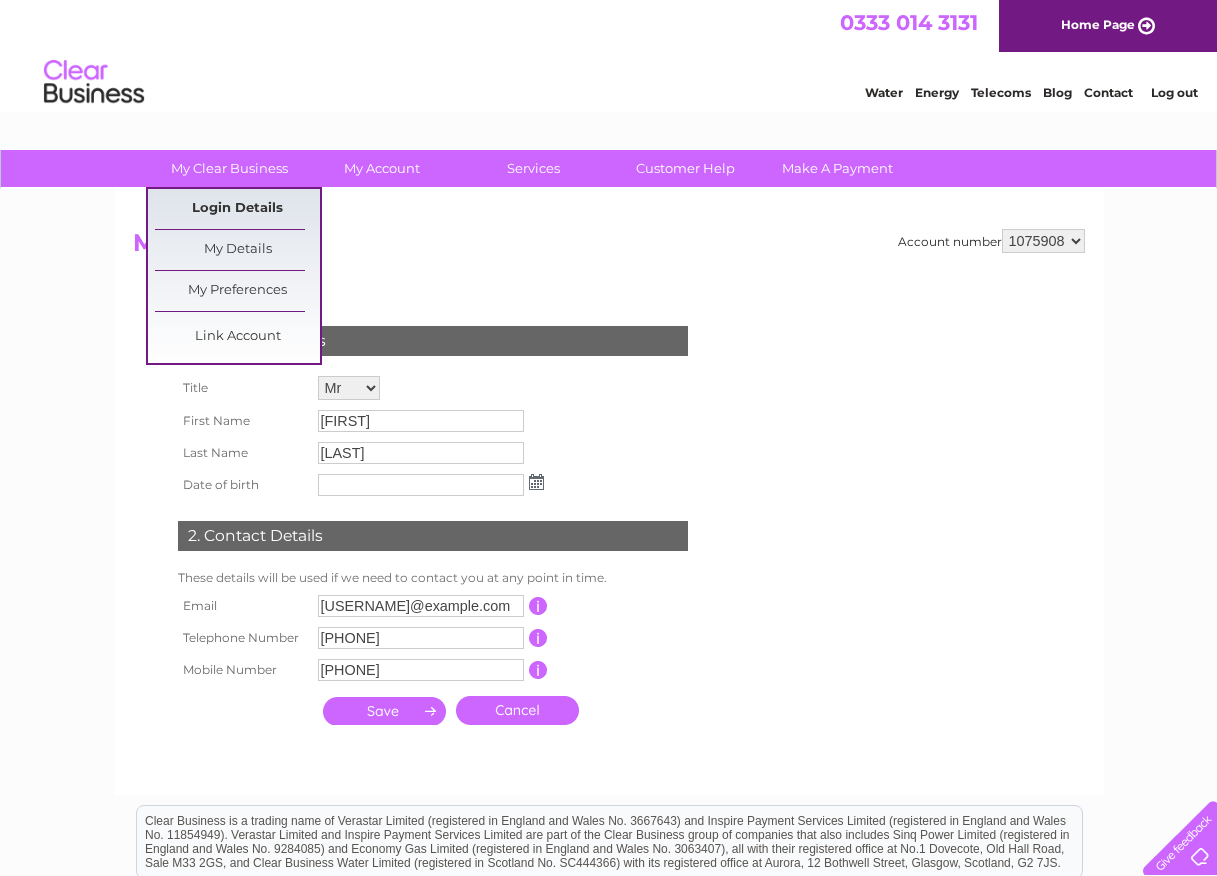 click on "Login Details" at bounding box center (237, 209) 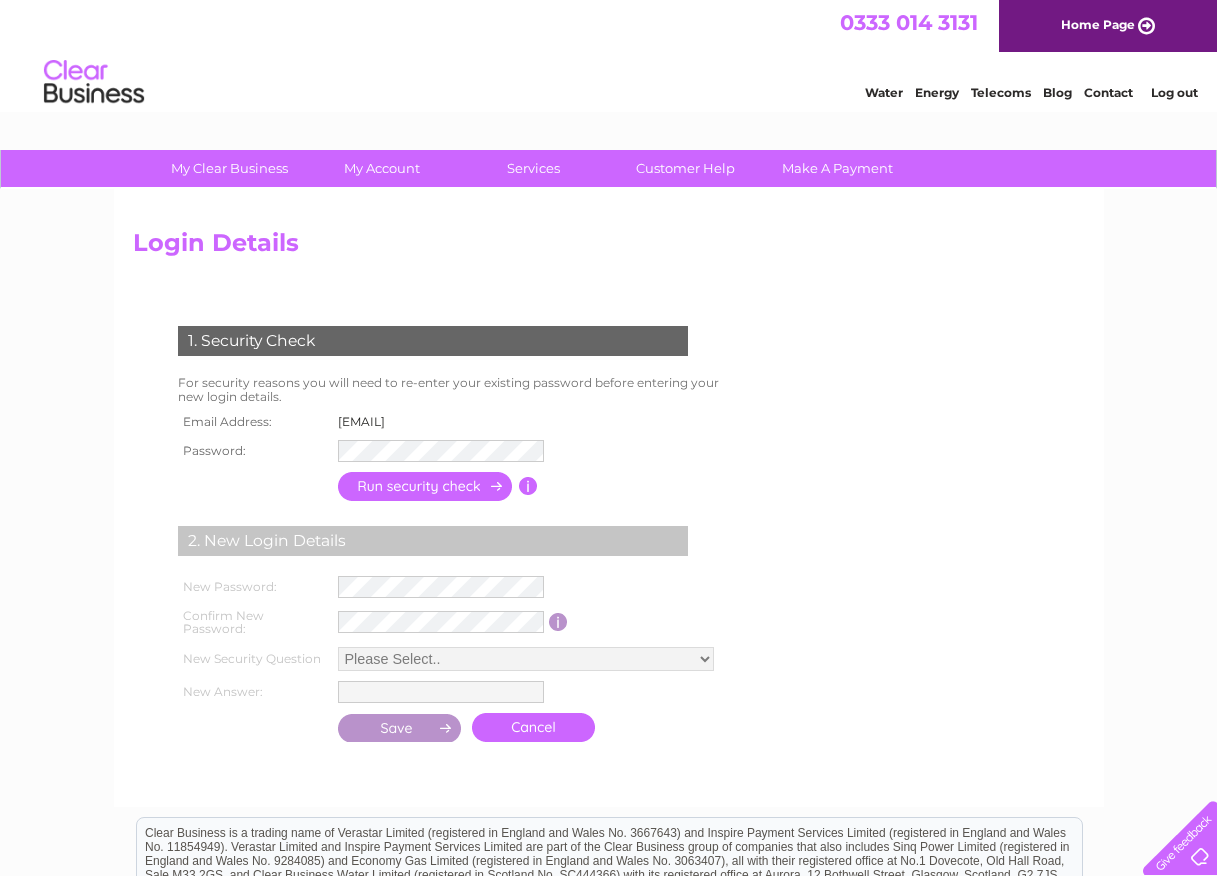scroll, scrollTop: 0, scrollLeft: 0, axis: both 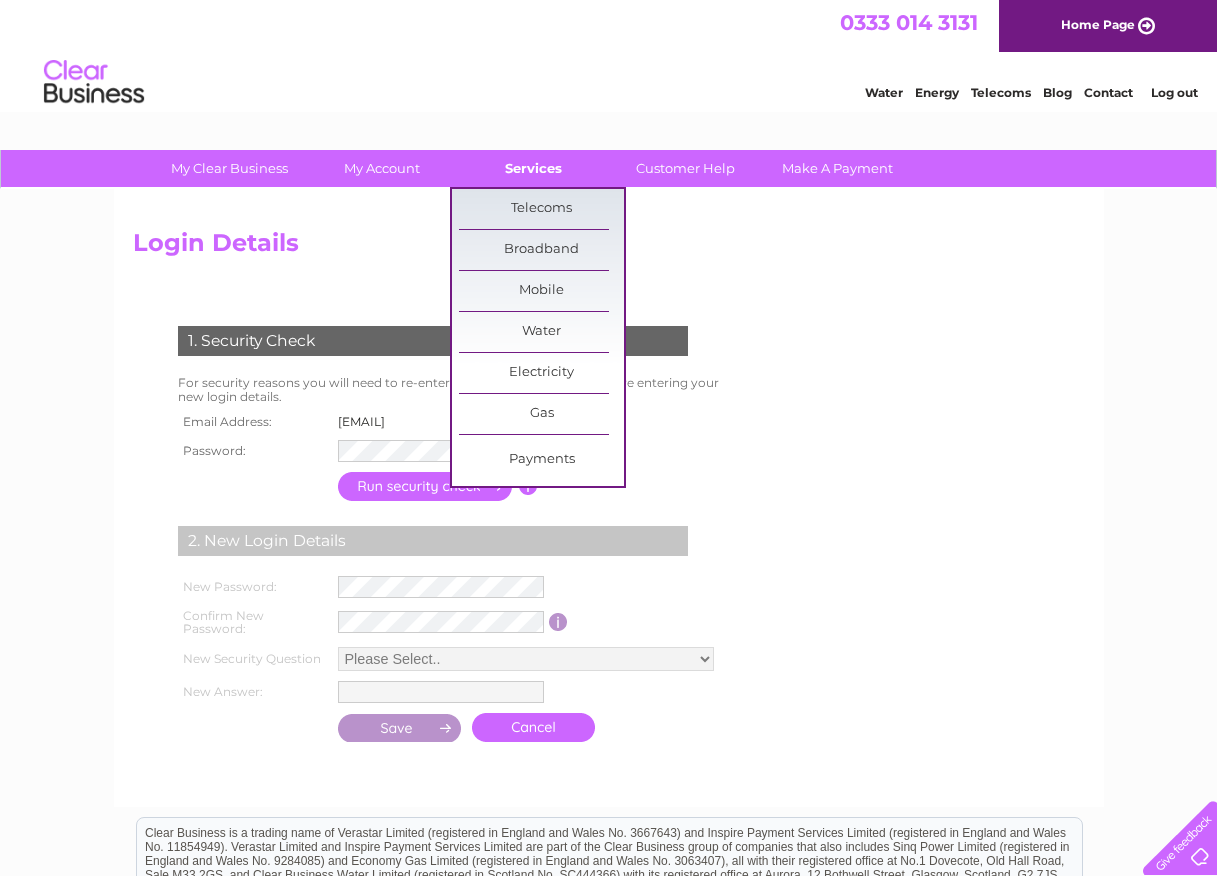 click on "Services" at bounding box center (533, 168) 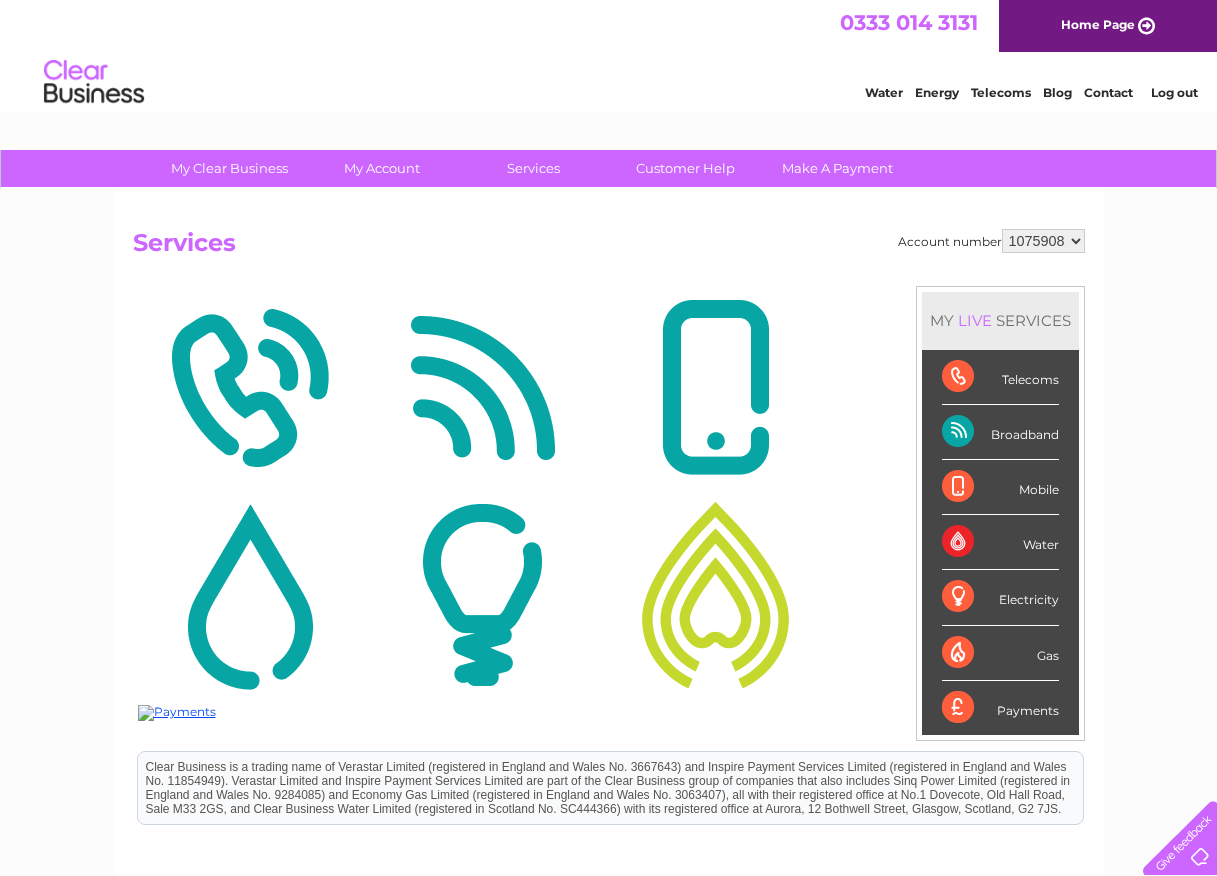 scroll, scrollTop: 0, scrollLeft: 0, axis: both 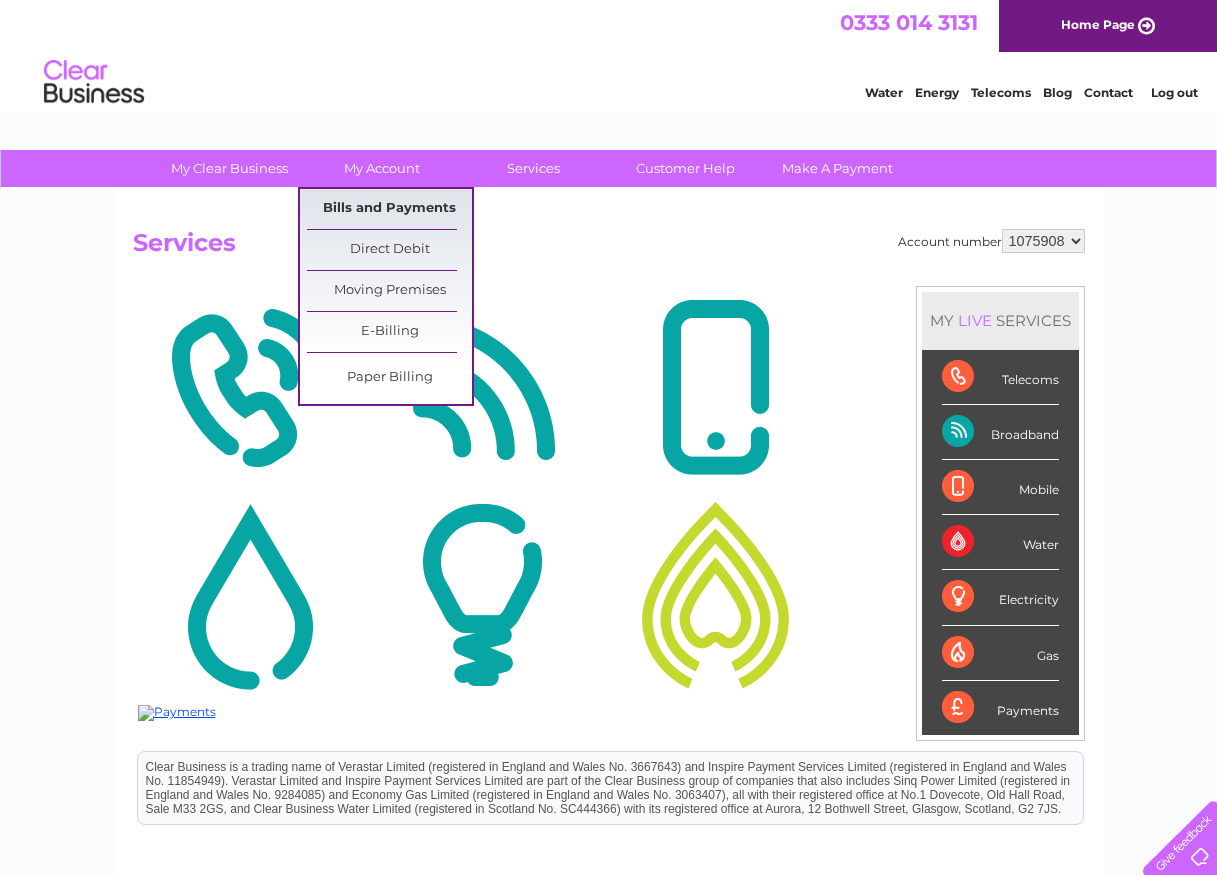 click on "Bills and Payments" at bounding box center [389, 209] 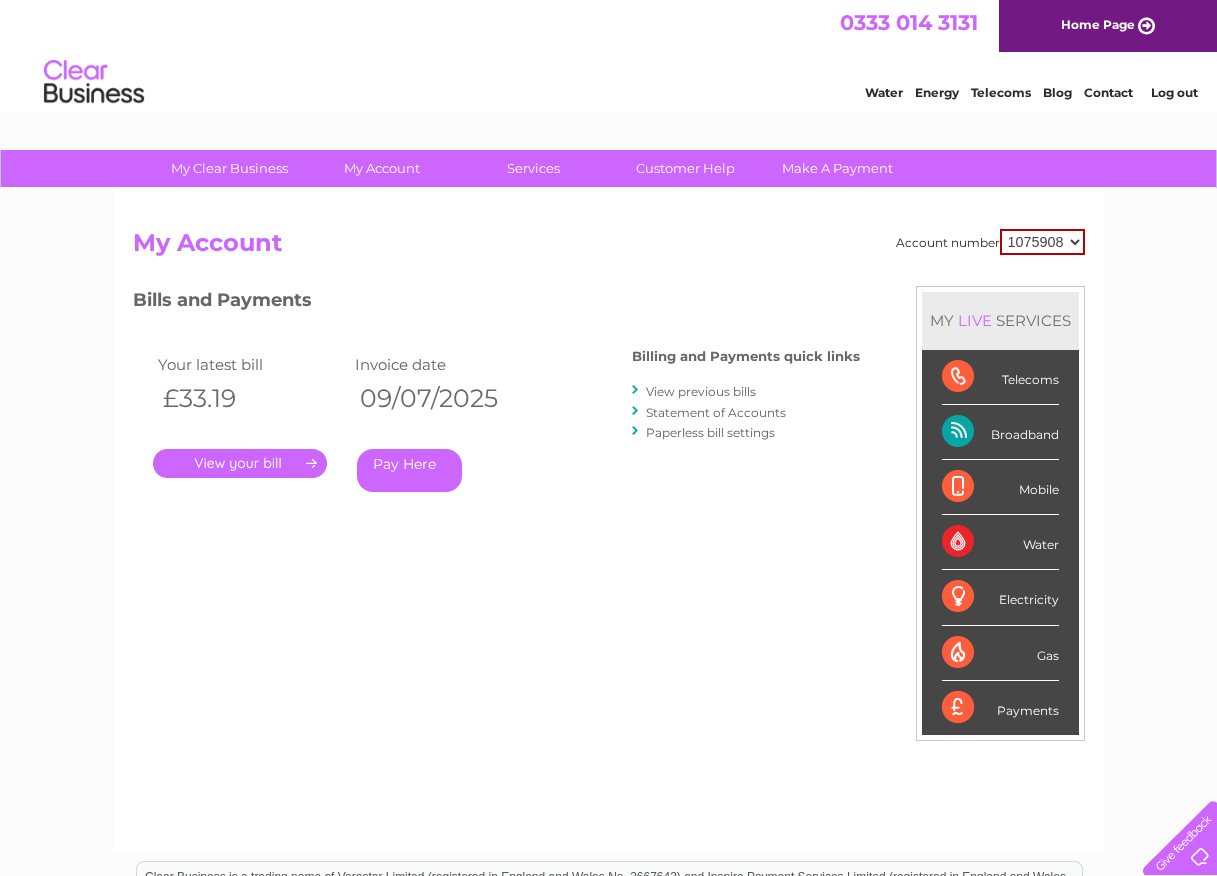 scroll, scrollTop: 0, scrollLeft: 0, axis: both 